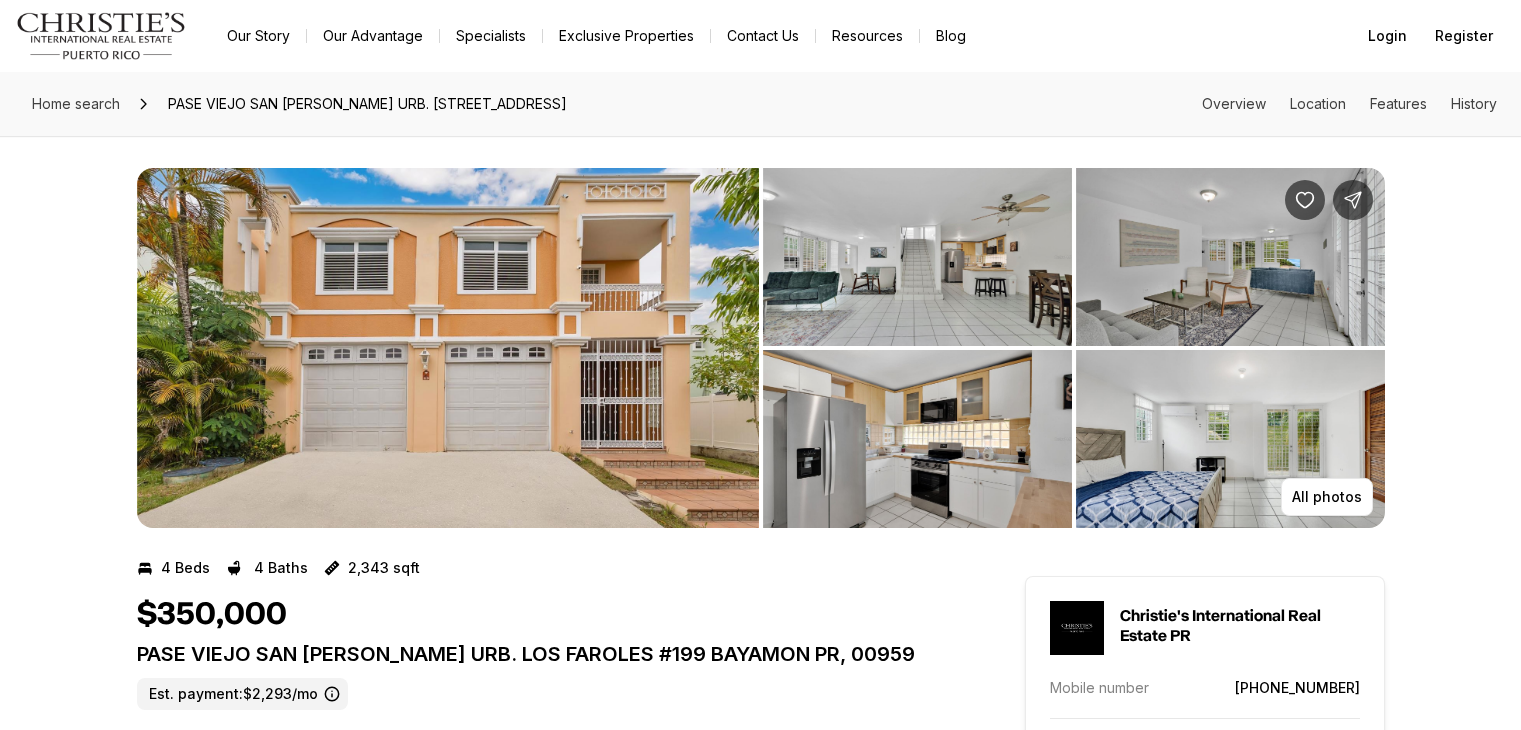 scroll, scrollTop: 0, scrollLeft: 0, axis: both 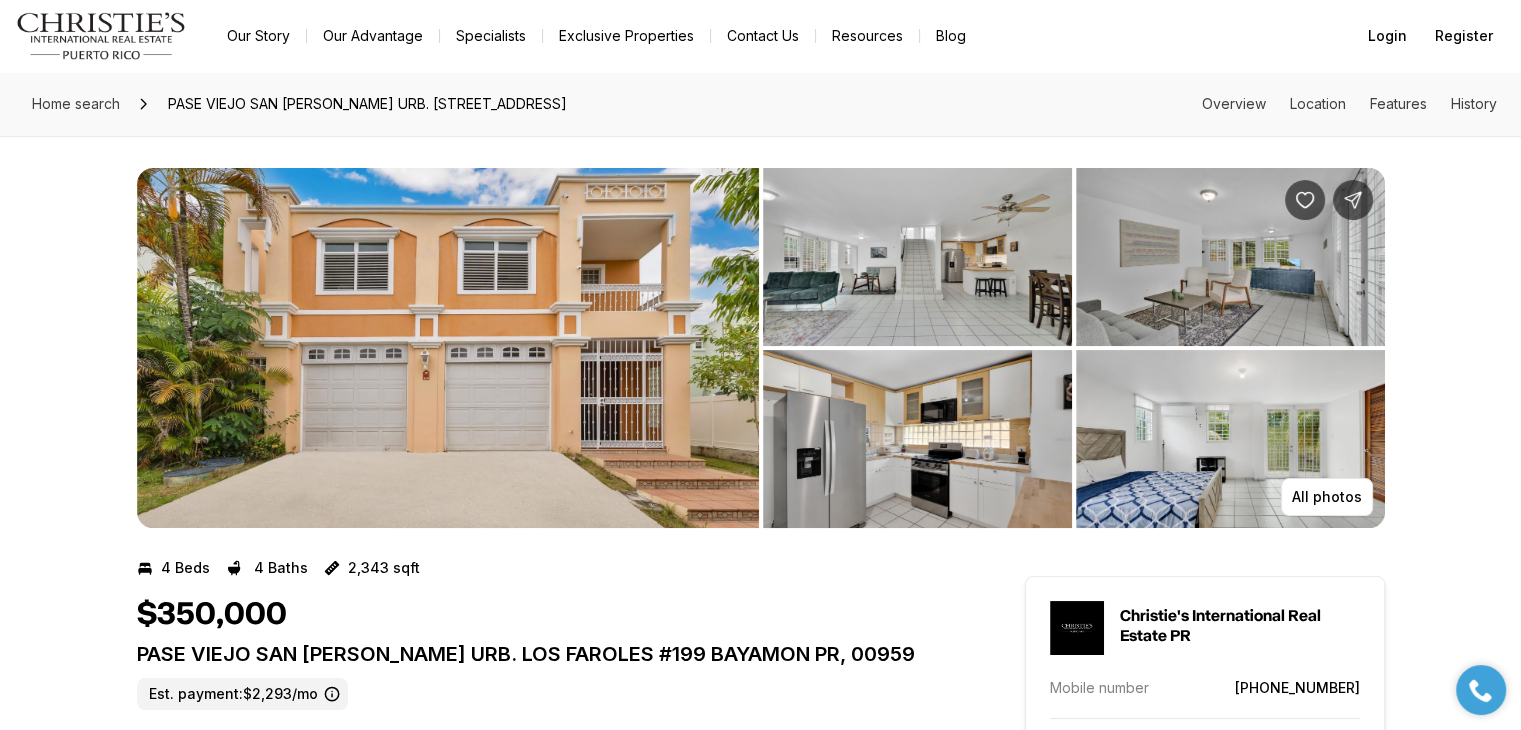 click 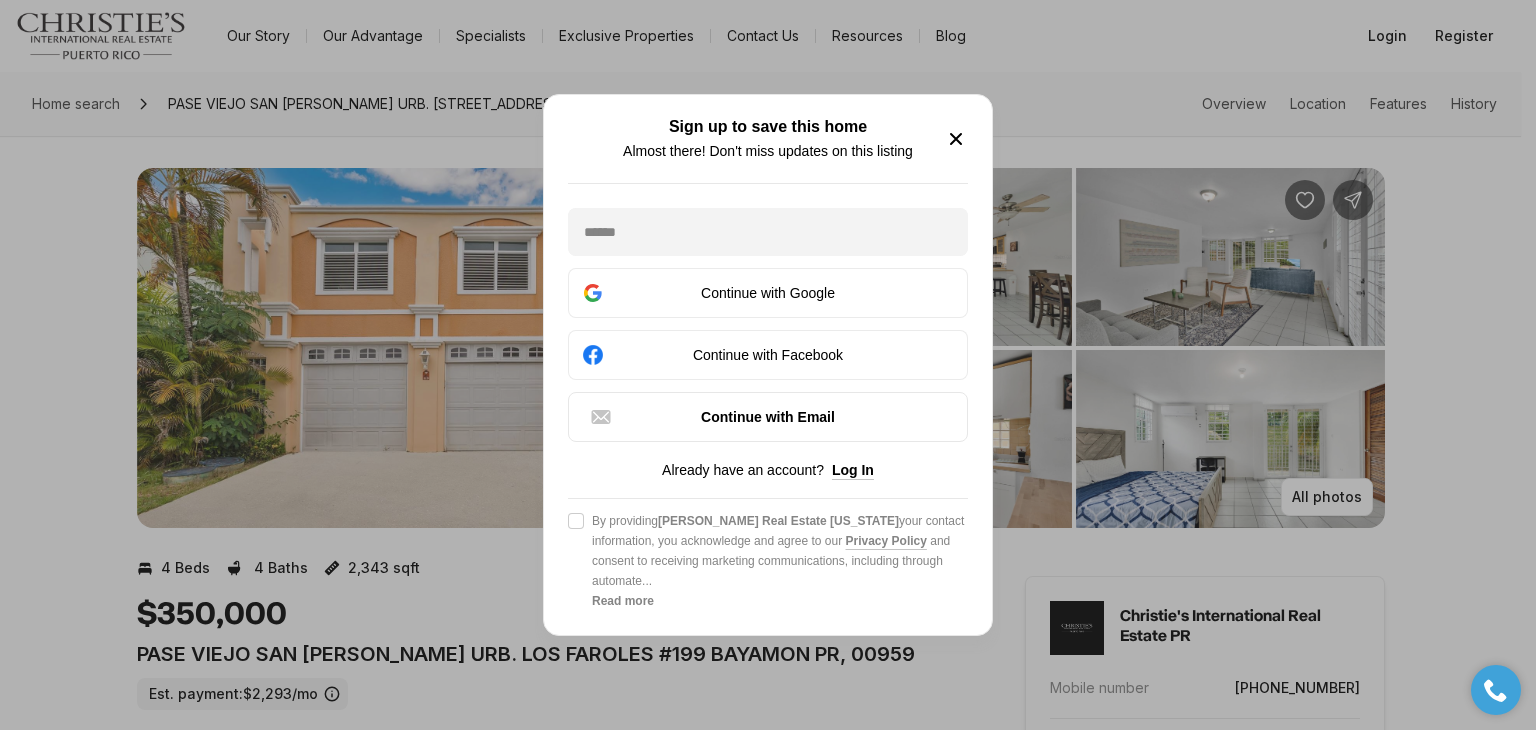 click on "Sign up to save this home Almost there! Don't miss updates on this listing" at bounding box center (768, 139) 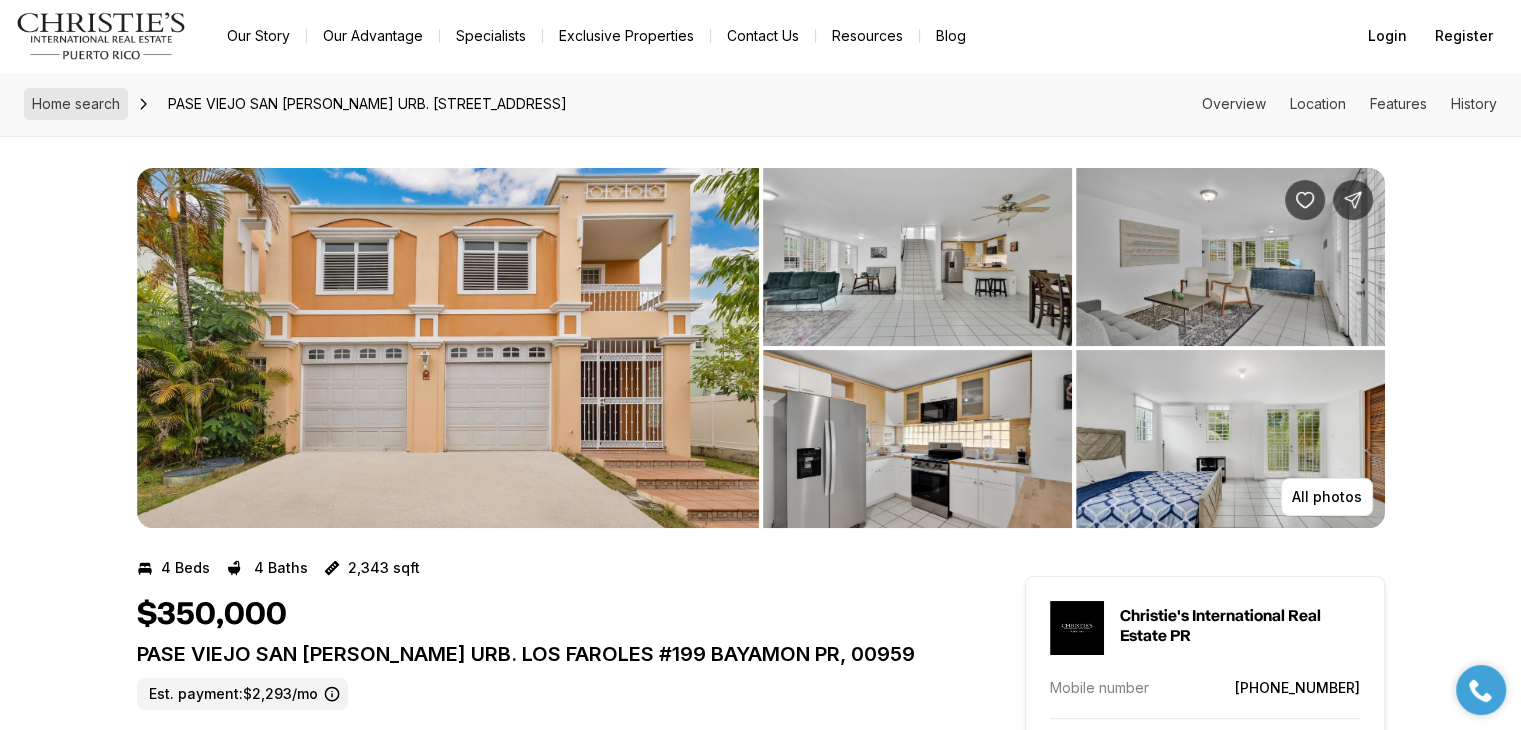 click on "Home search" at bounding box center (76, 104) 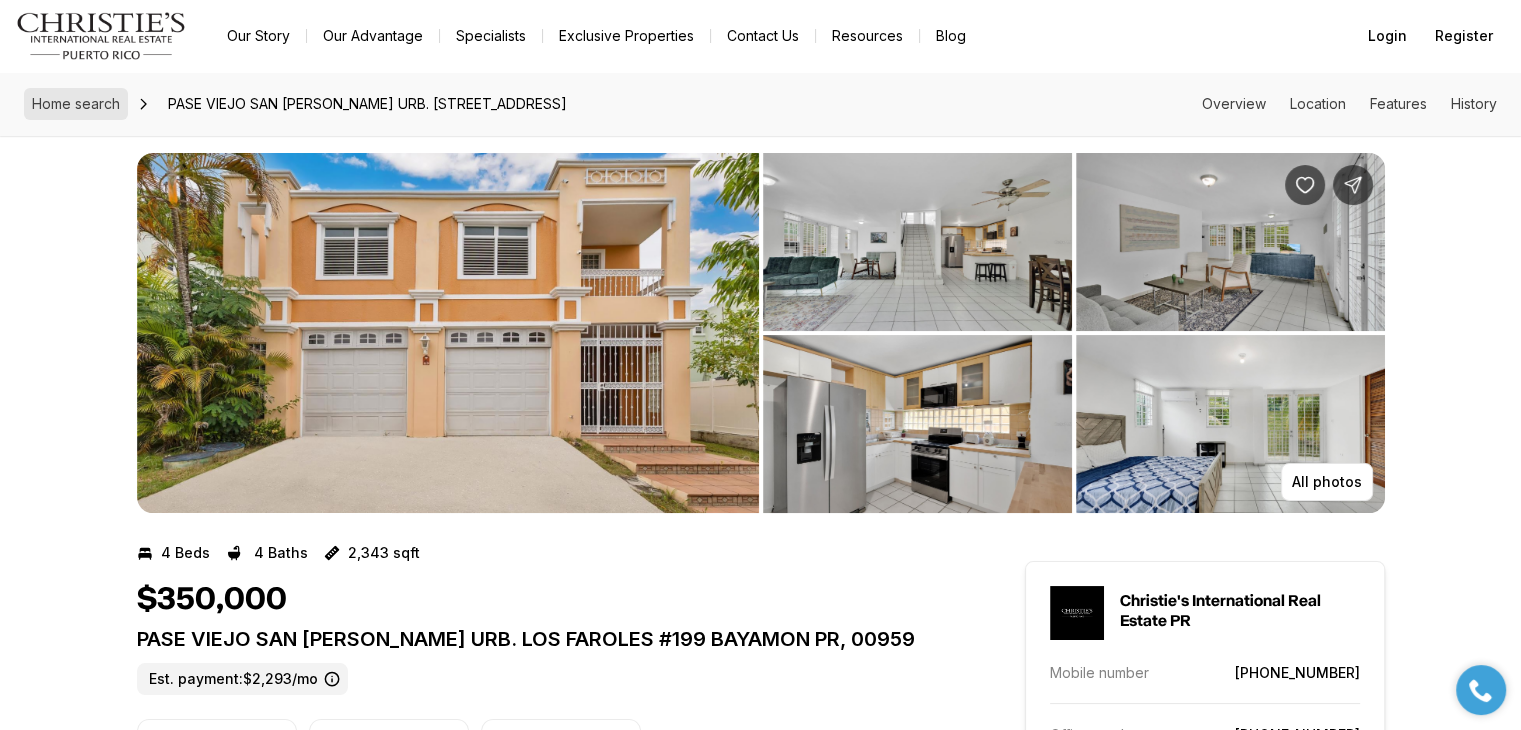 scroll, scrollTop: 16, scrollLeft: 0, axis: vertical 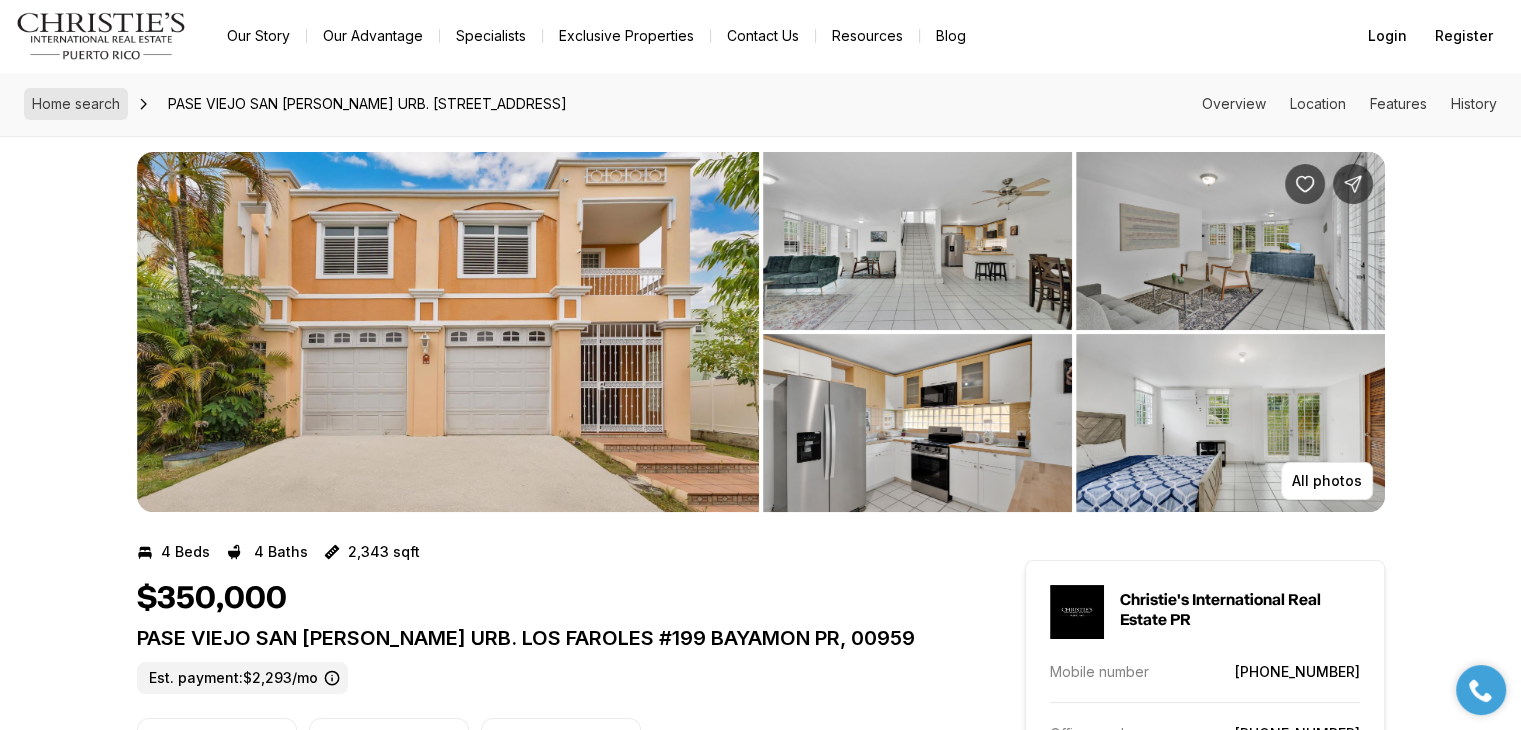 click on "Home search" at bounding box center (76, 103) 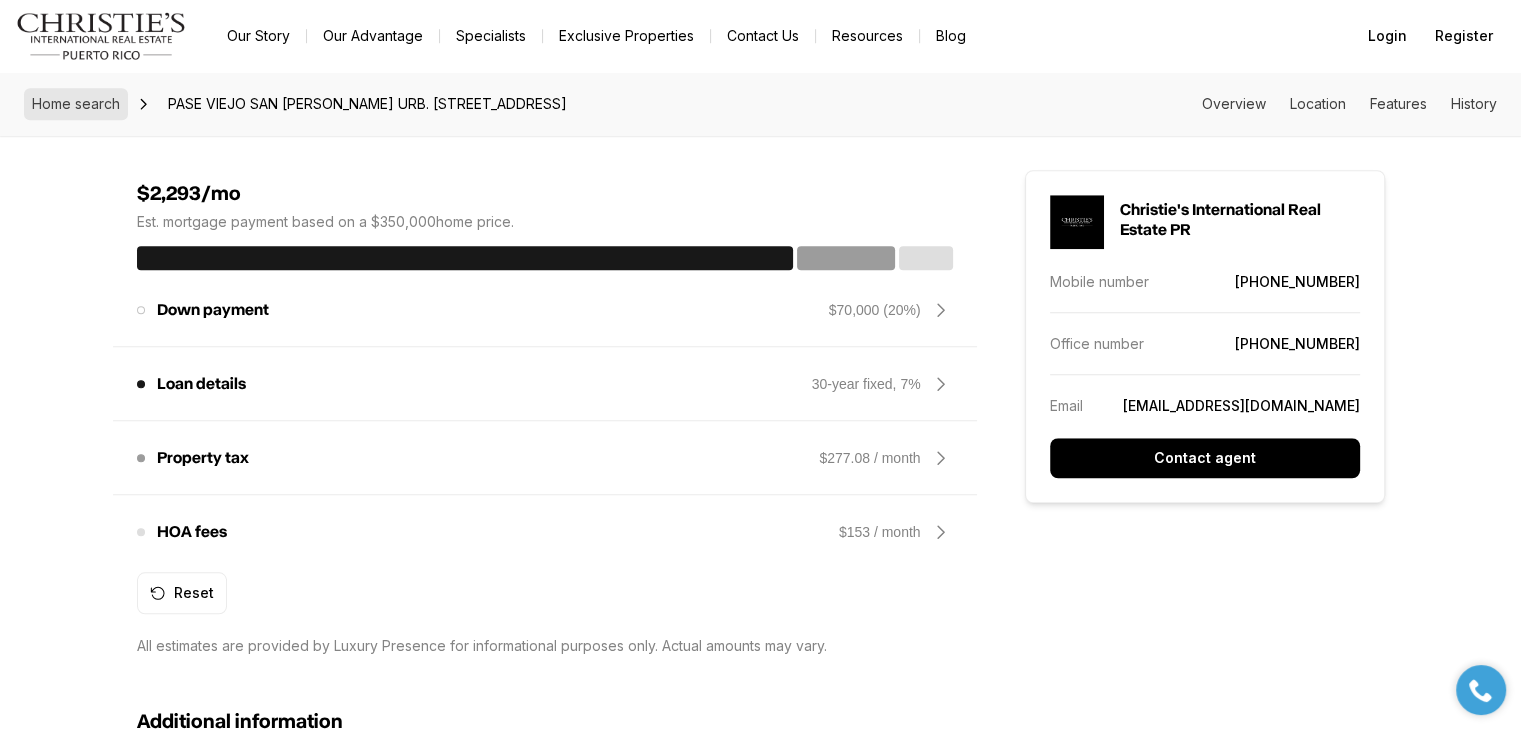 scroll, scrollTop: 1618, scrollLeft: 0, axis: vertical 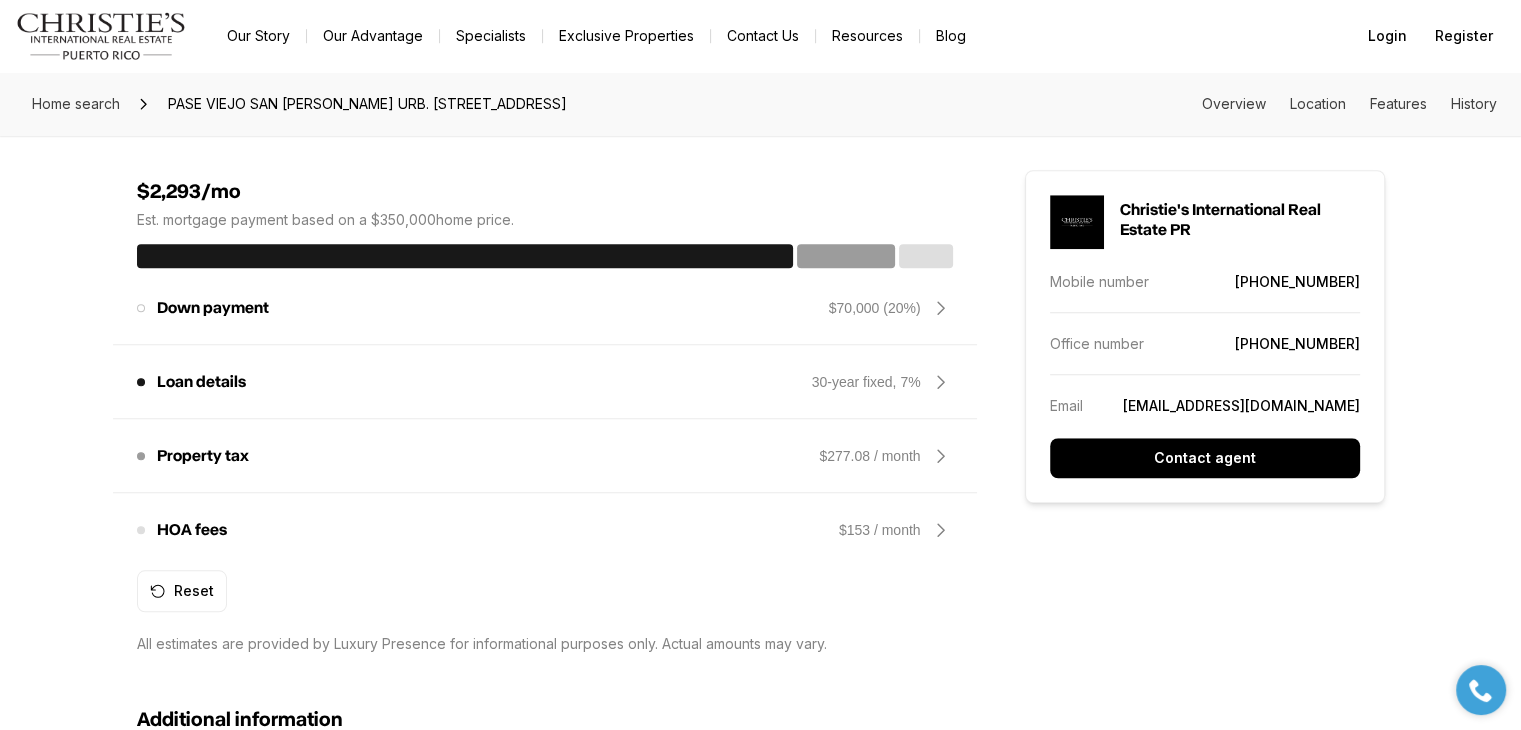 click on "Down payment" at bounding box center (213, 308) 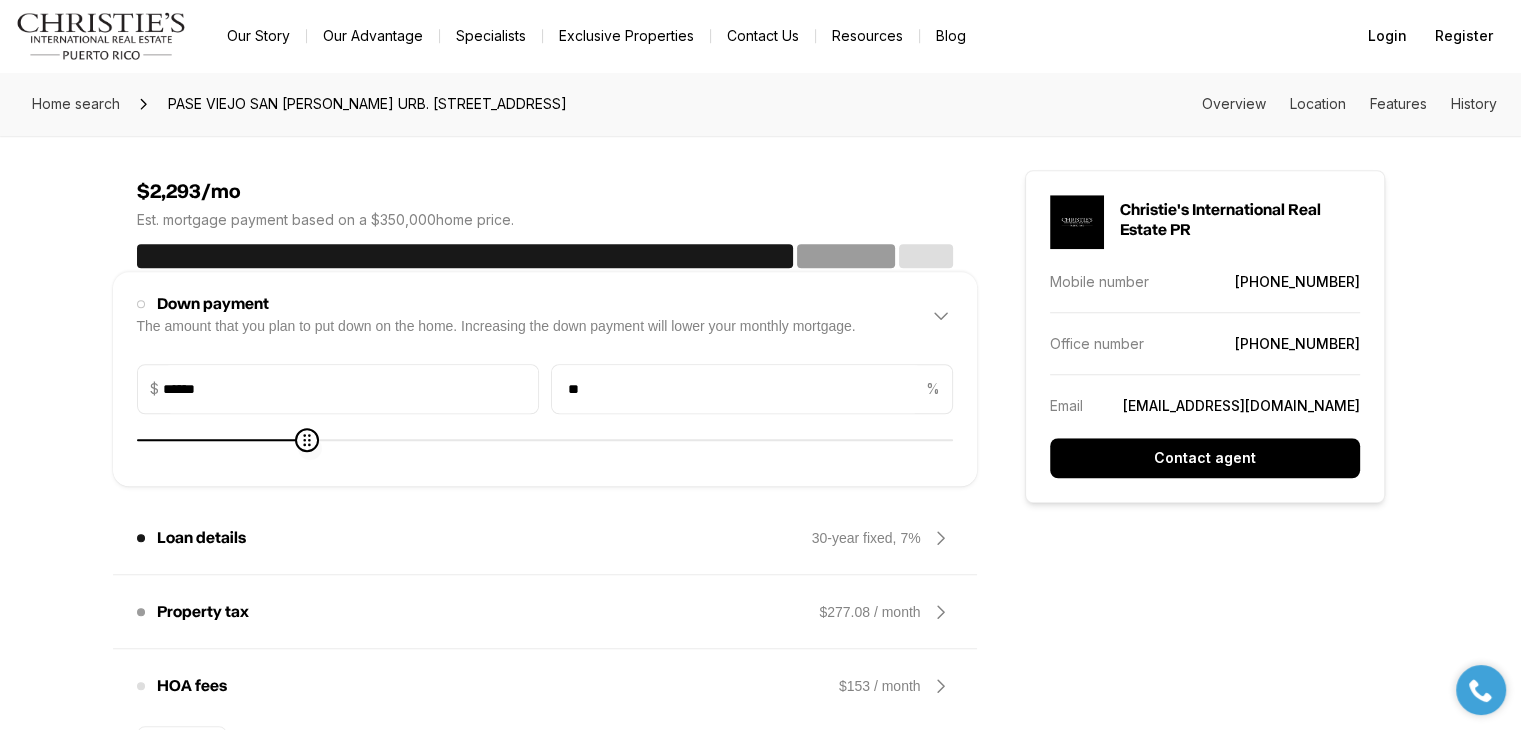 type on "******" 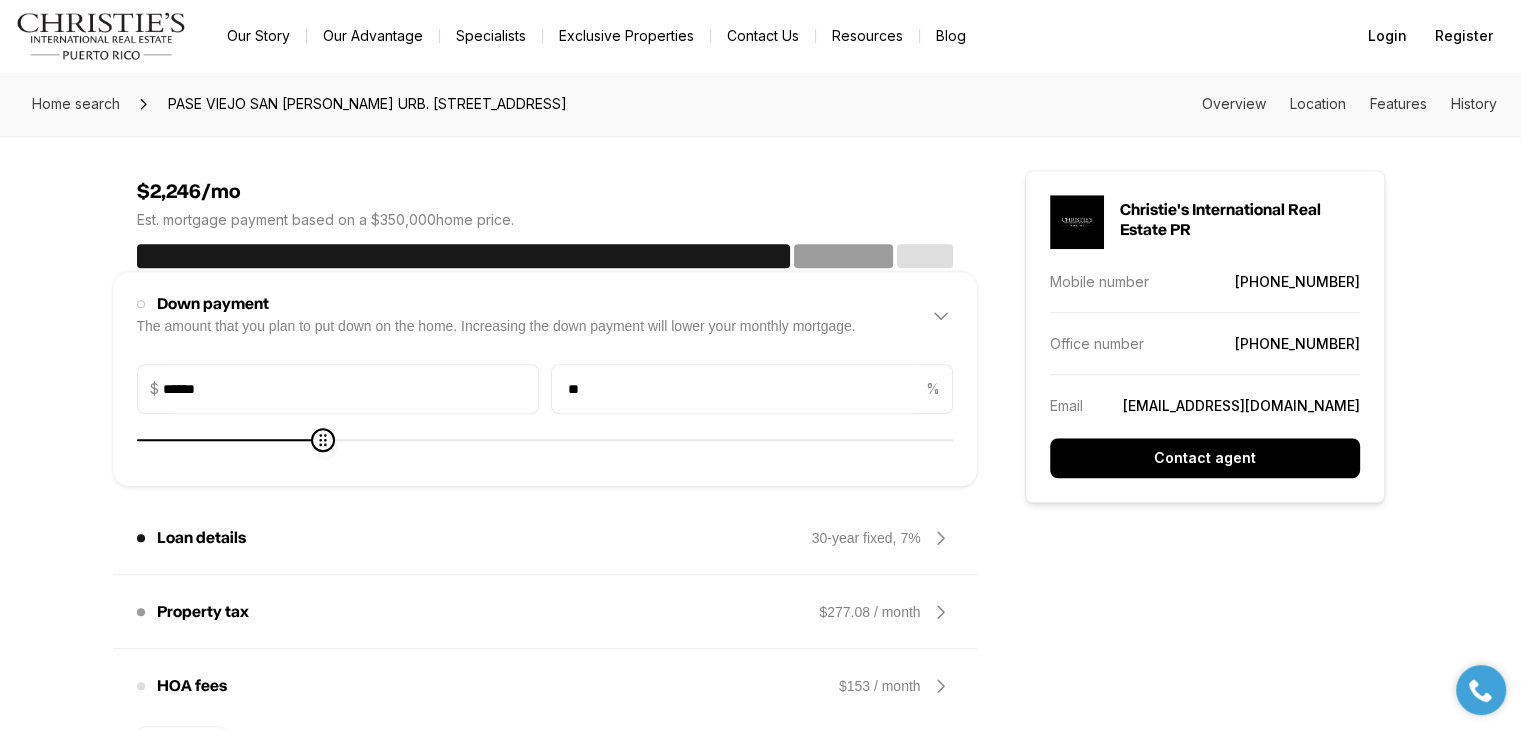 type on "******" 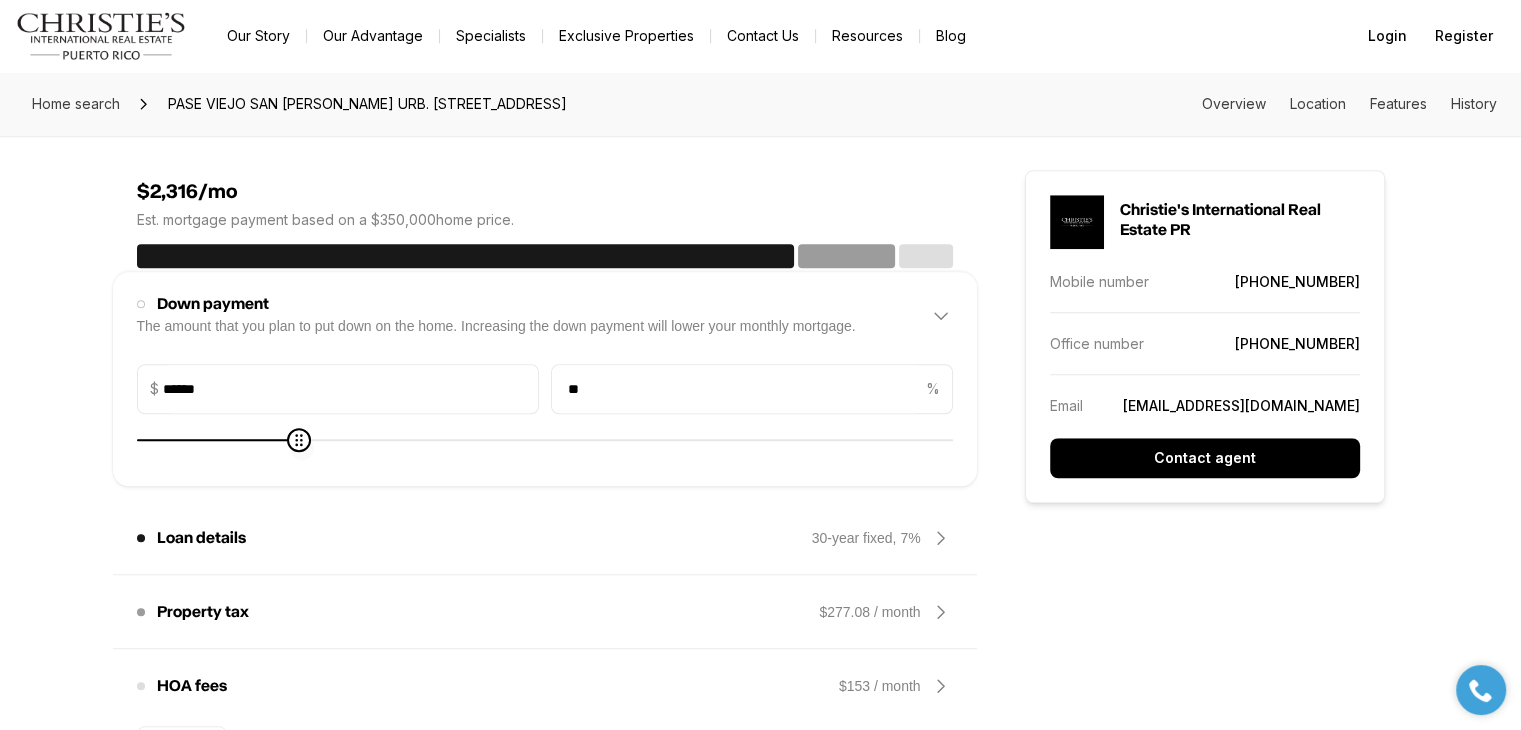 type on "******" 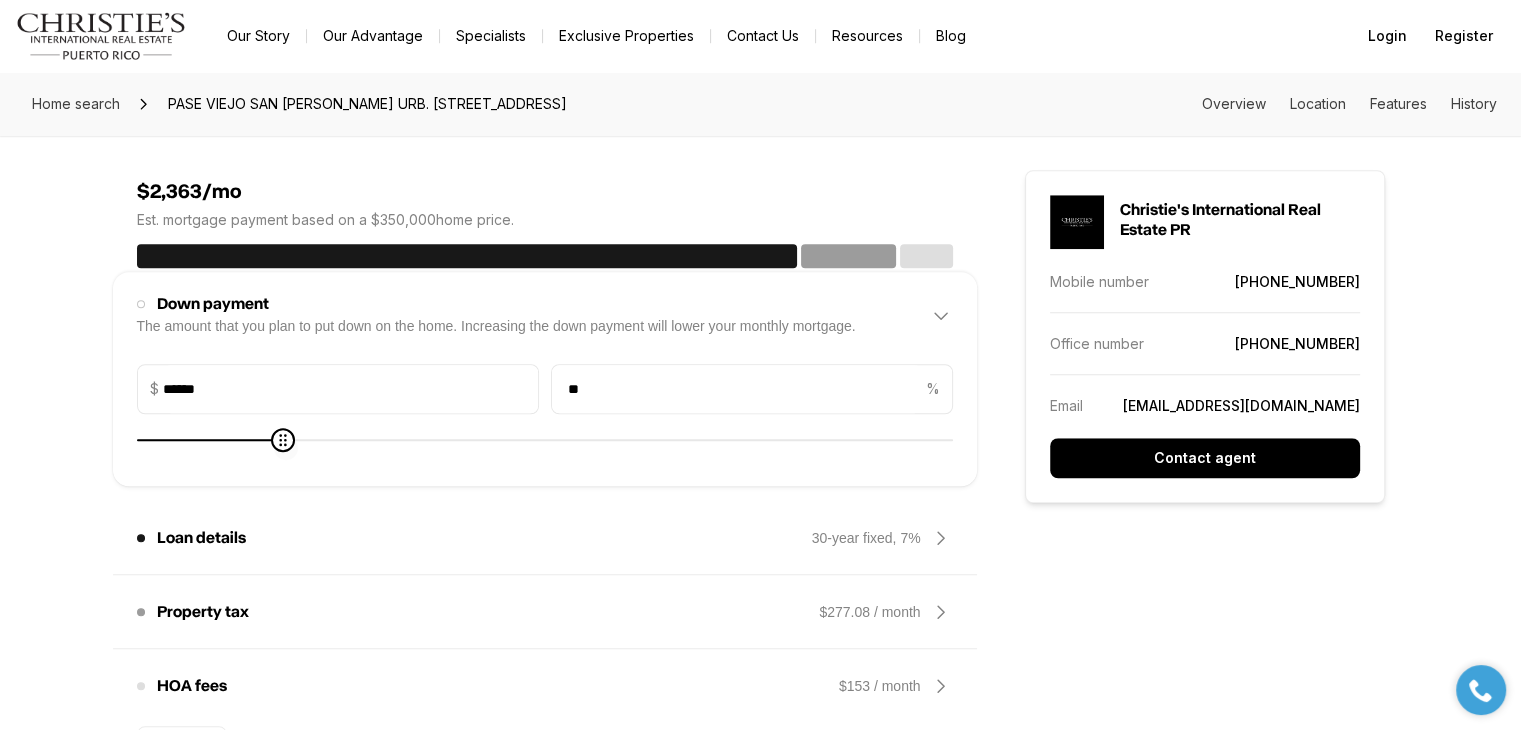 type on "******" 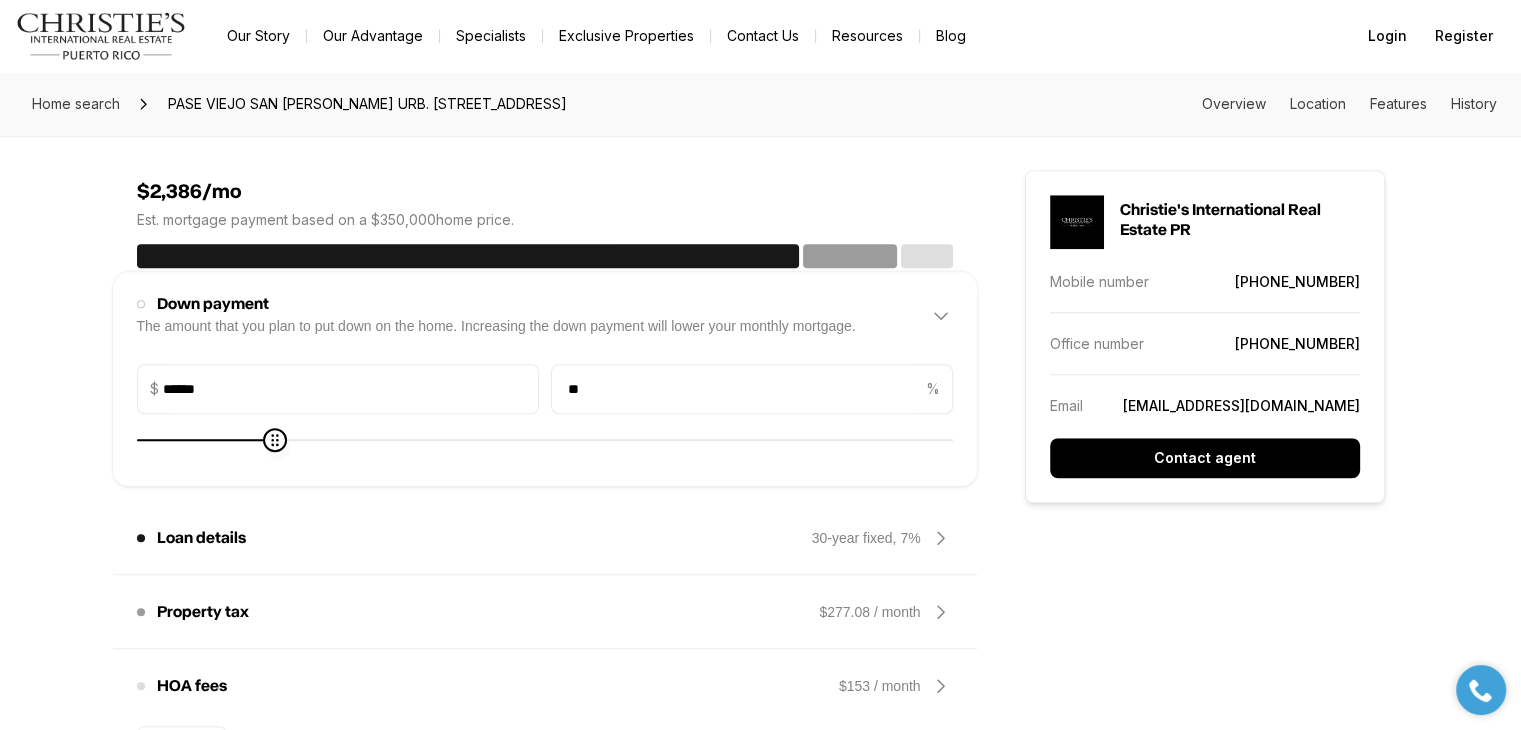 type on "******" 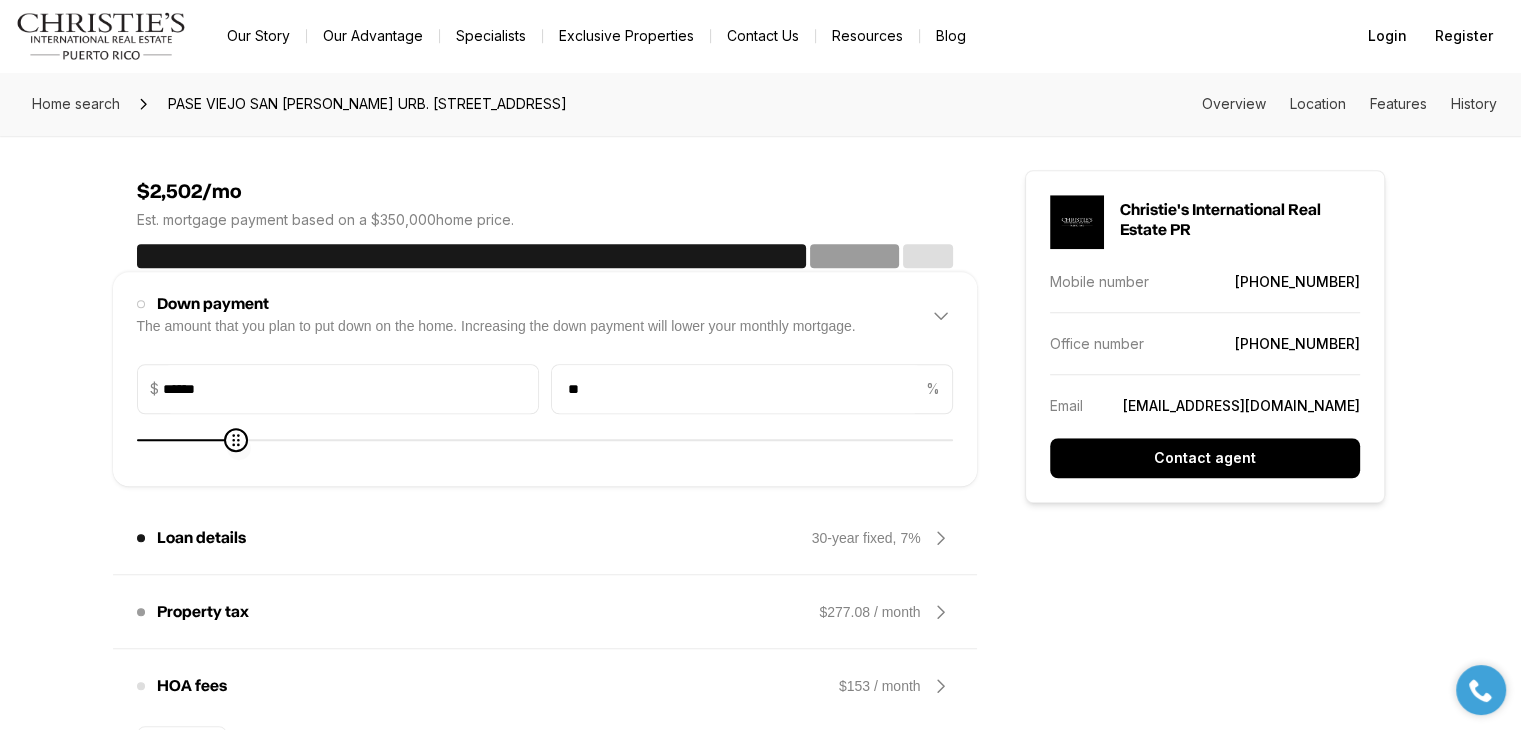 type on "******" 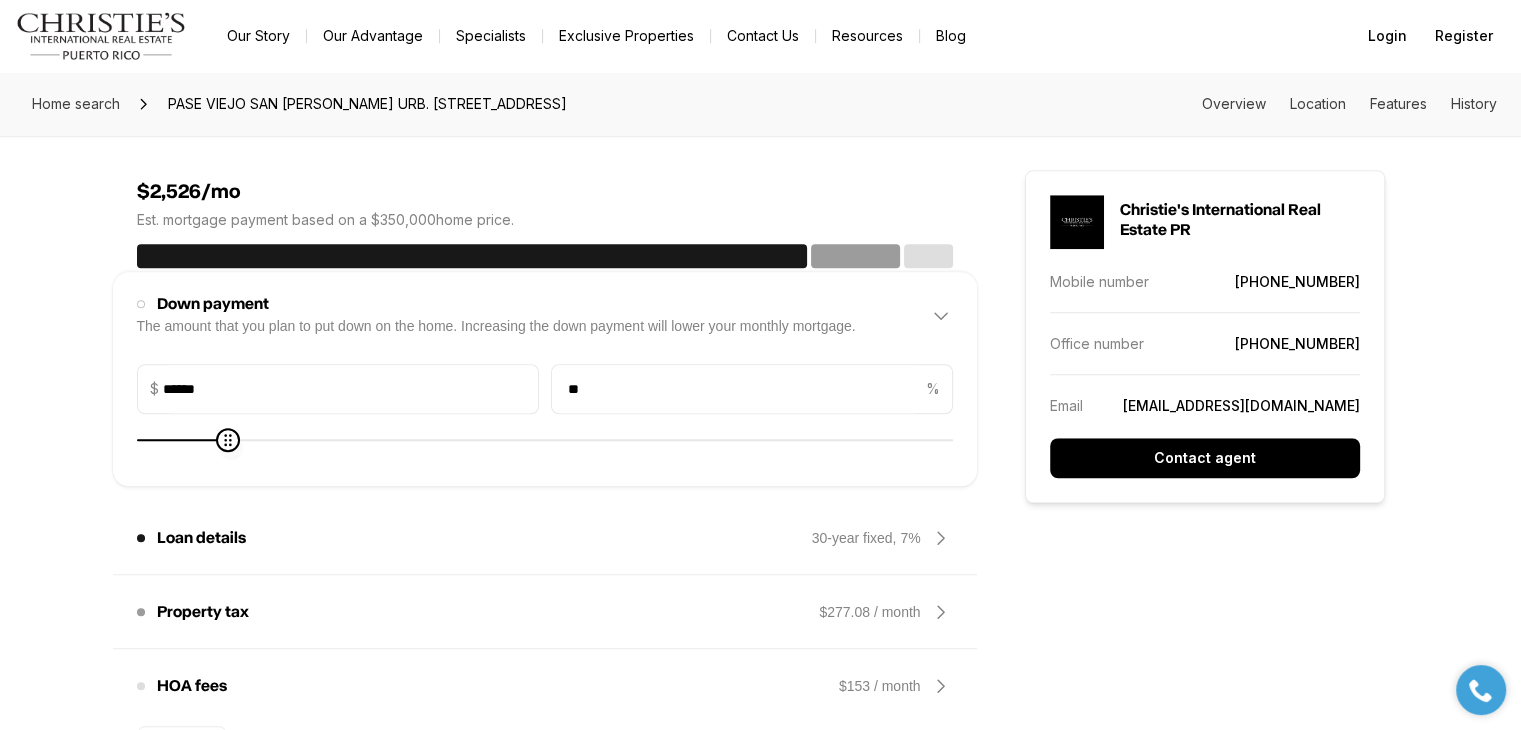 type on "******" 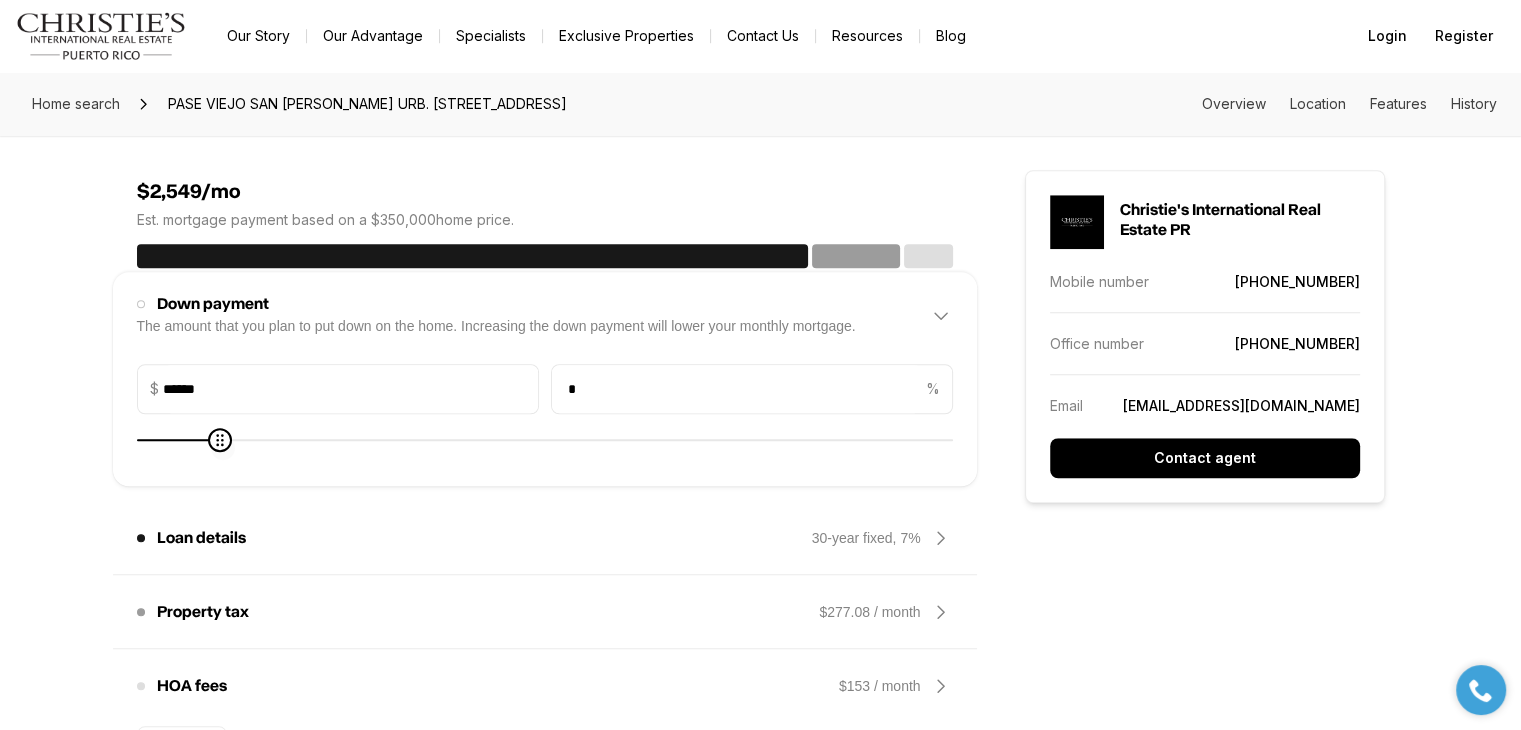 type on "******" 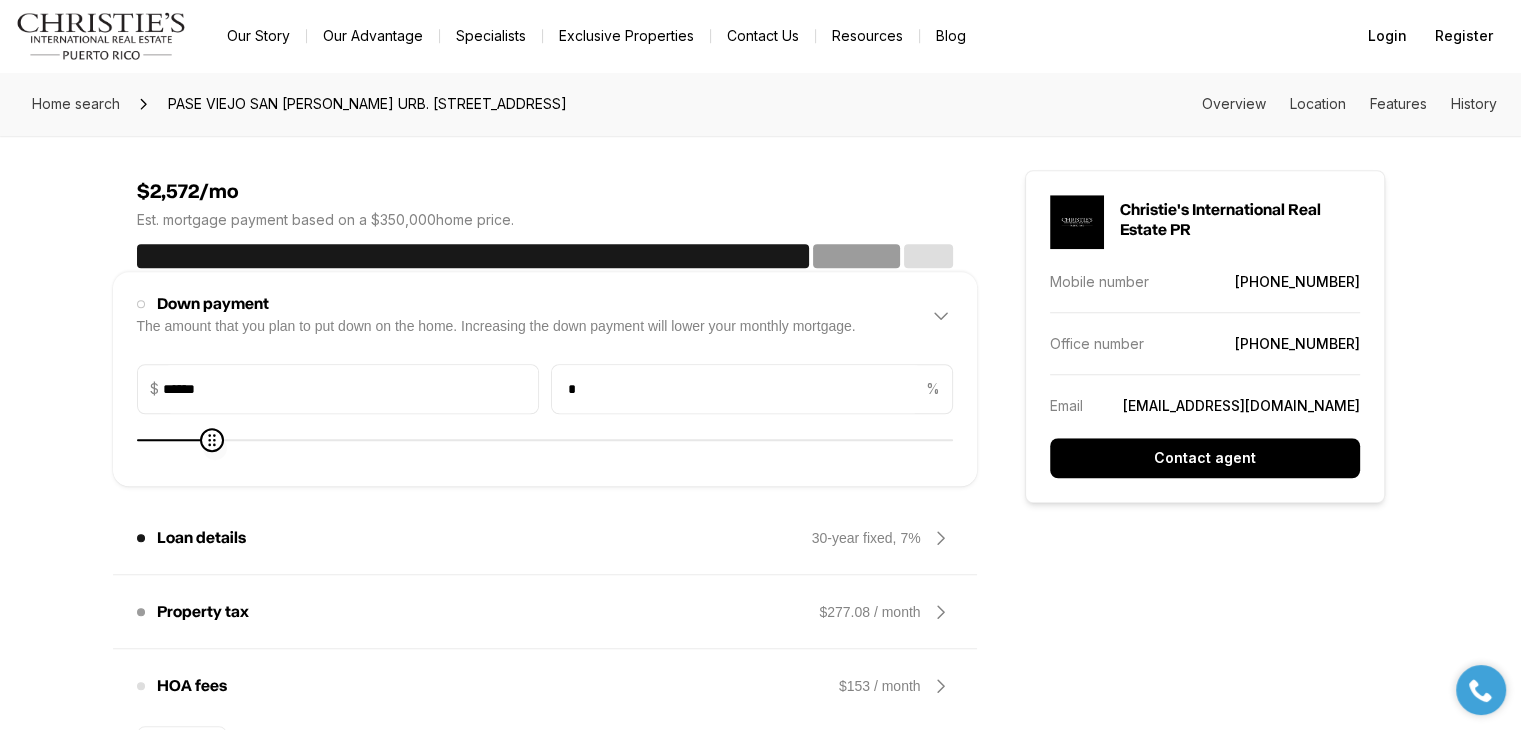 type on "******" 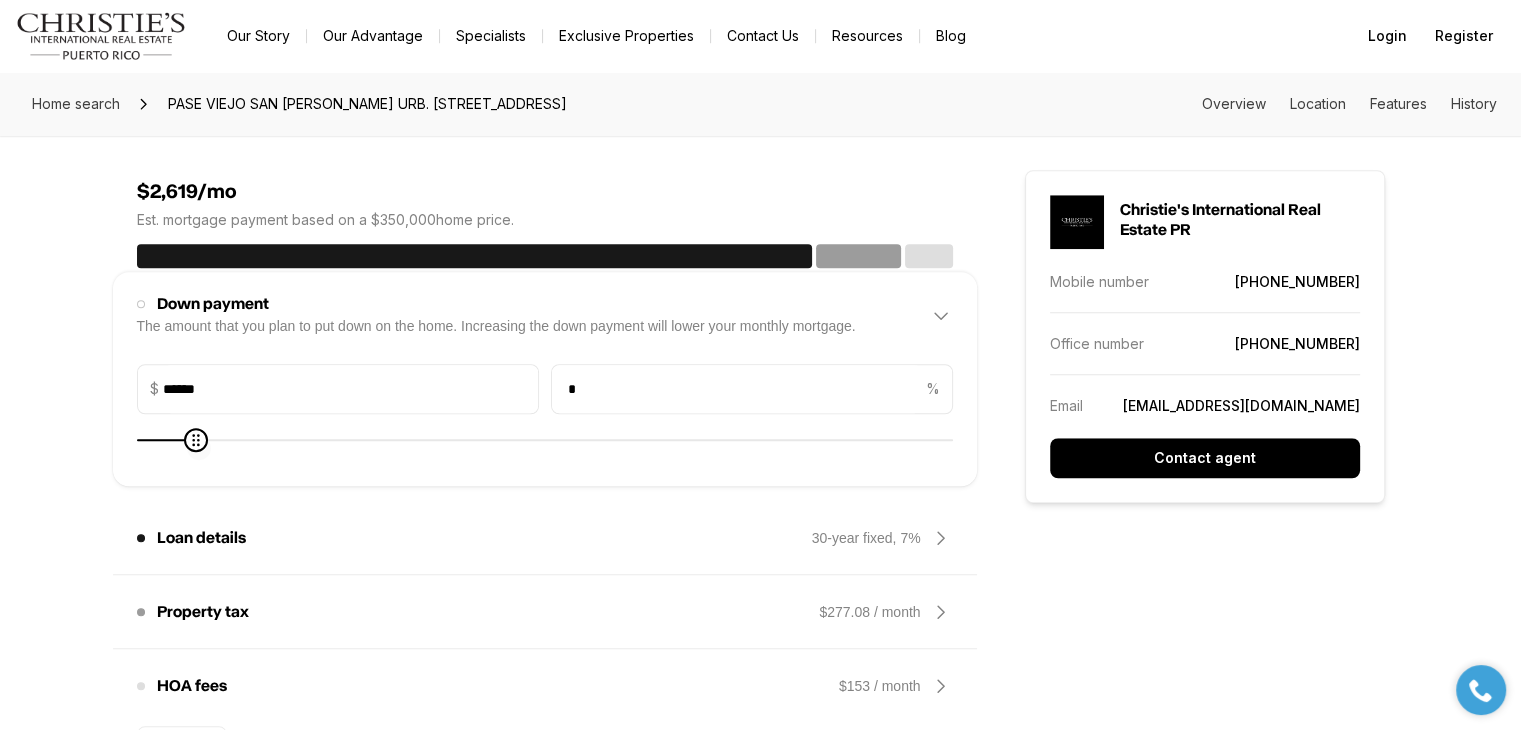 type on "******" 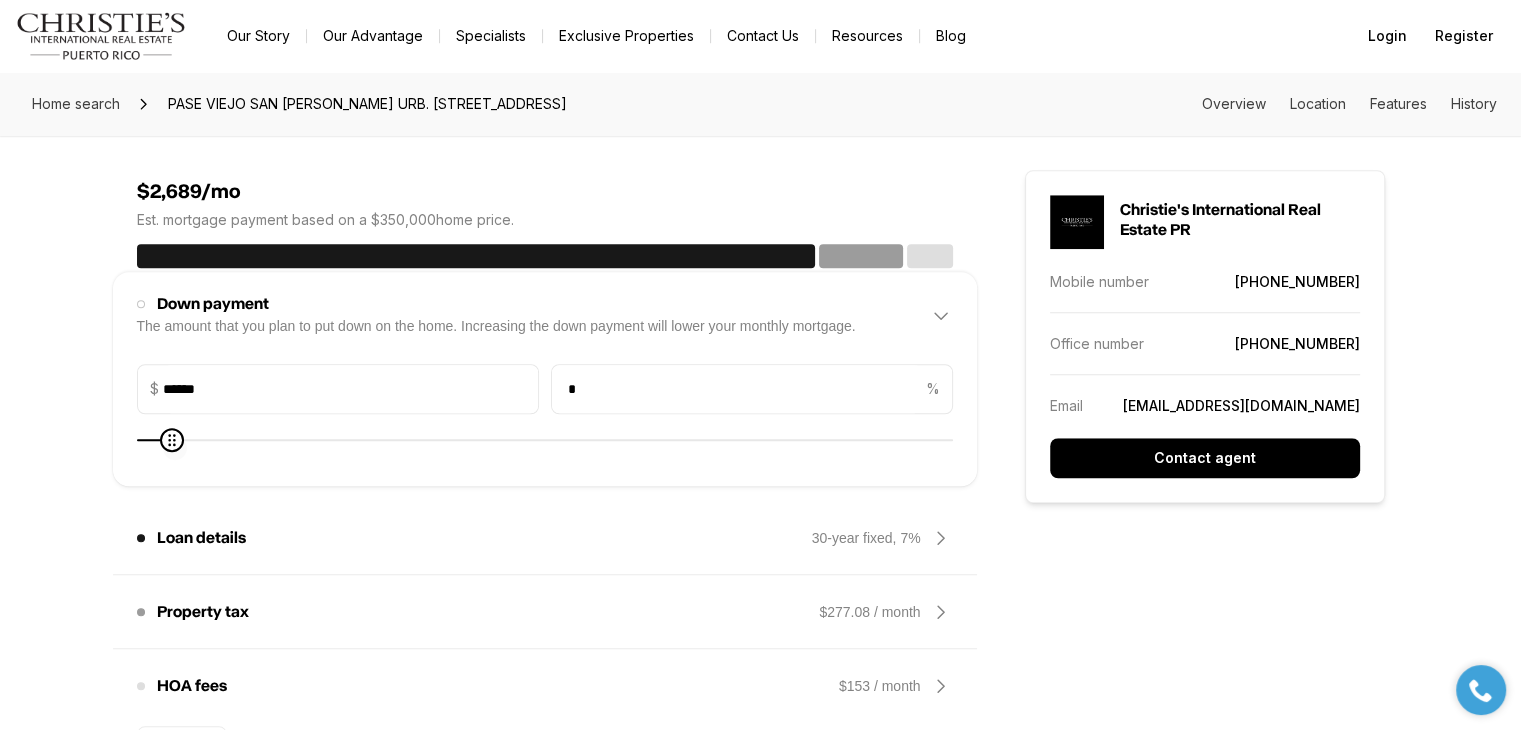 type on "*****" 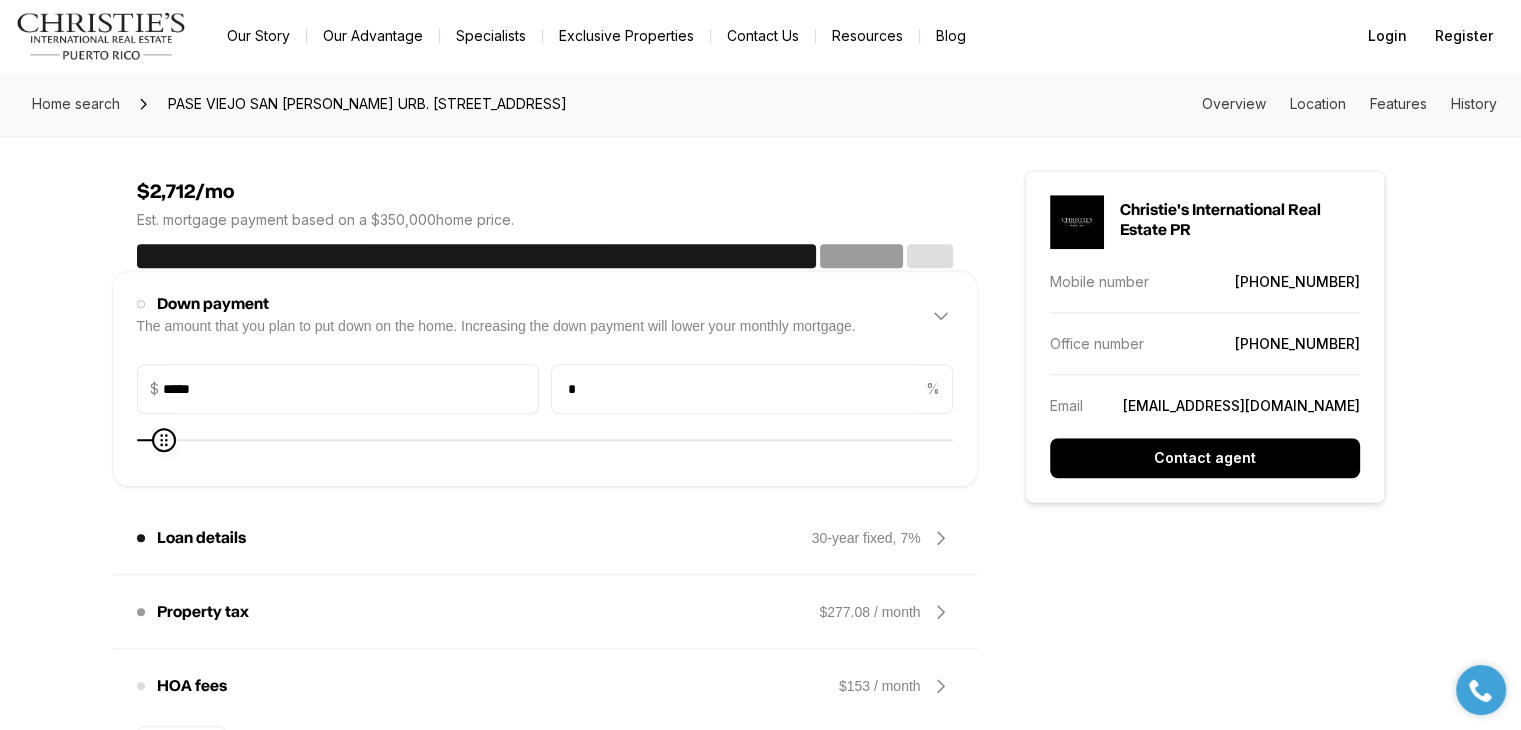 type on "******" 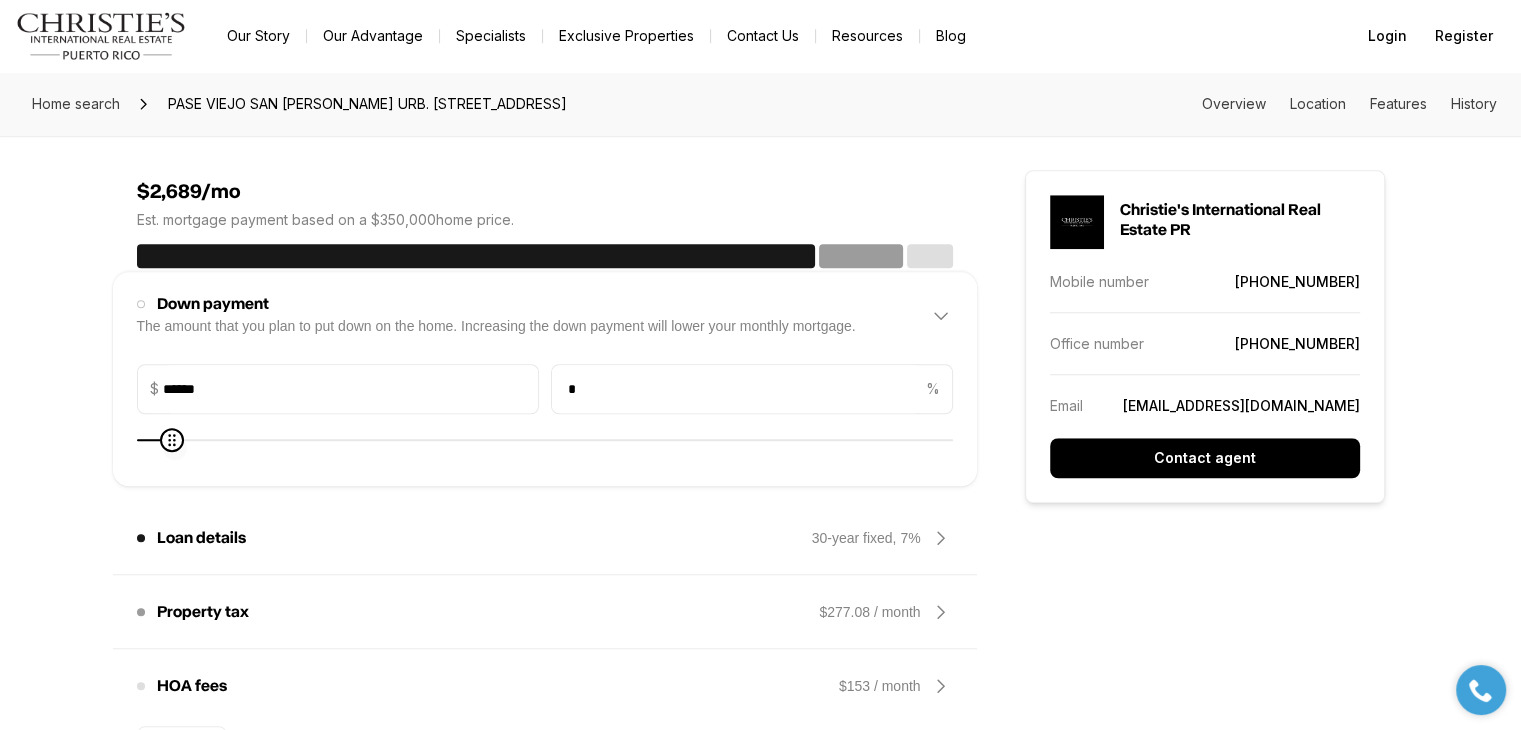 type on "******" 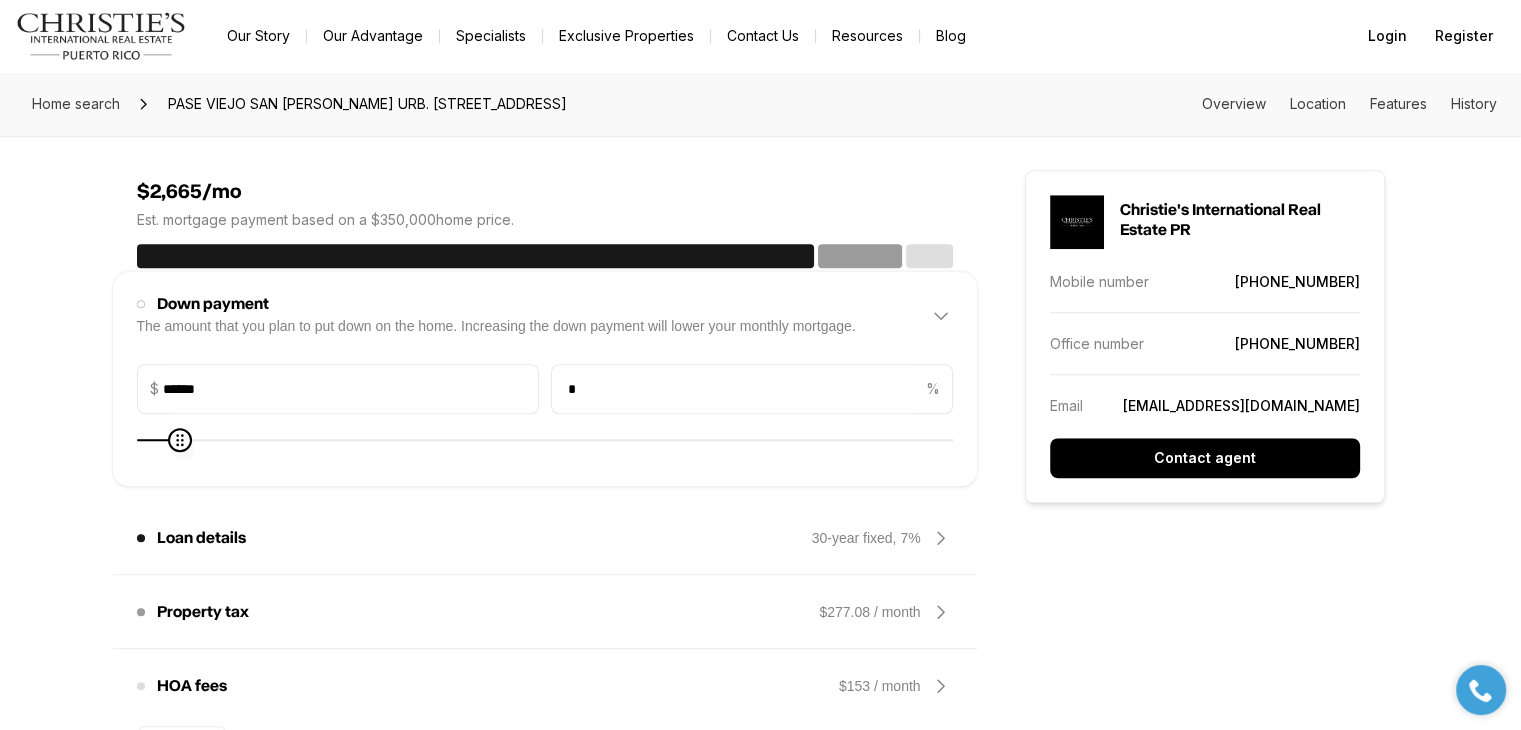 type on "******" 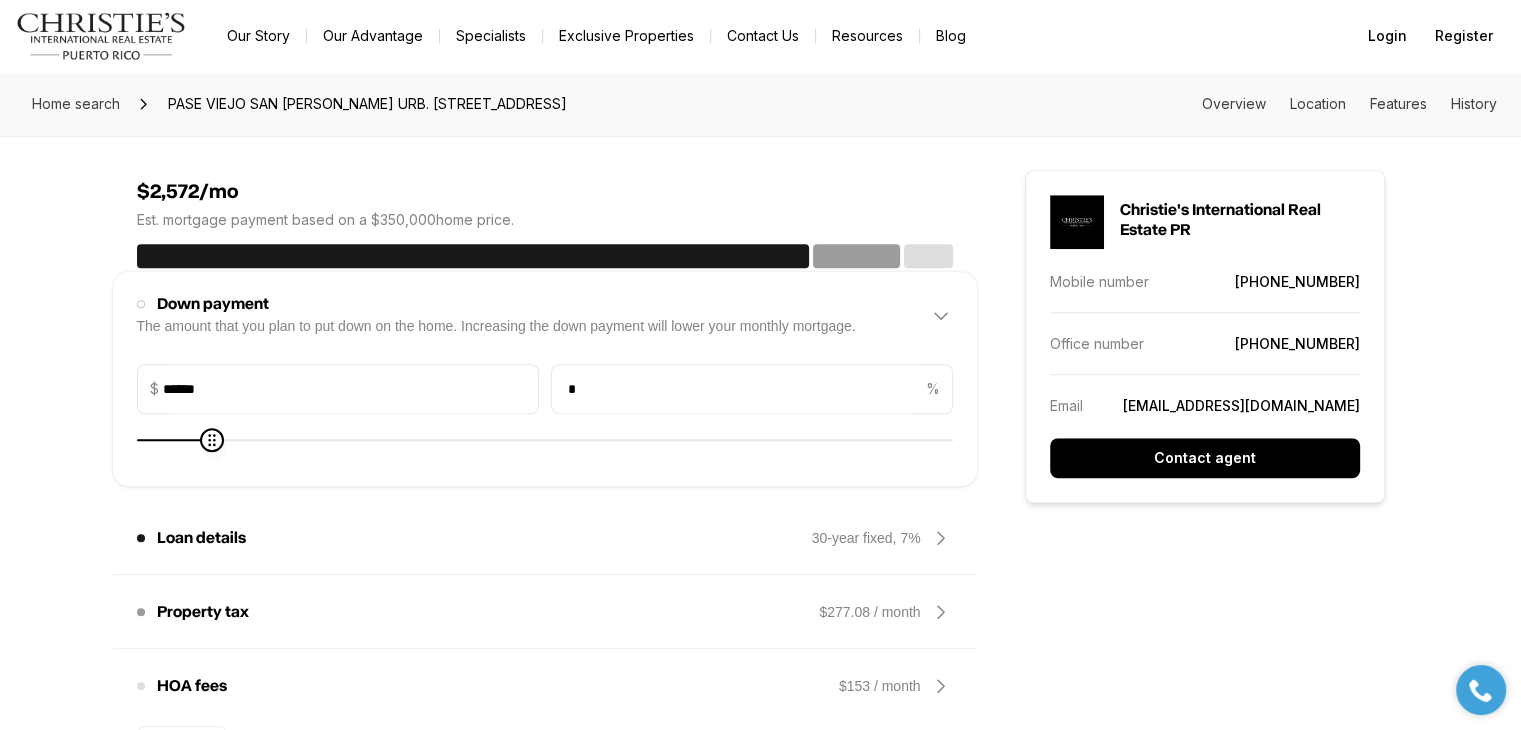type on "******" 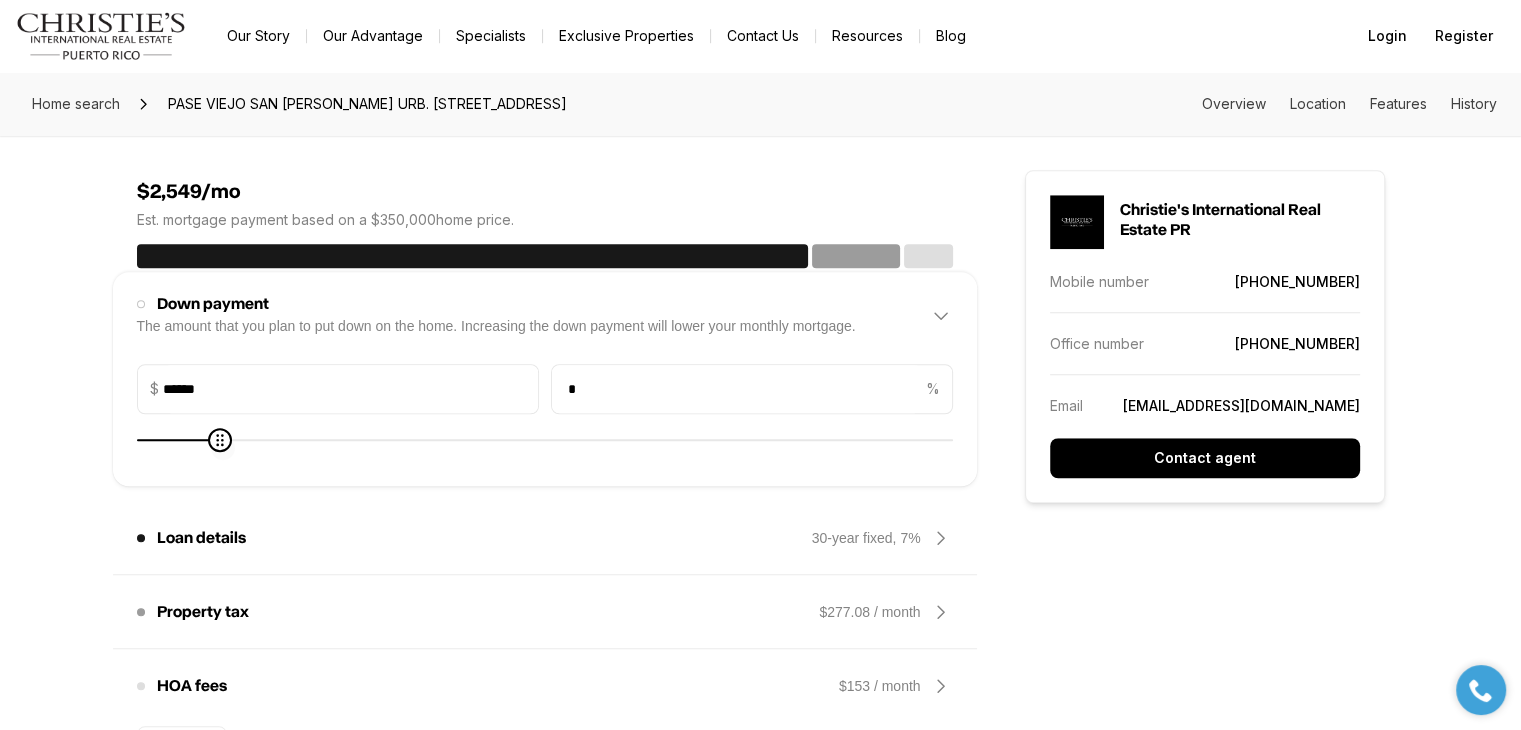 type on "******" 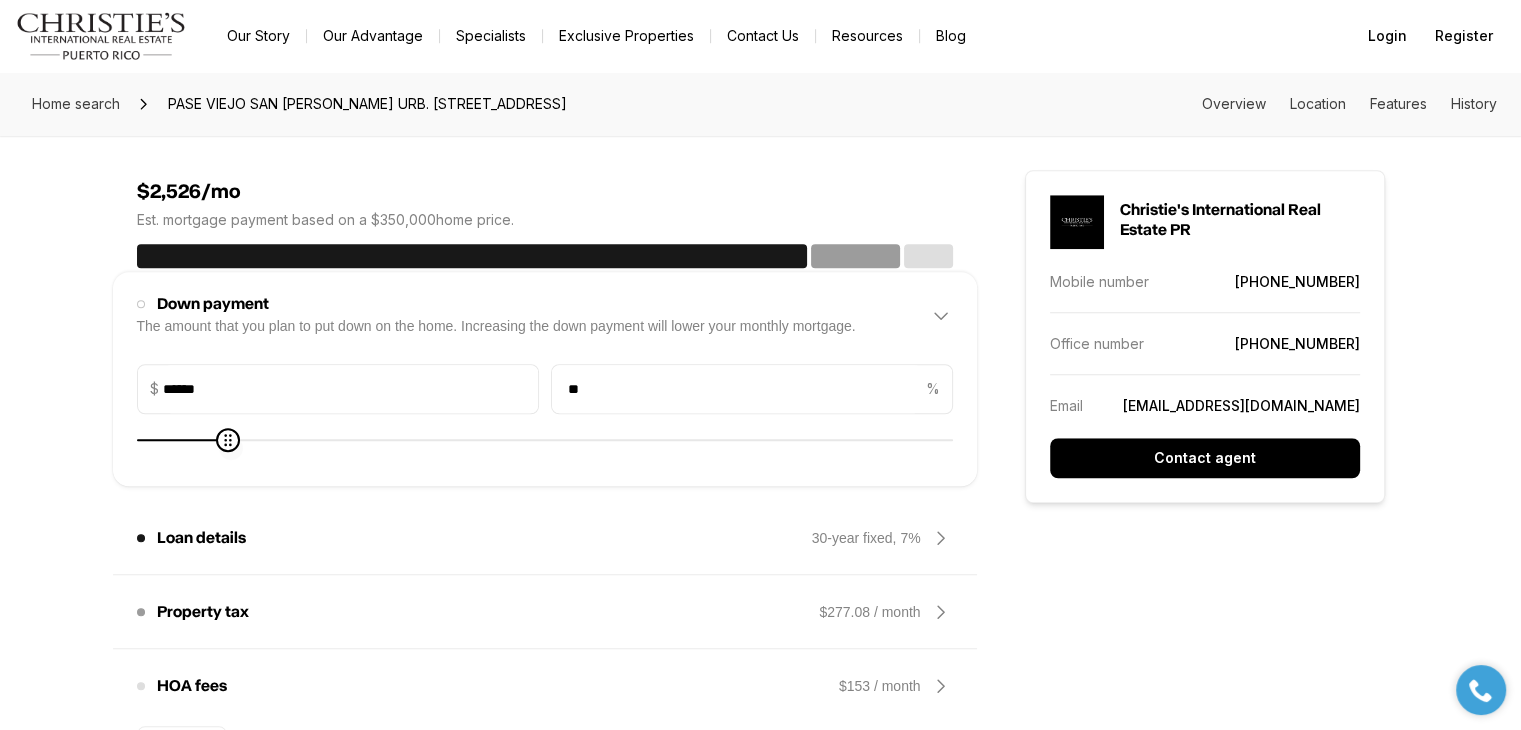 type on "******" 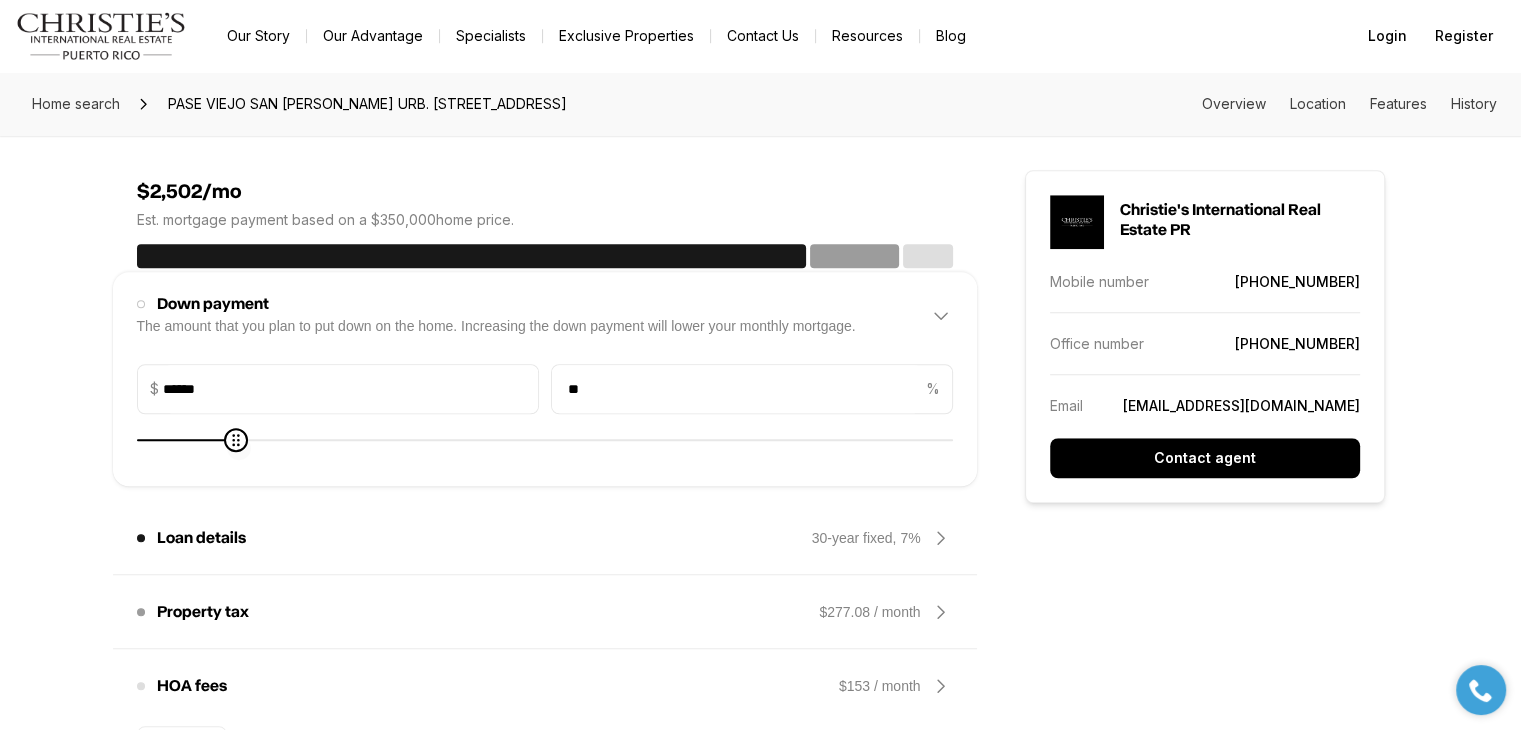 type on "******" 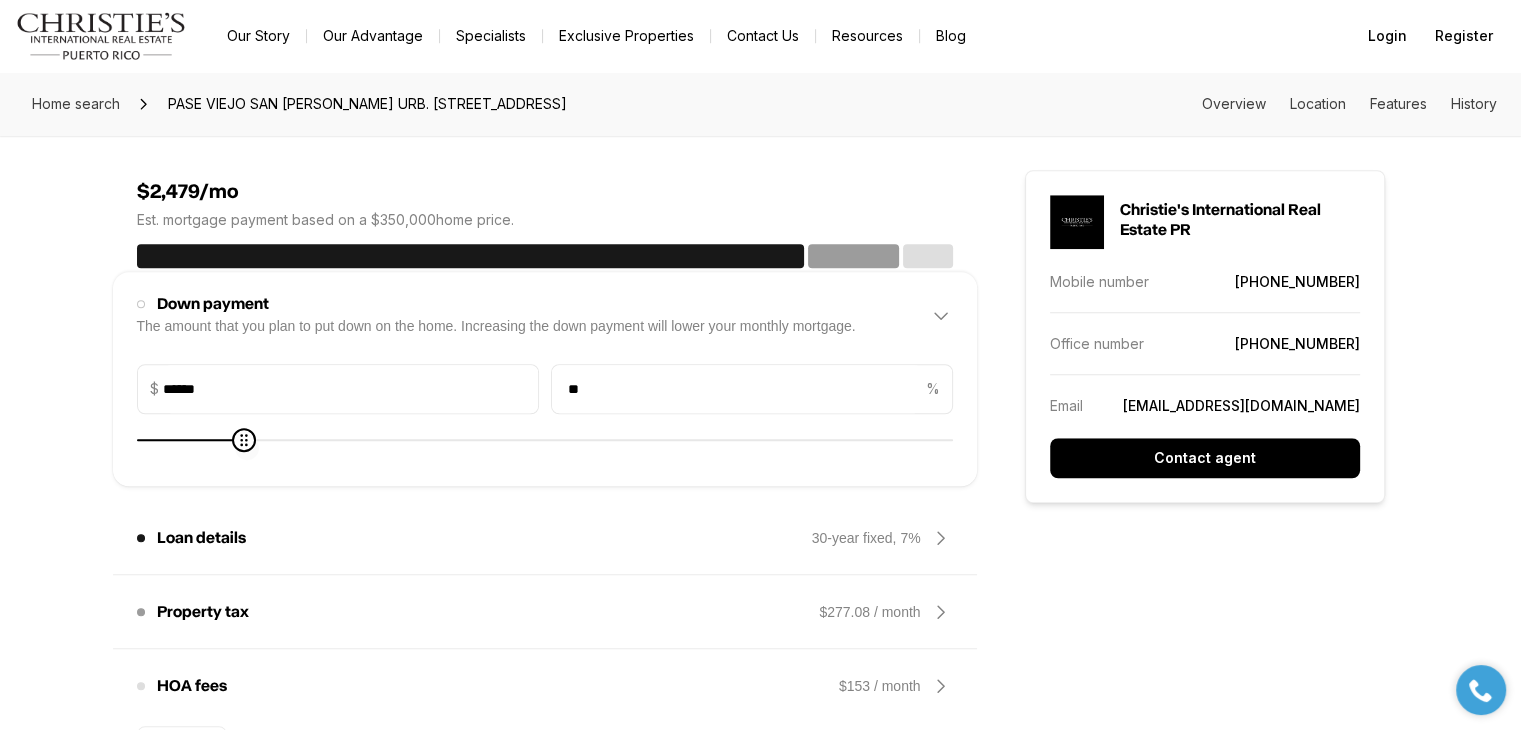 click at bounding box center (244, 440) 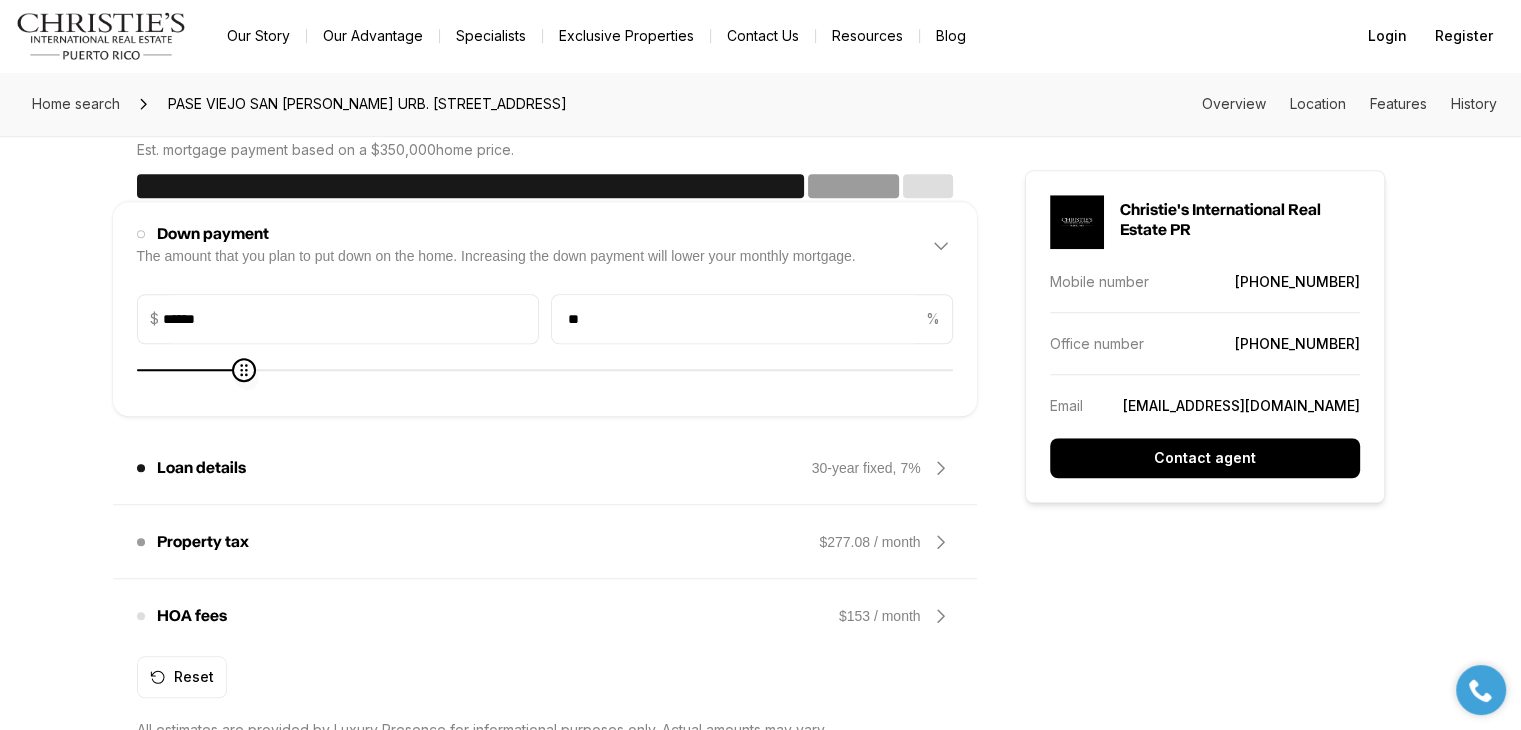 scroll, scrollTop: 1688, scrollLeft: 0, axis: vertical 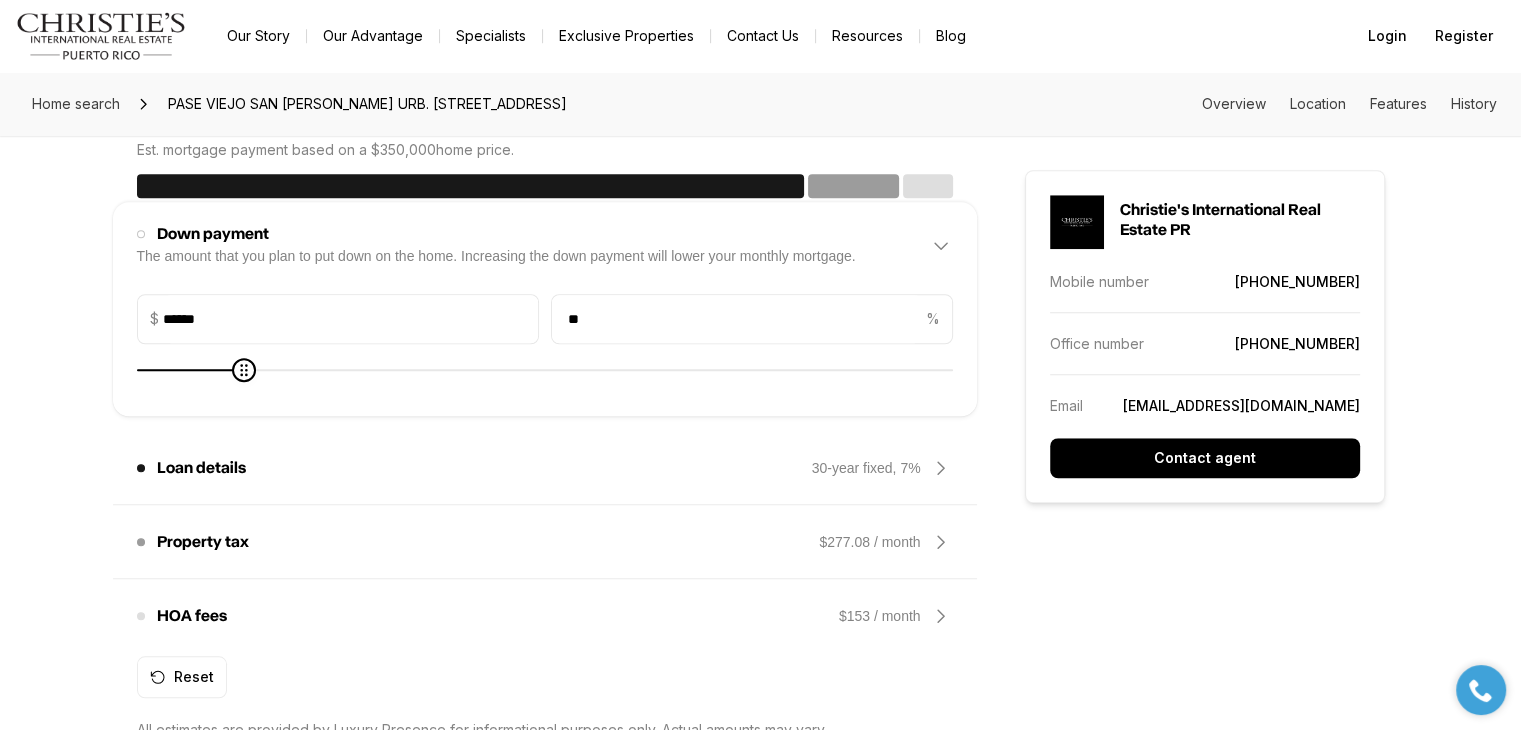 click on "Property tax The amount of tax on your home. $277.08 / month" at bounding box center (545, 542) 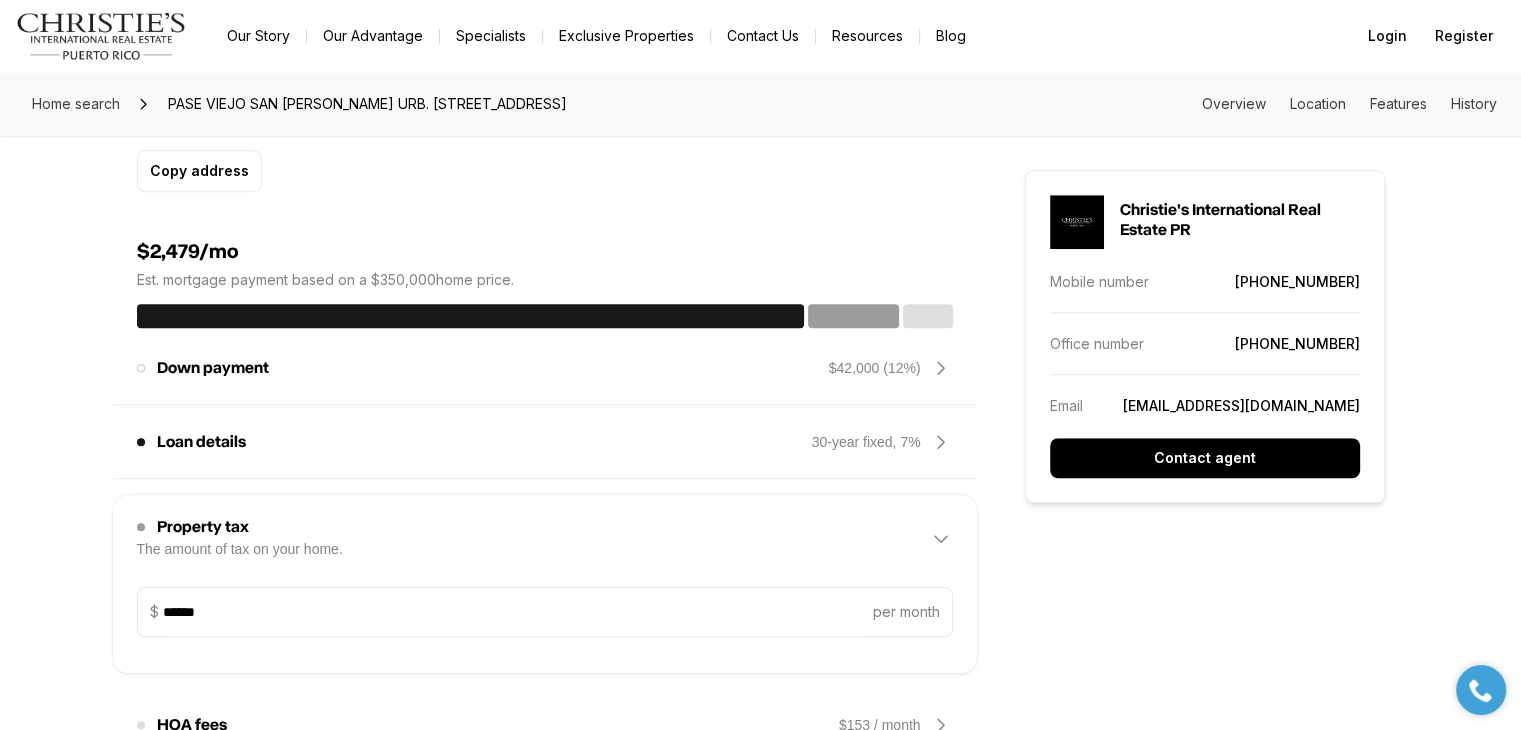 scroll, scrollTop: 1556, scrollLeft: 0, axis: vertical 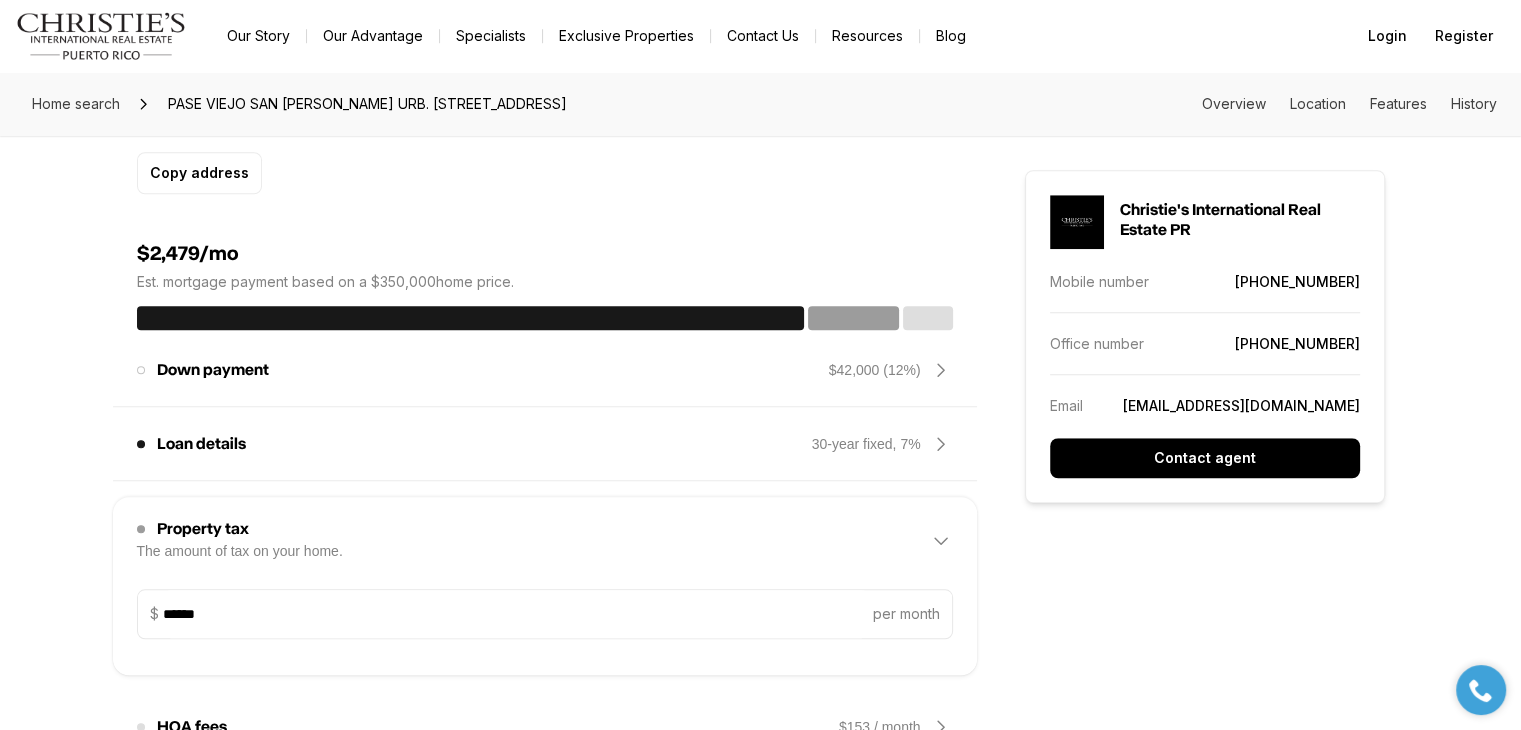 click on "Down payment The amount that you plan to put down on the home. Increasing the down payment will lower your monthly mortgage. $42,000 (12%)" at bounding box center (545, 370) 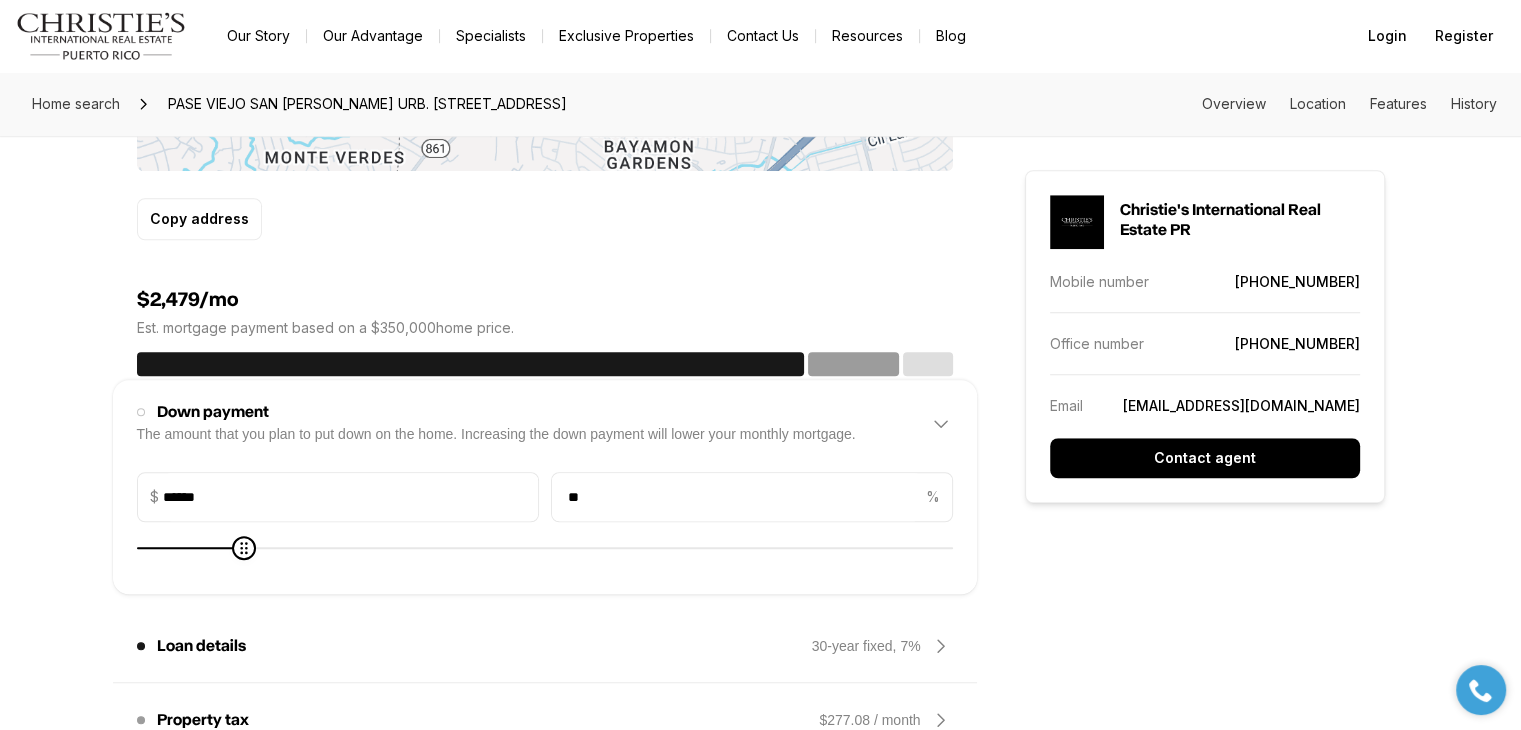 scroll, scrollTop: 1512, scrollLeft: 0, axis: vertical 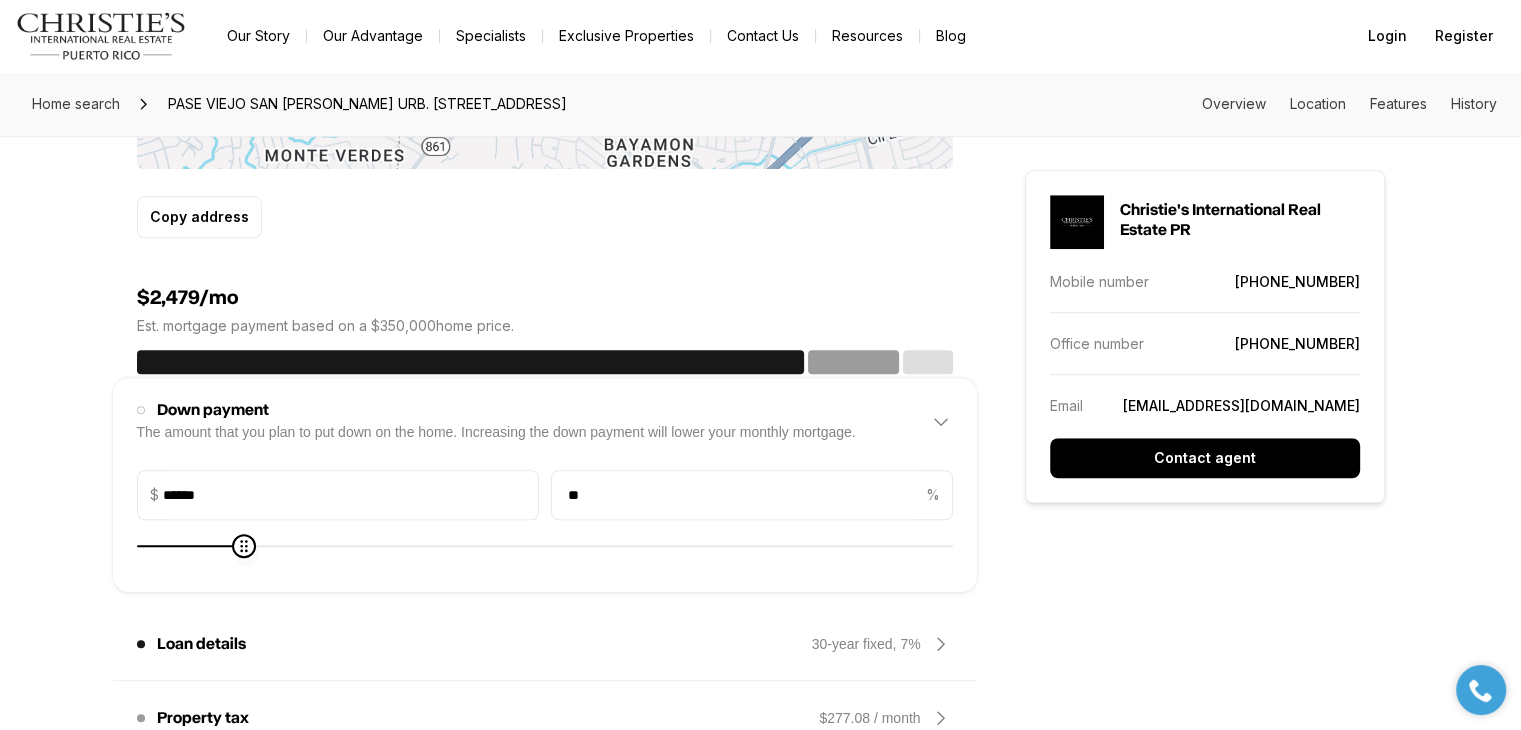 type on "******" 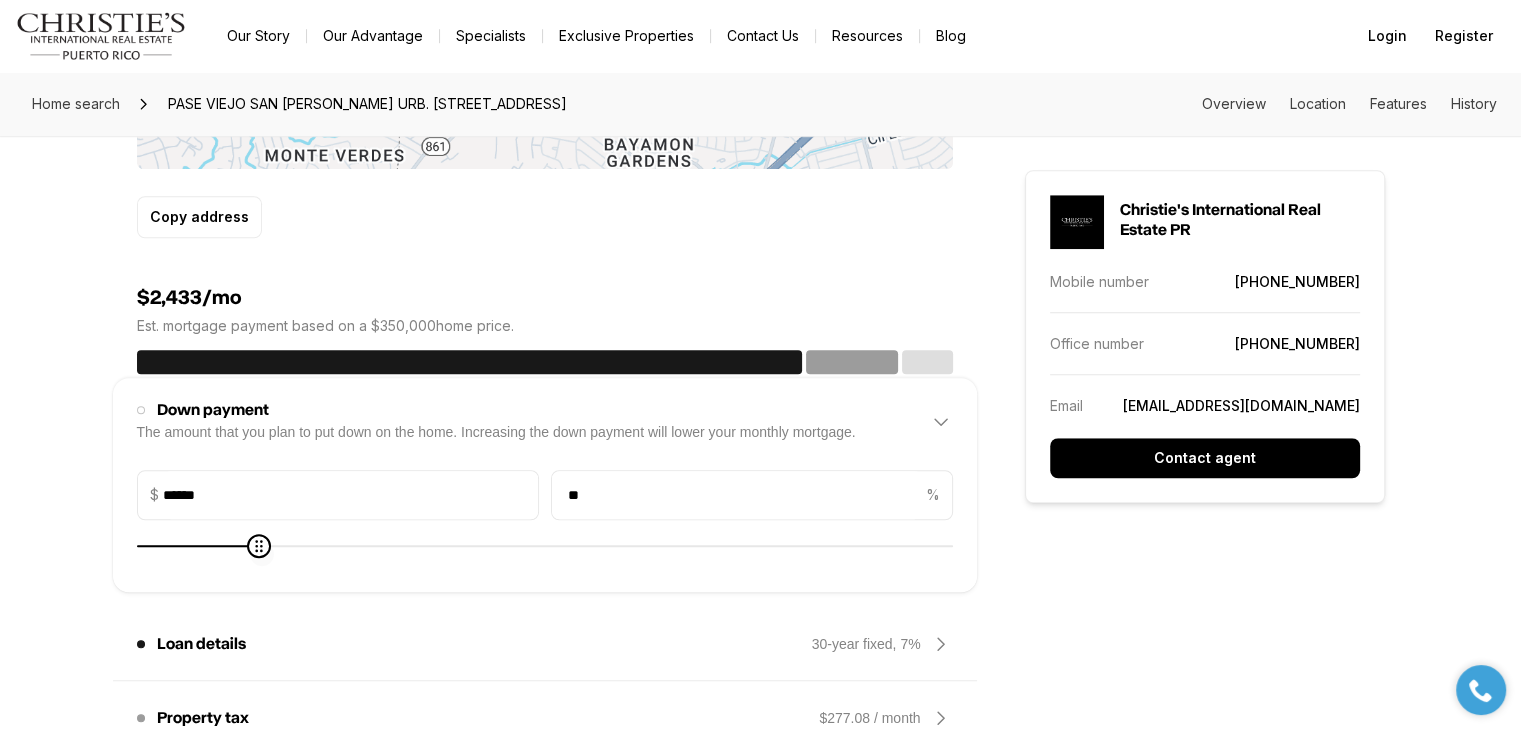 type on "******" 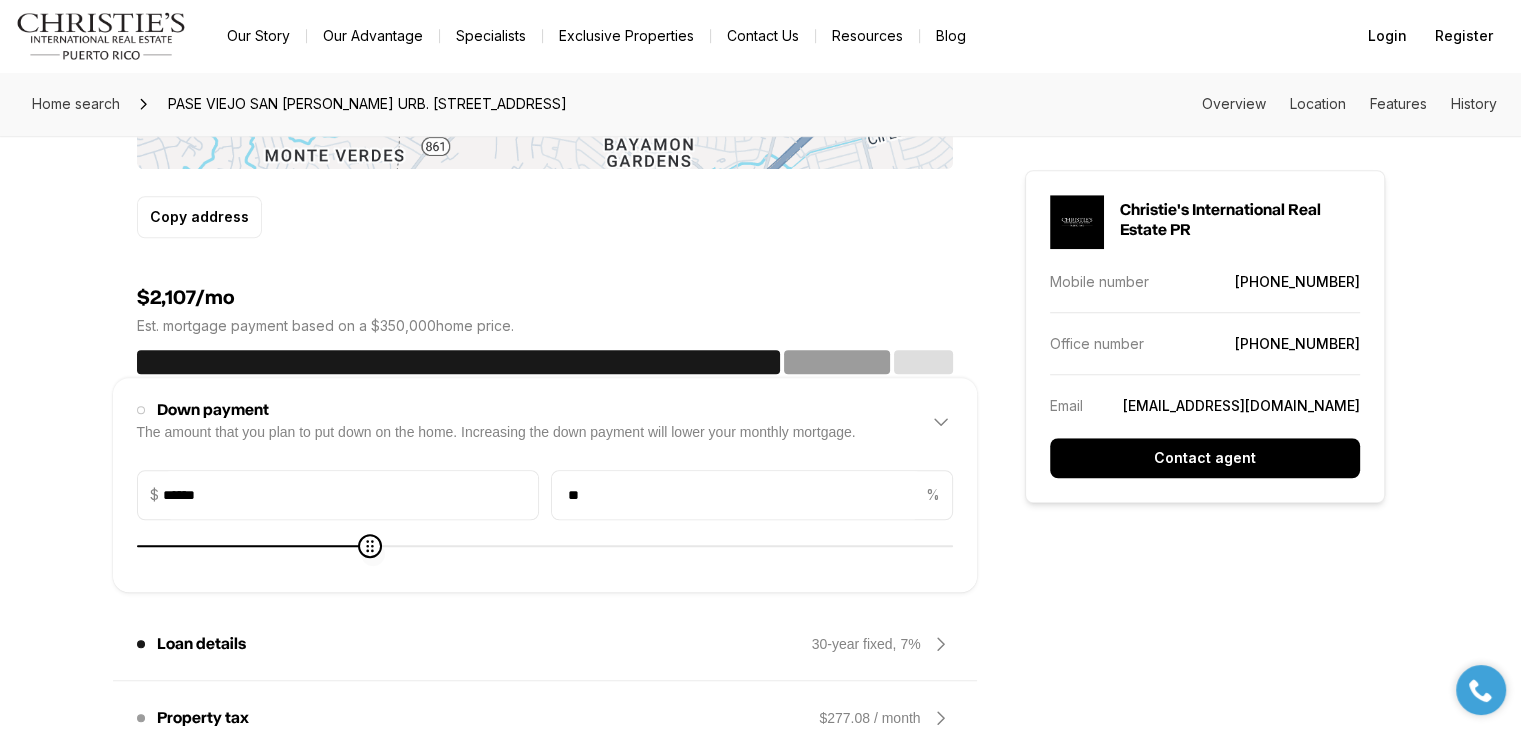 type on "*******" 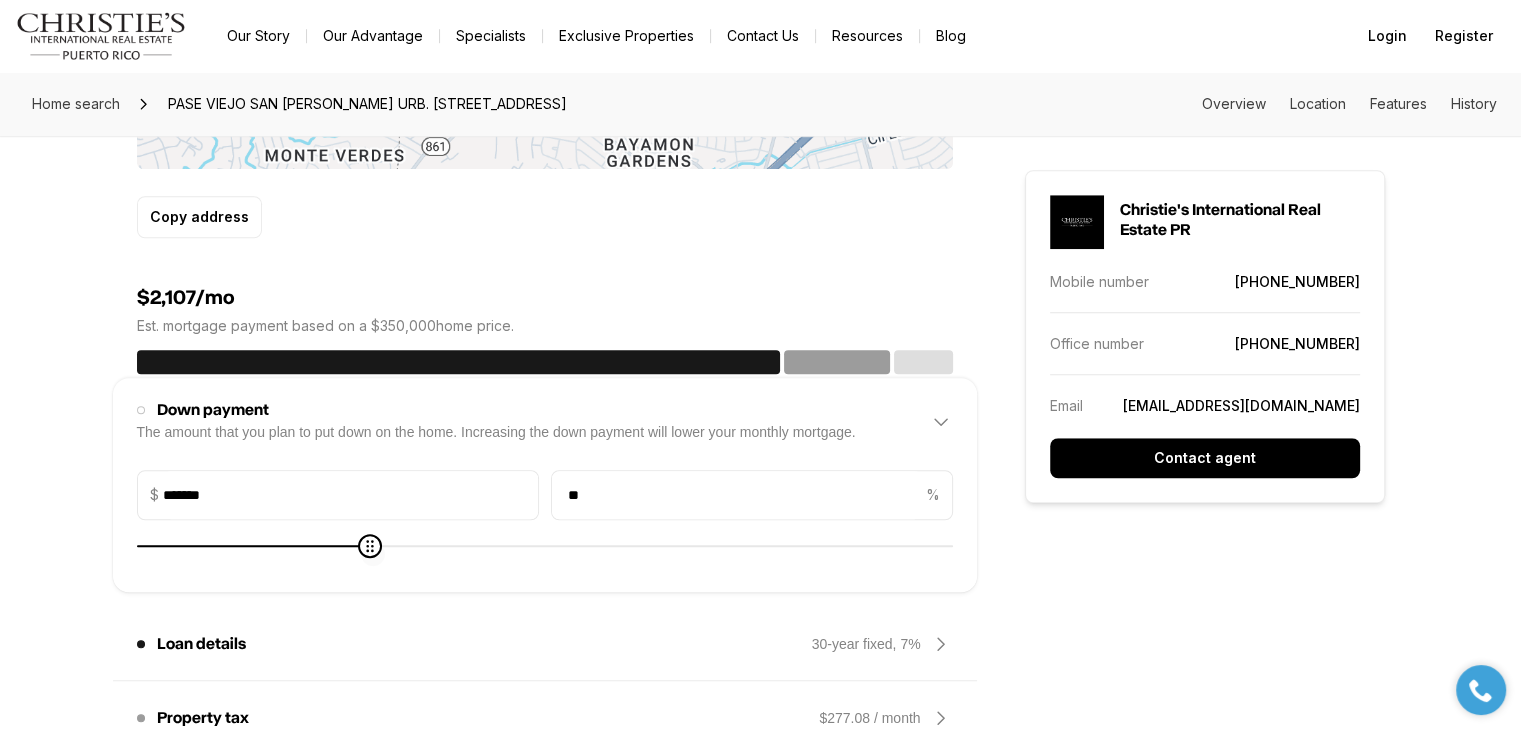 type on "*******" 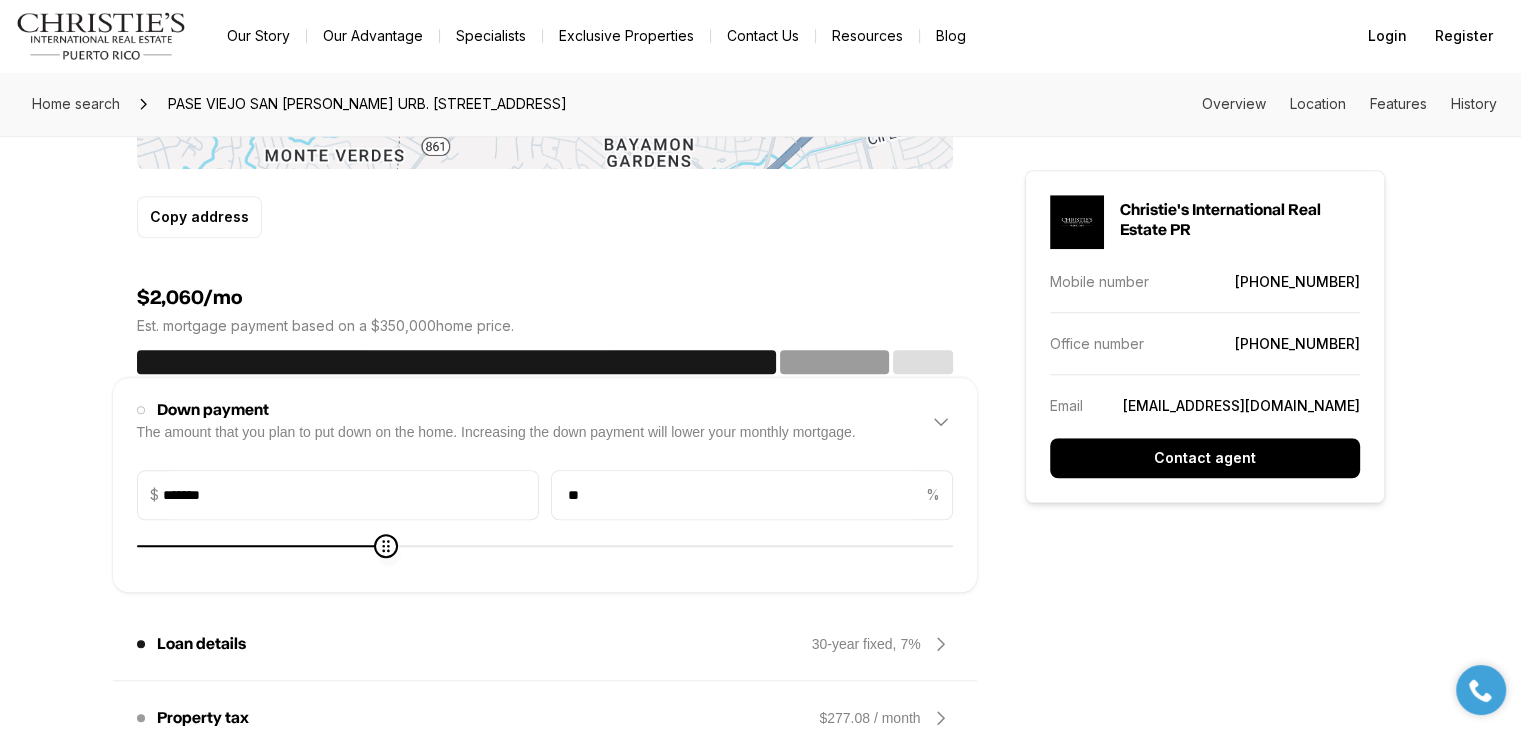 type on "*******" 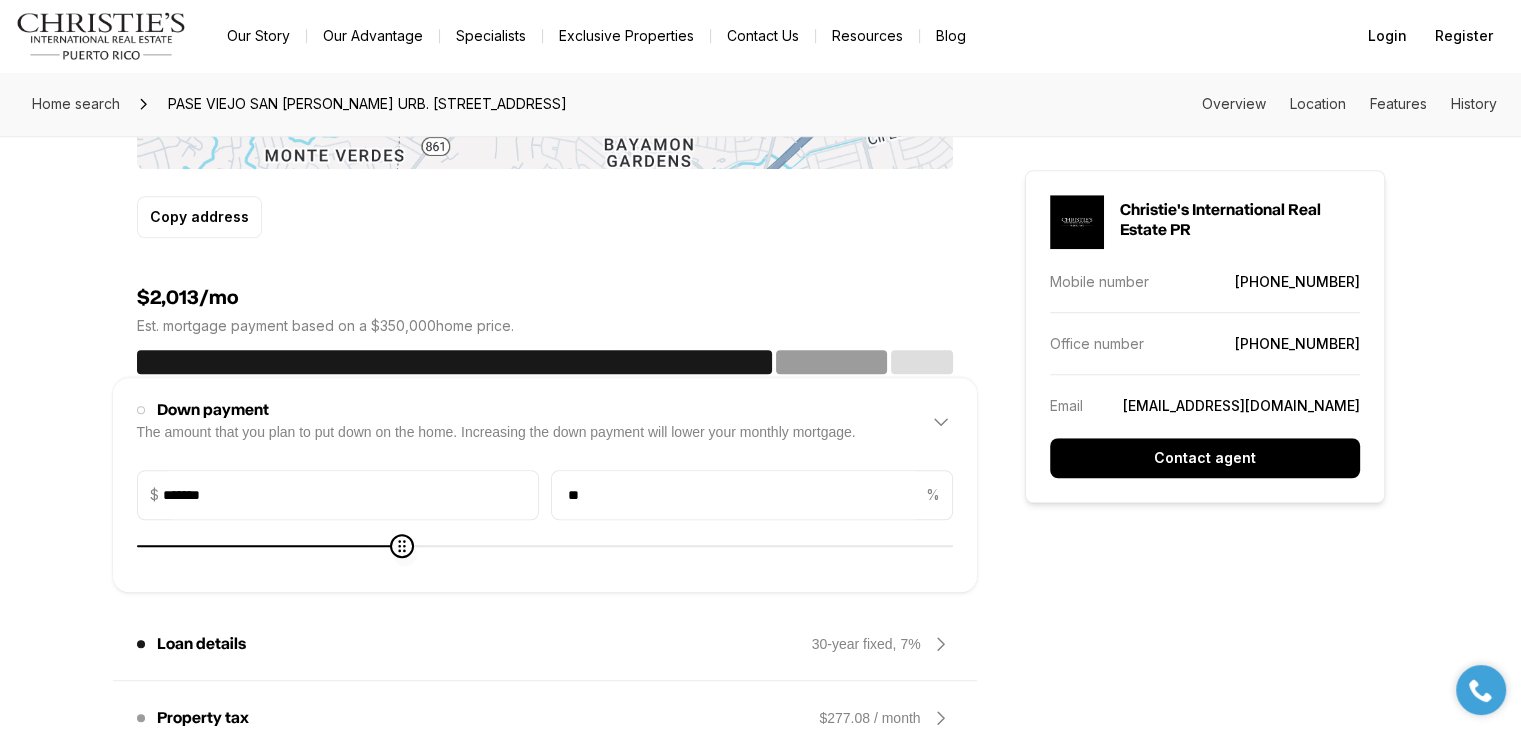 type on "*******" 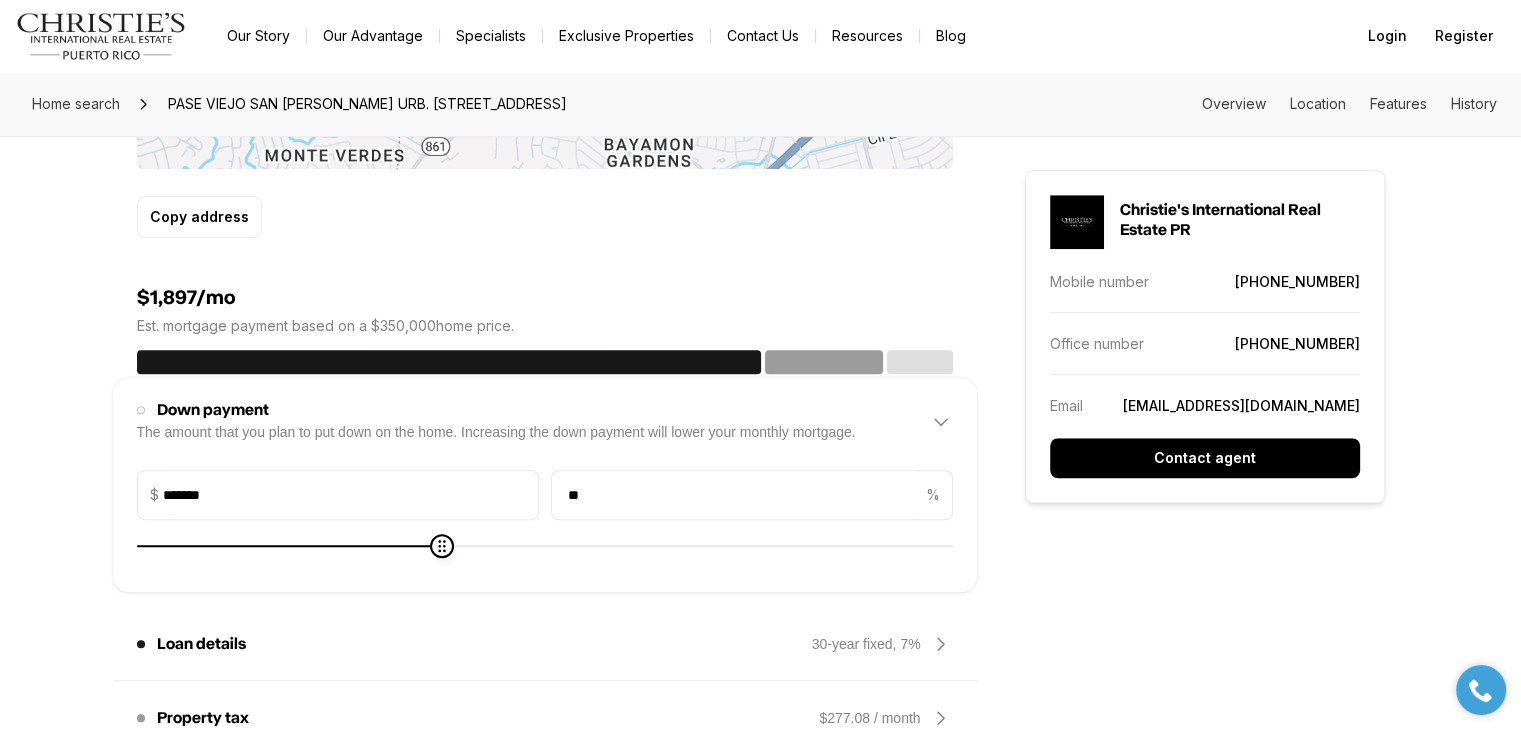 type on "*******" 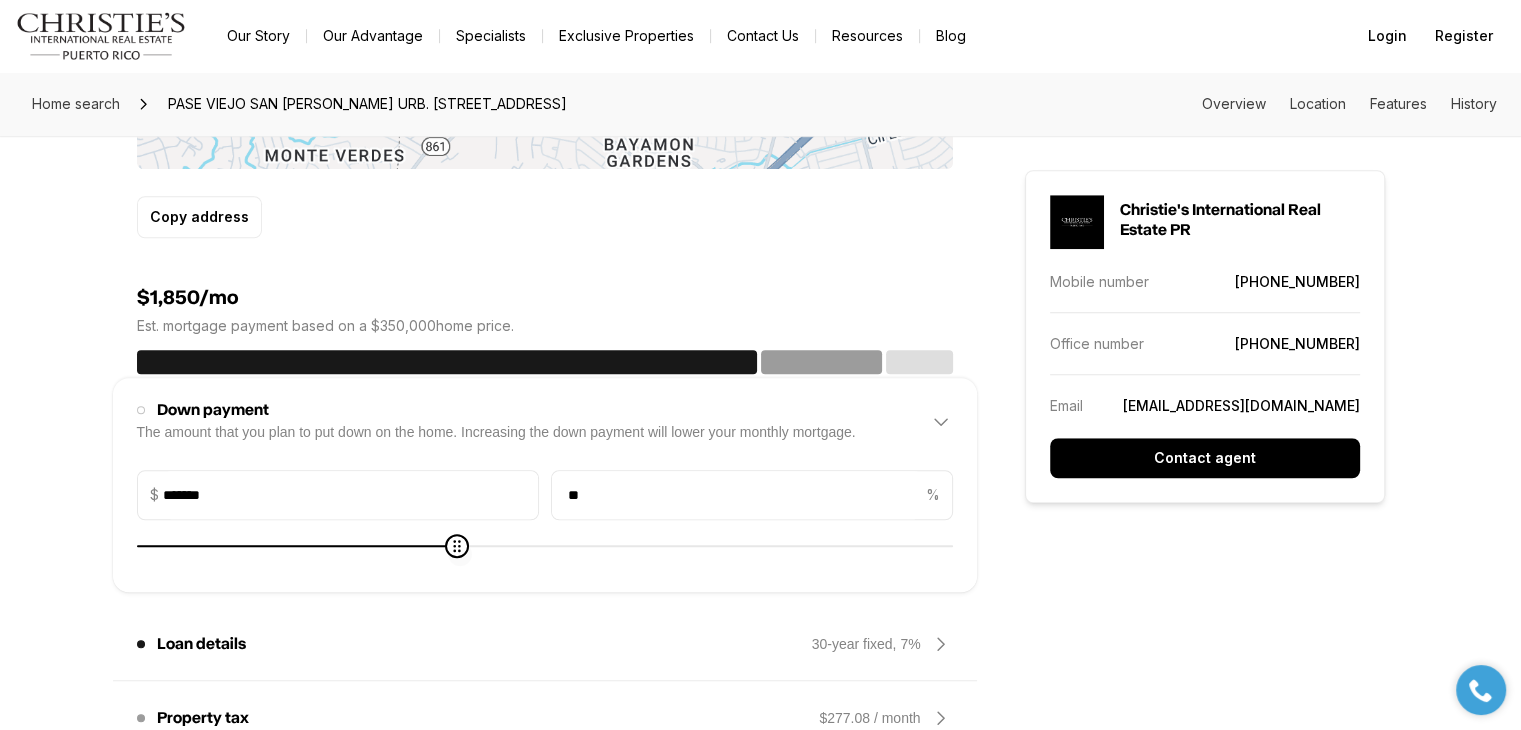 type on "*******" 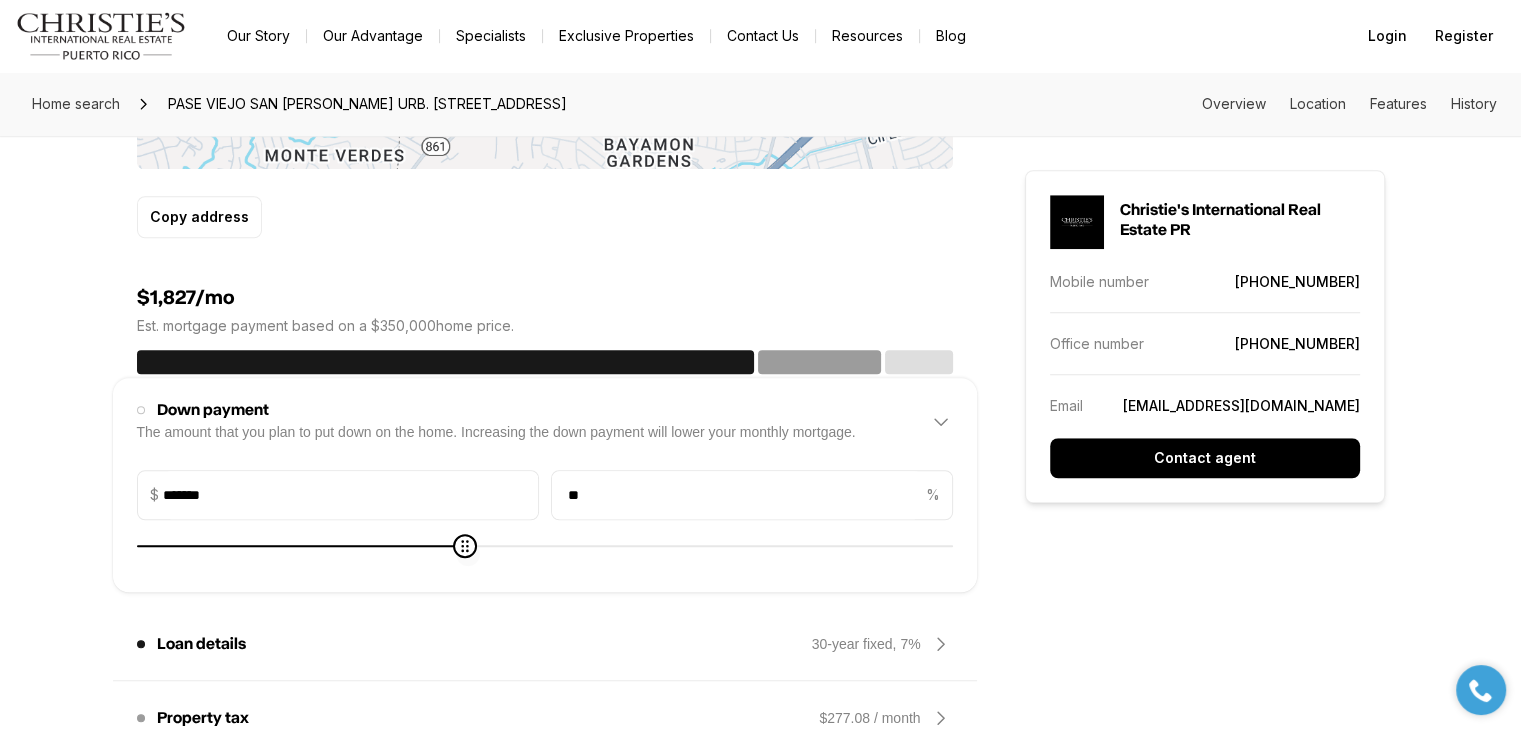 type on "*******" 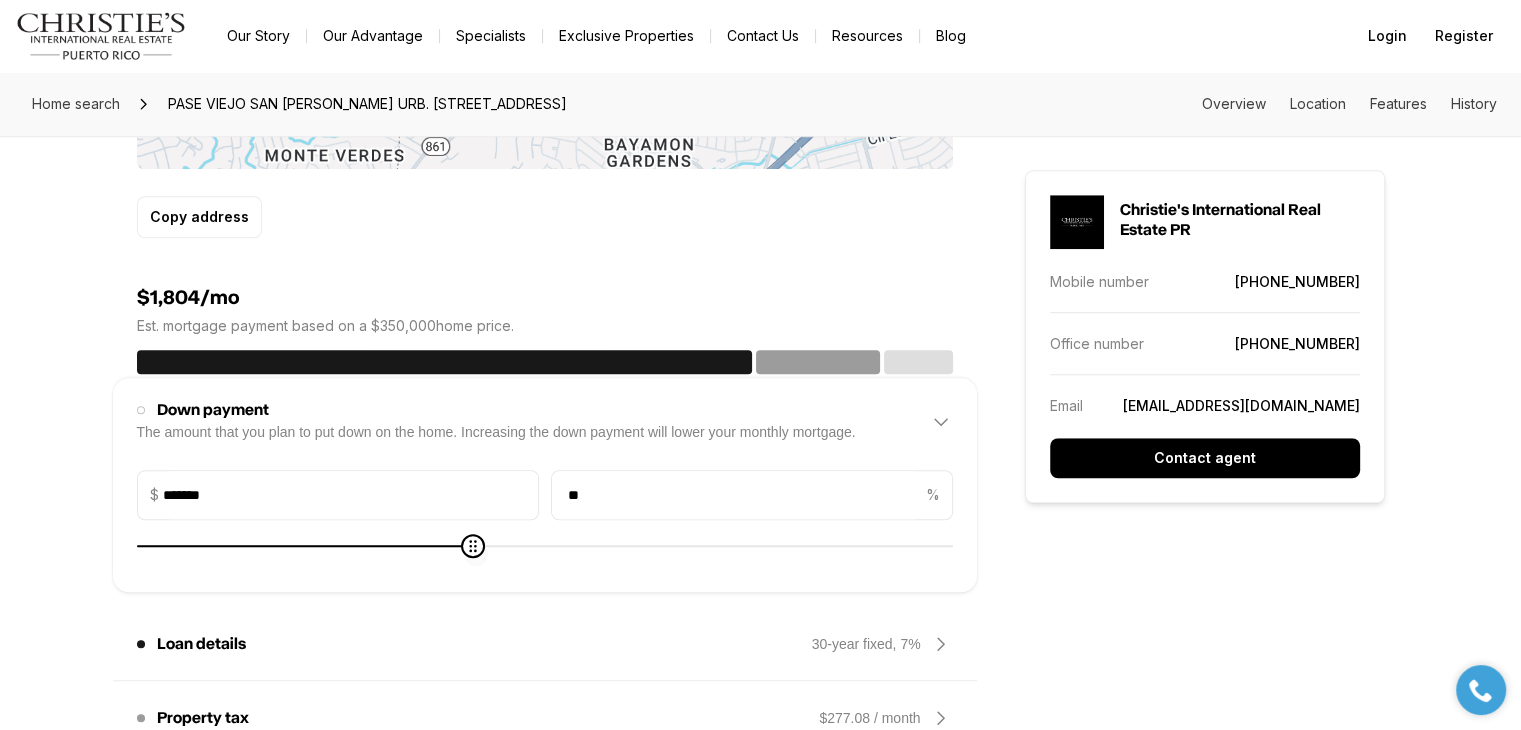 type on "*******" 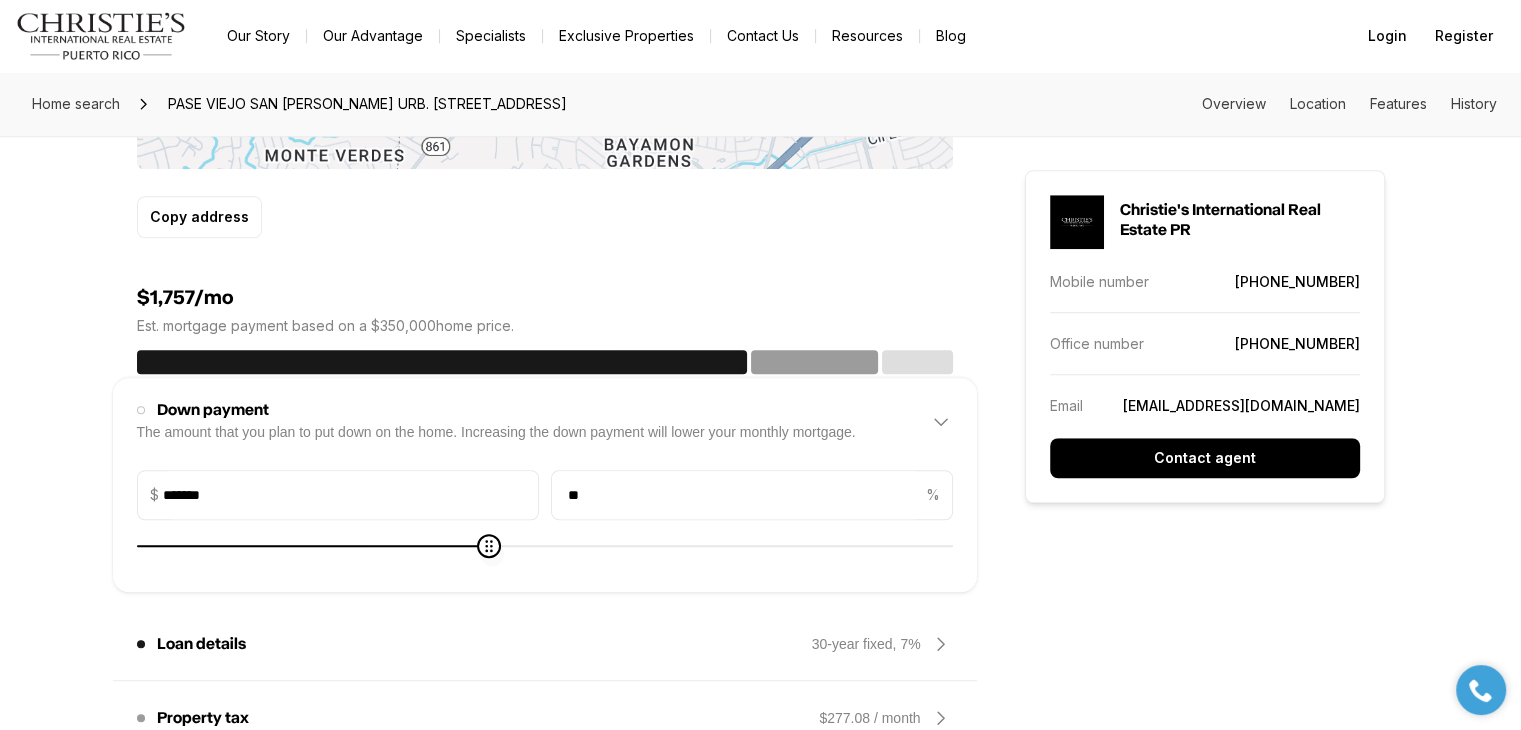 type on "*******" 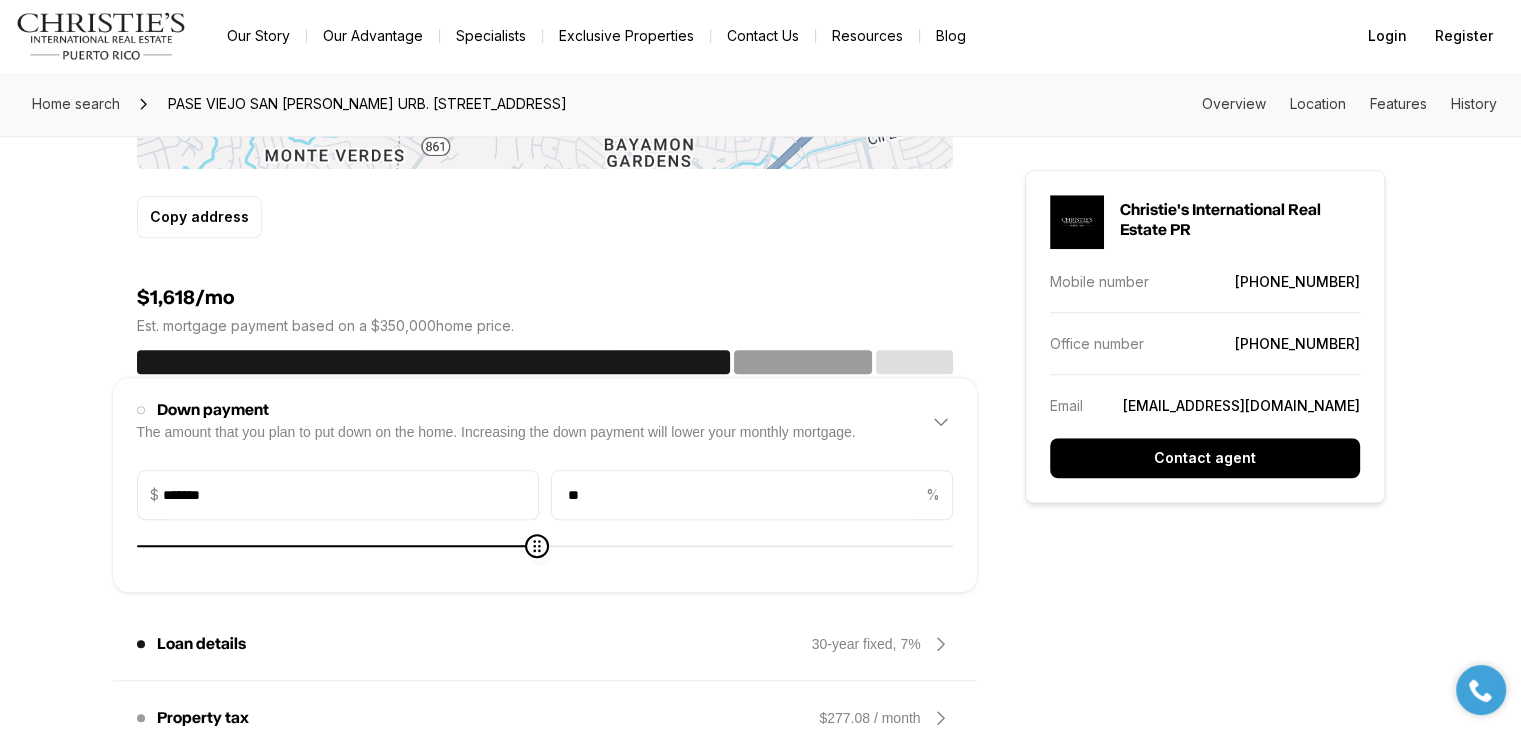 type on "*******" 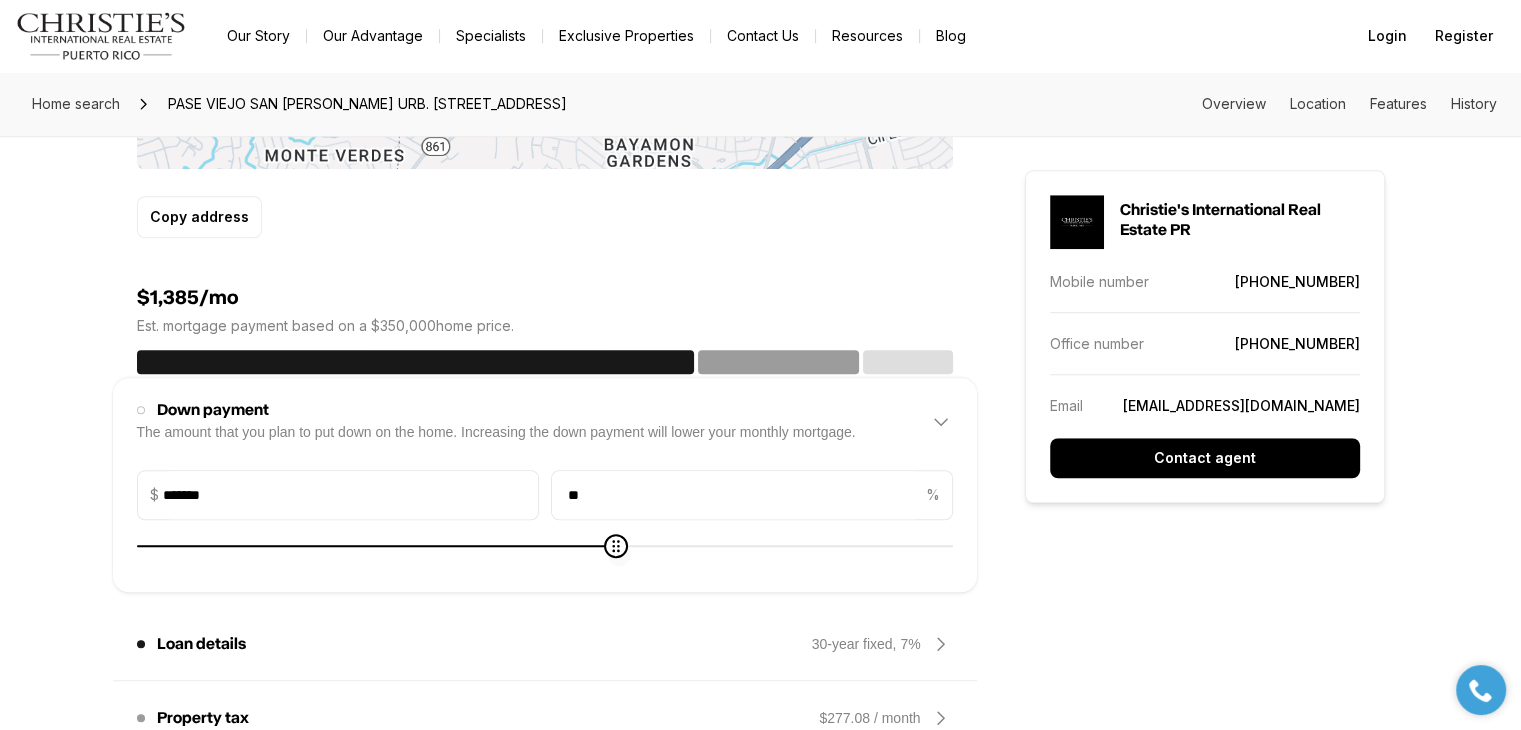 type on "*******" 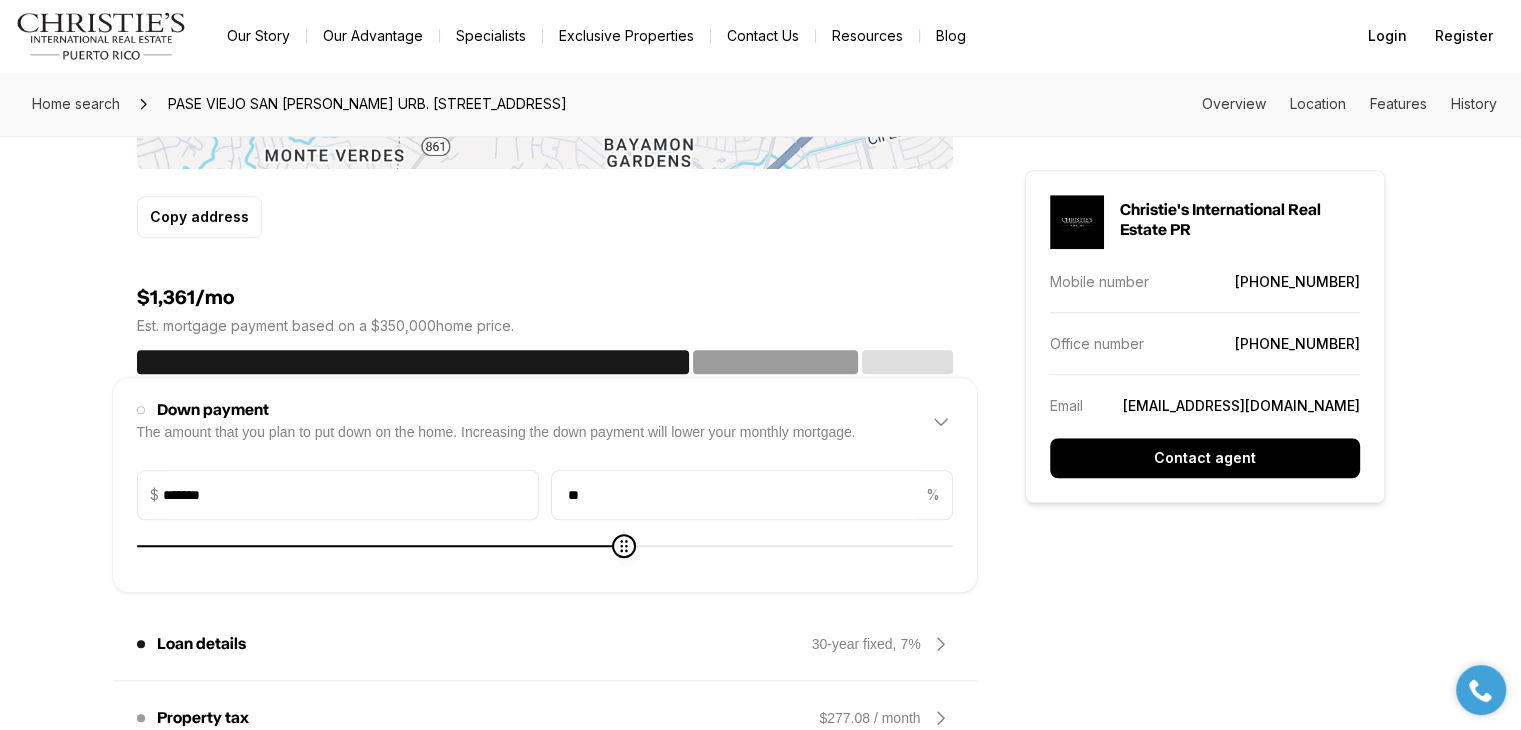 type on "*******" 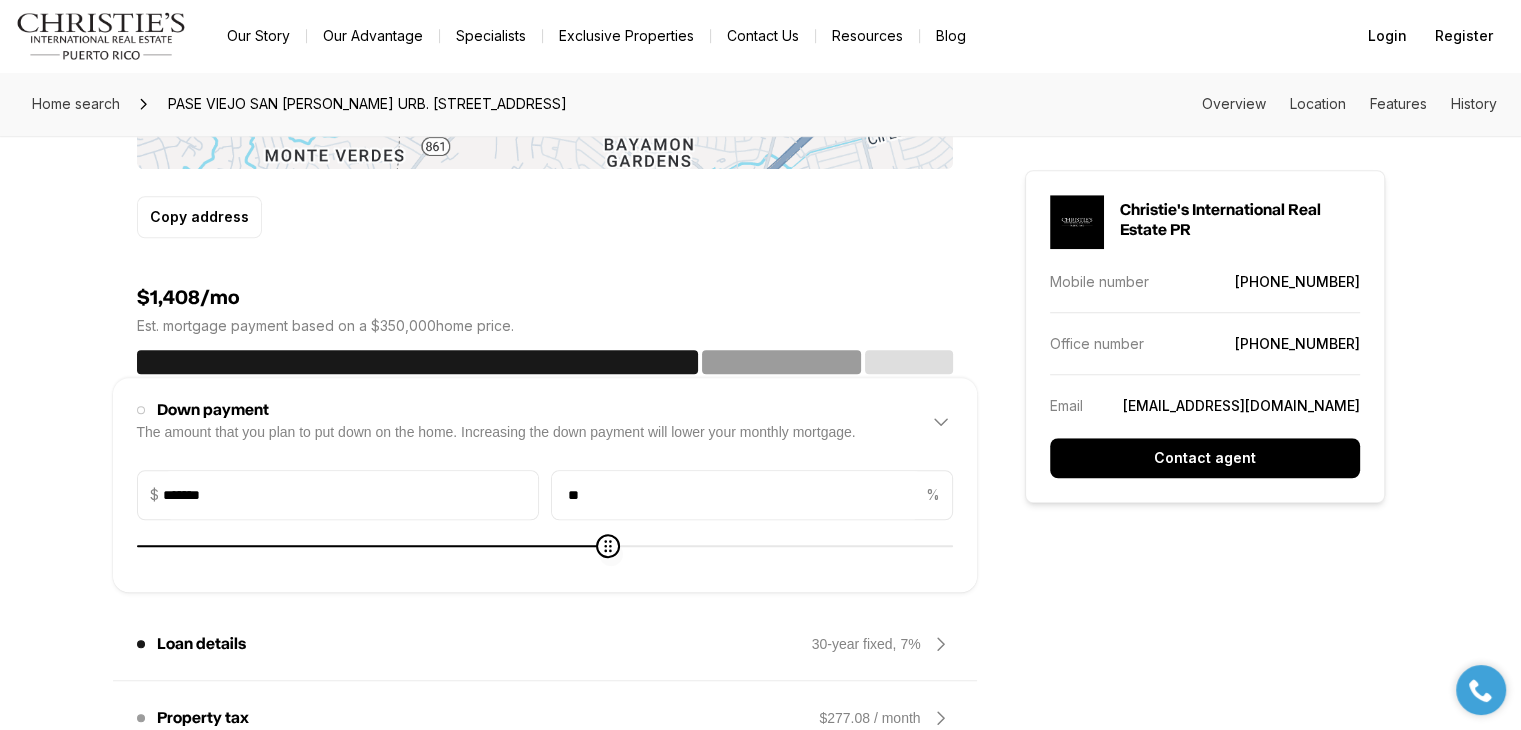 type on "*******" 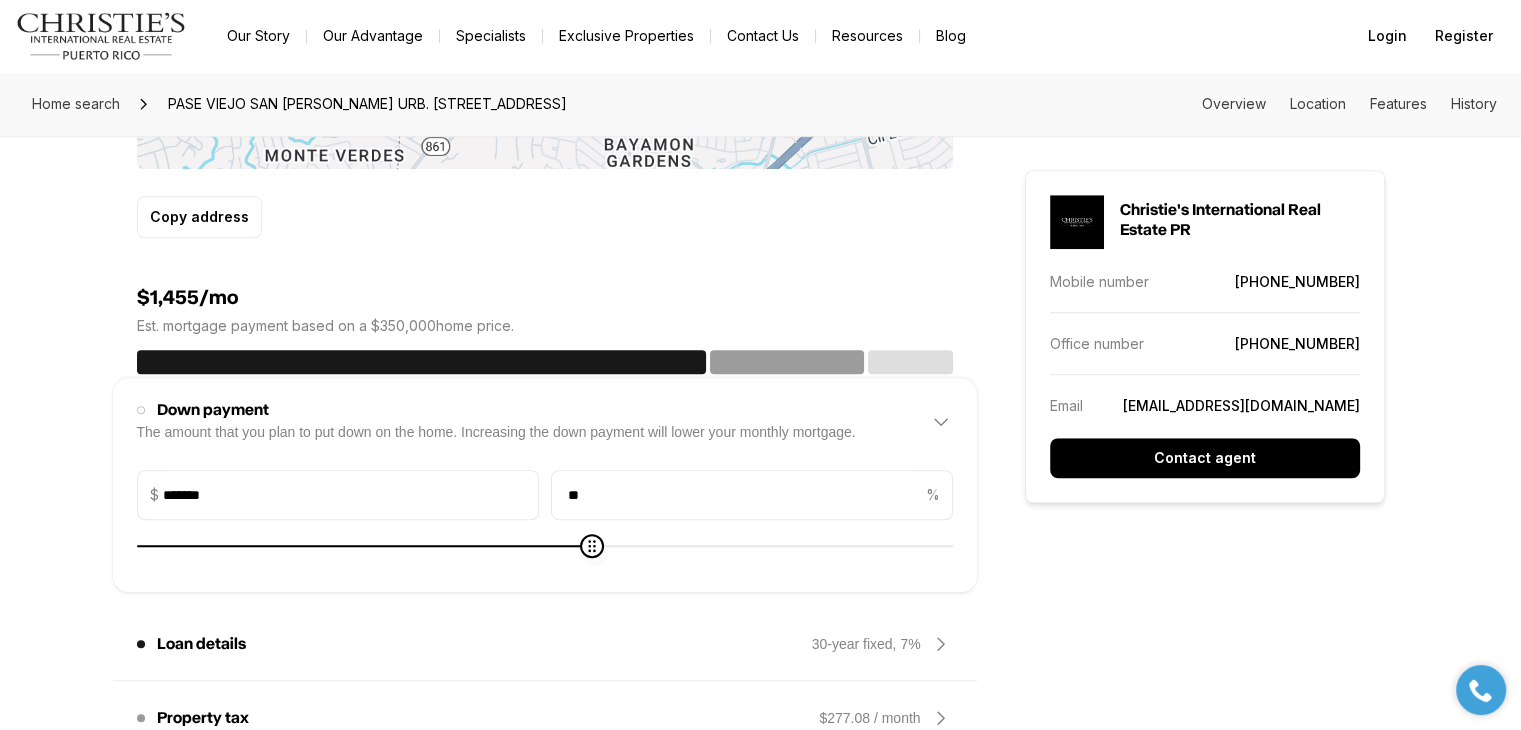 type on "*******" 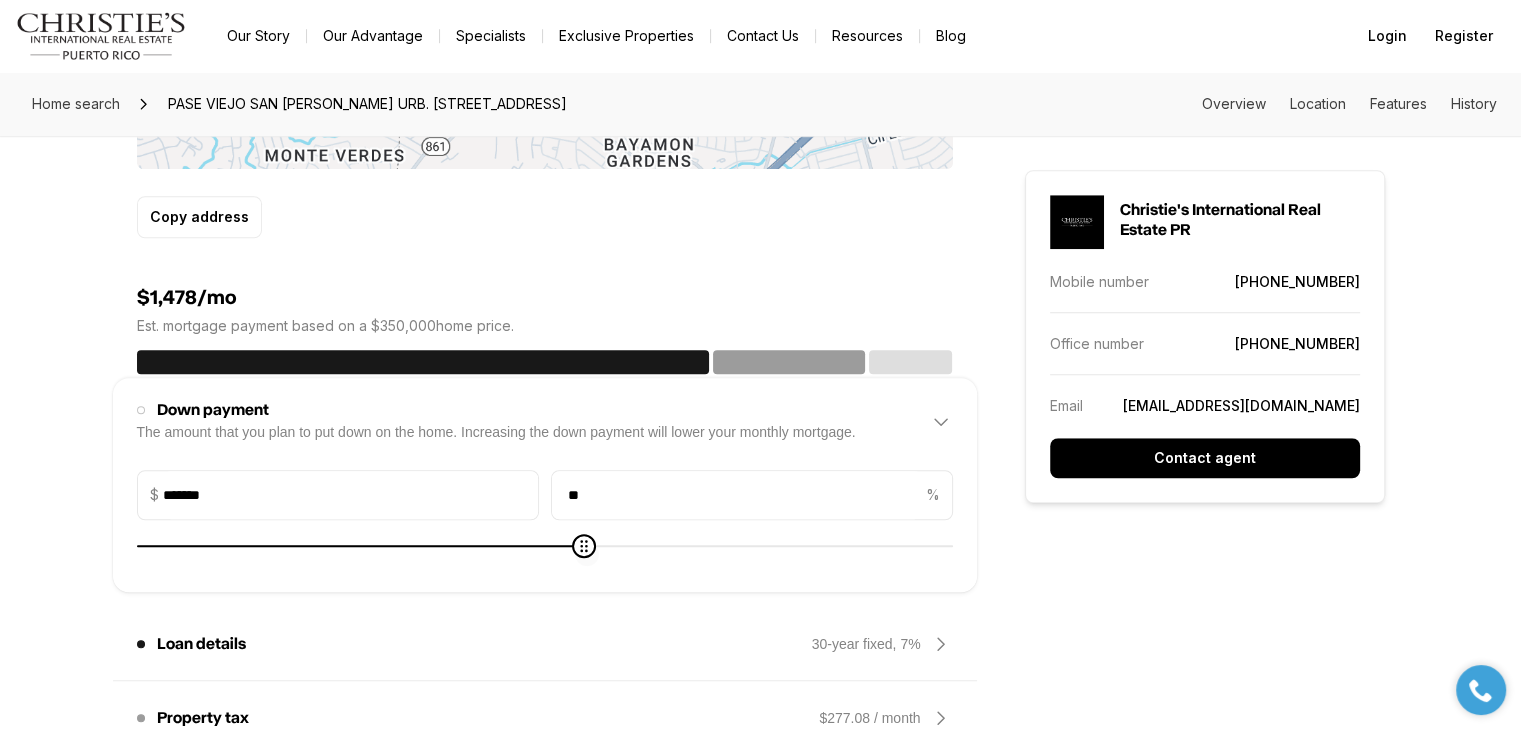 type on "*******" 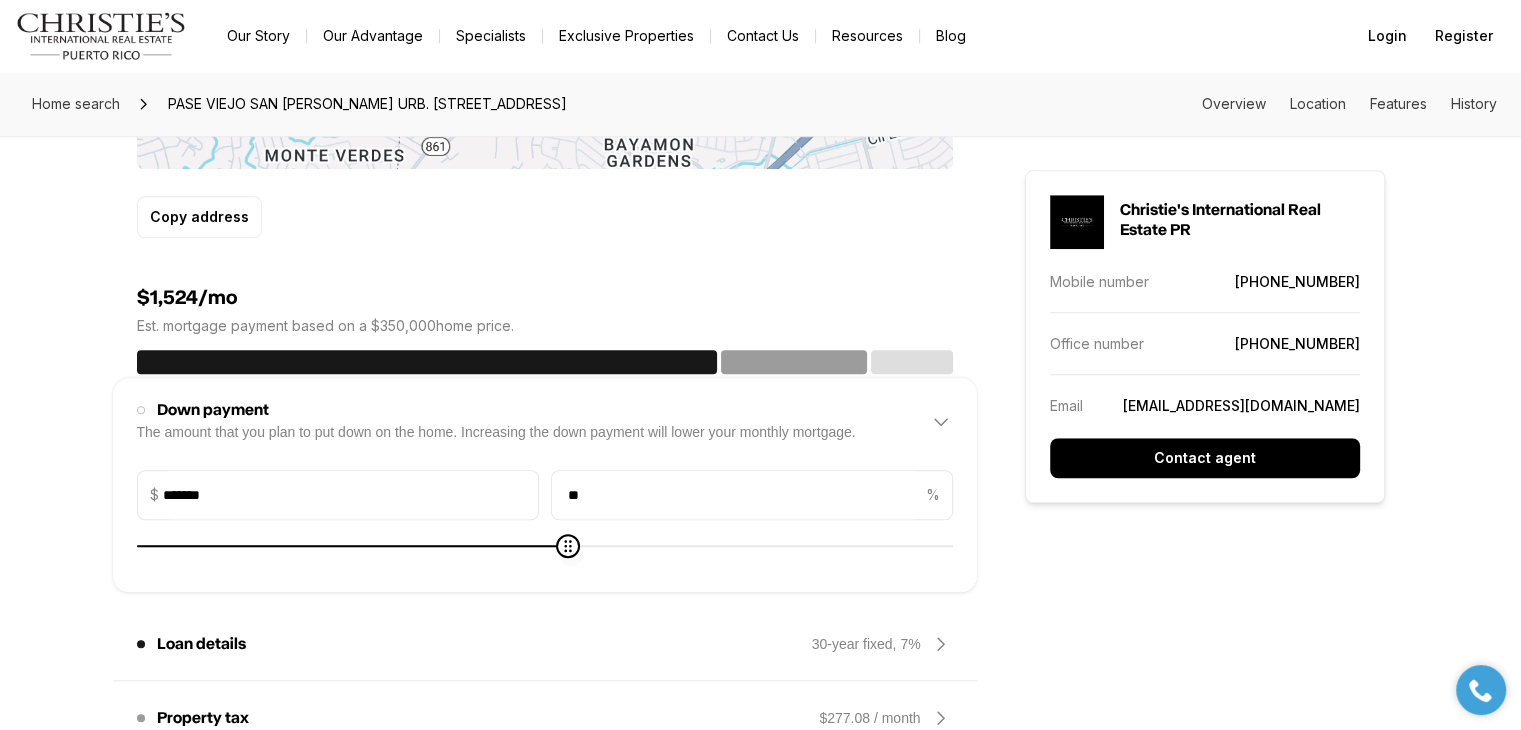 type on "*******" 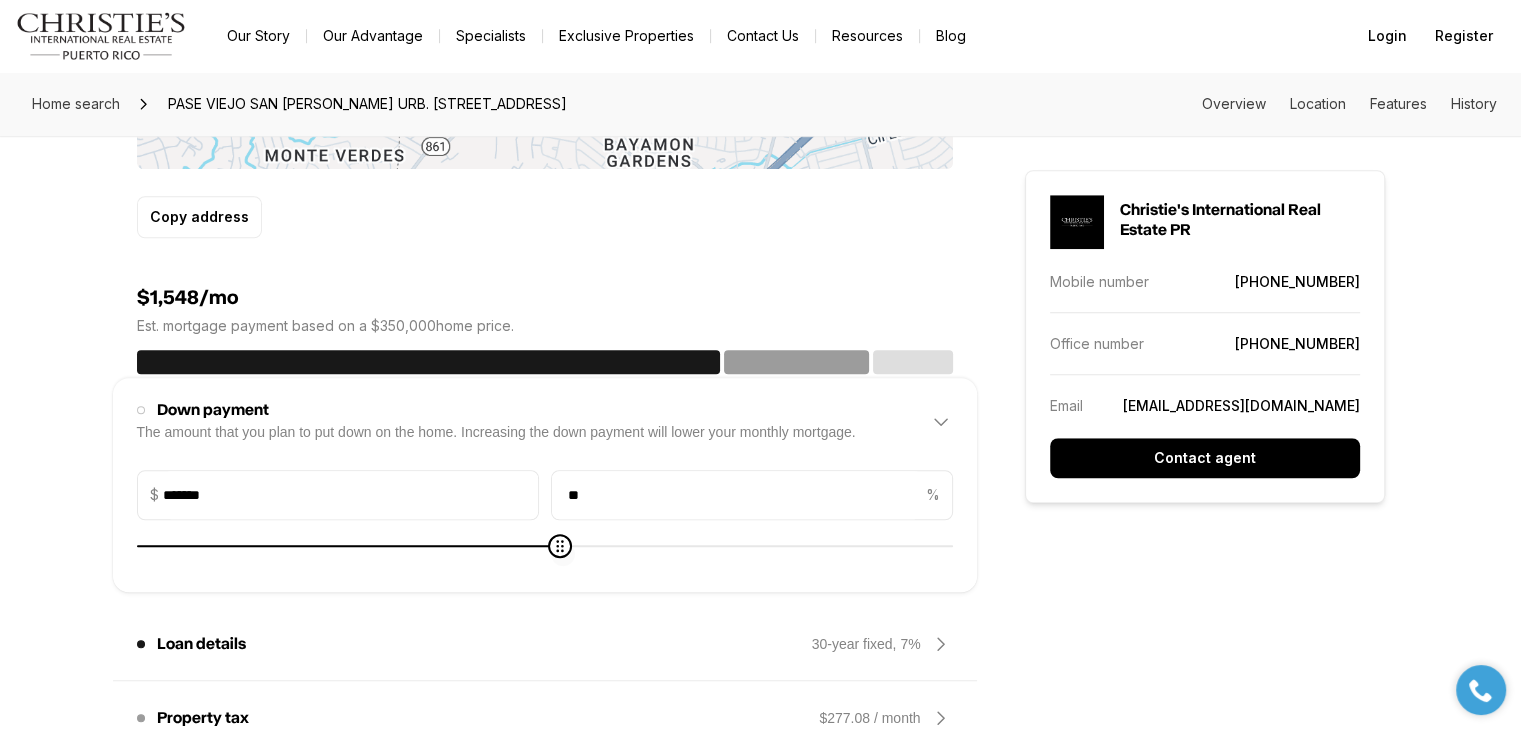 type on "*******" 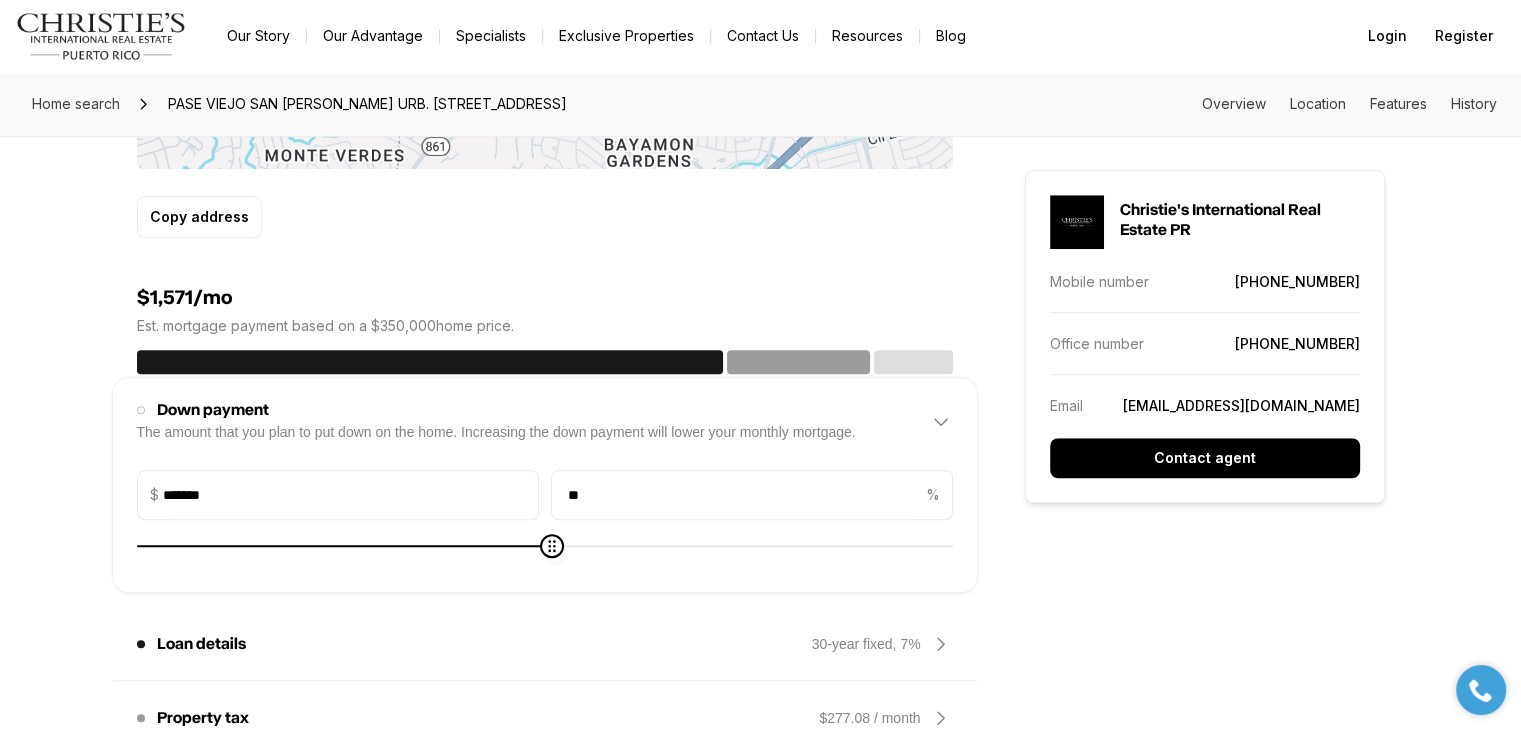 type on "*******" 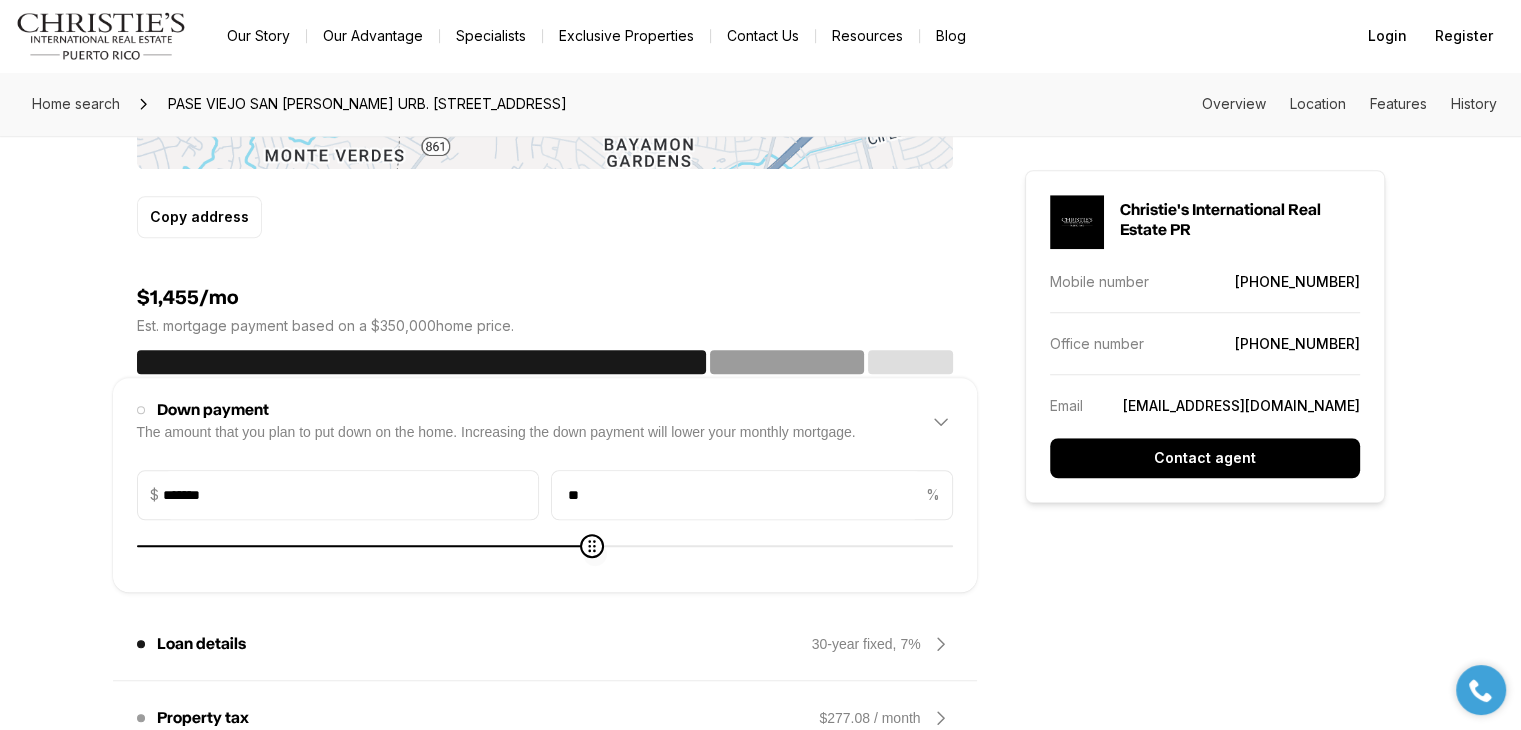 type on "*******" 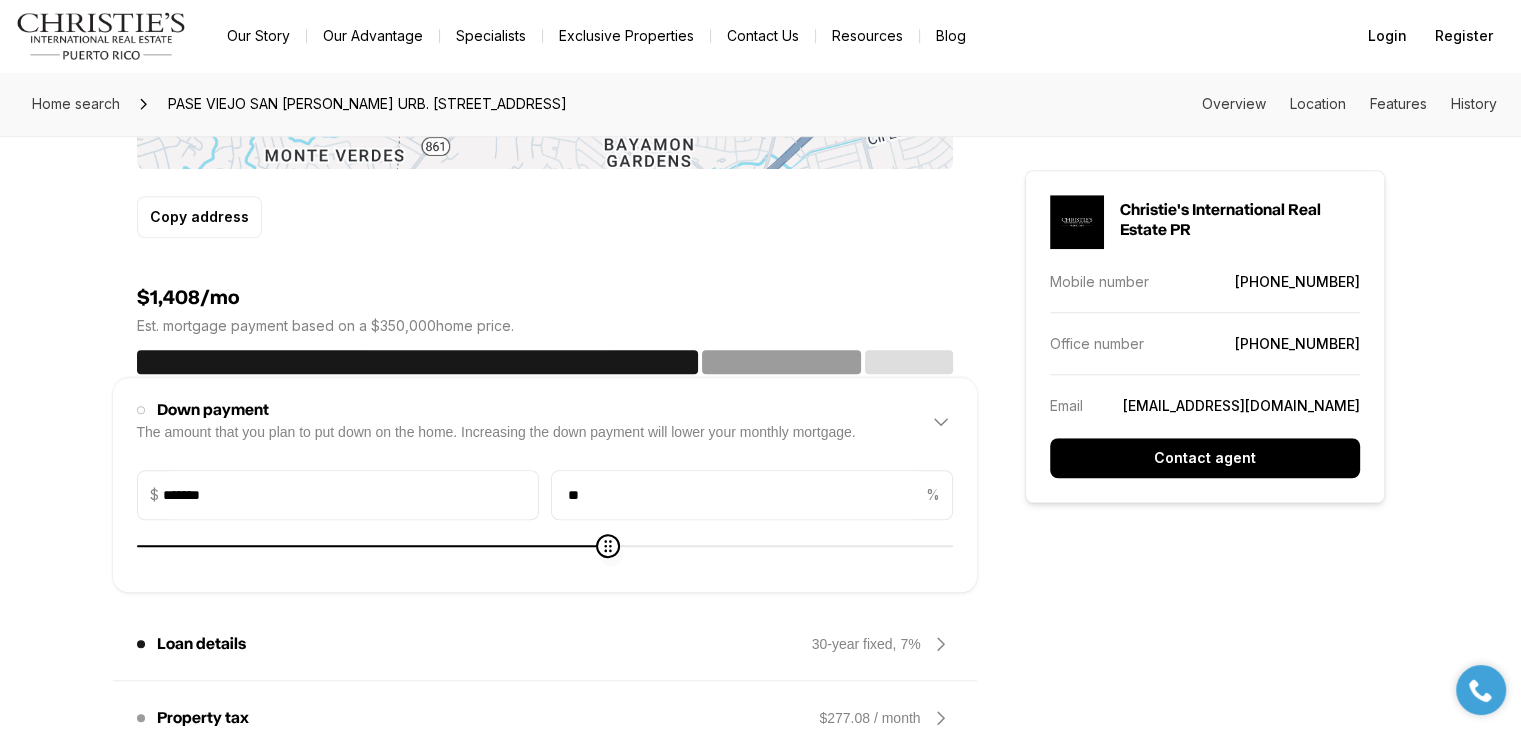 type on "*******" 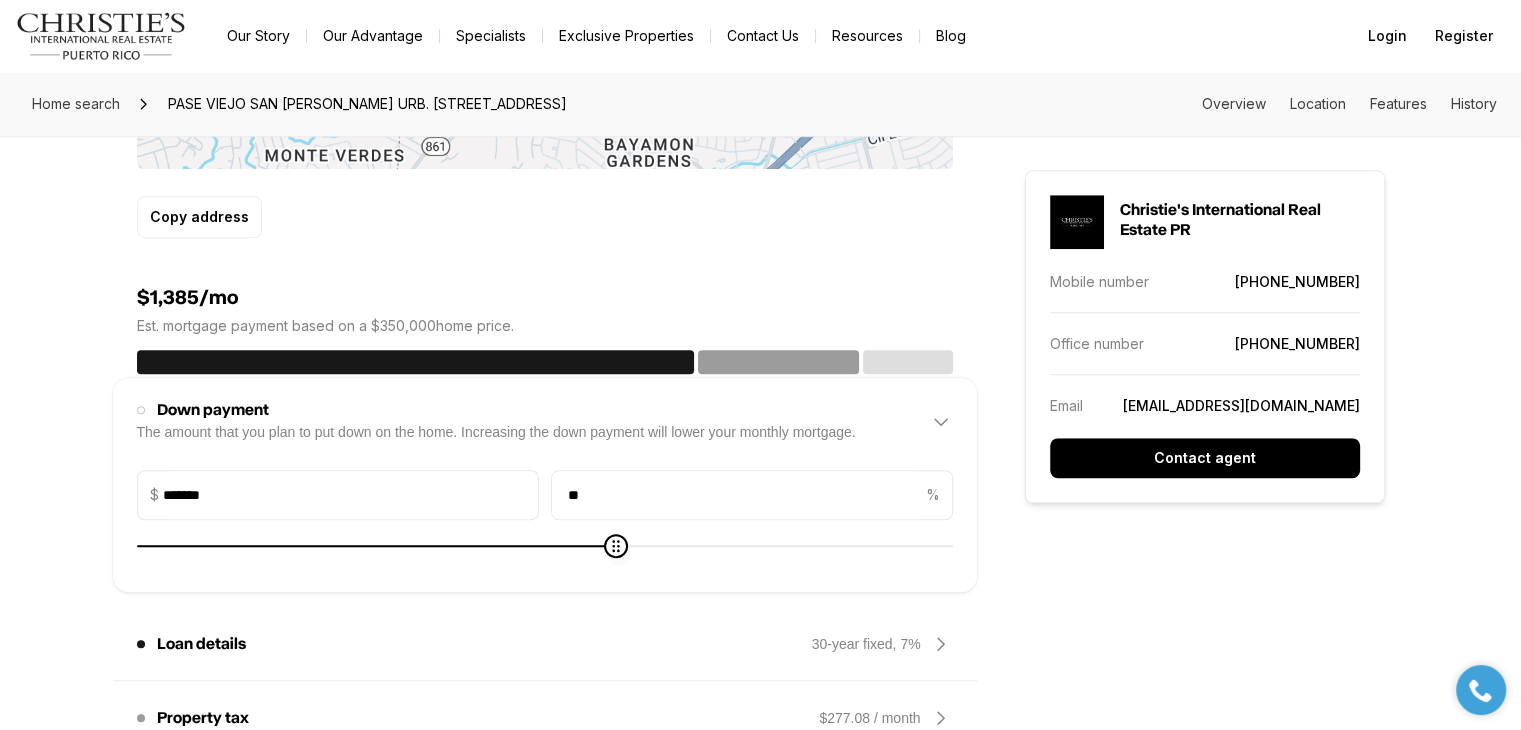 type on "*******" 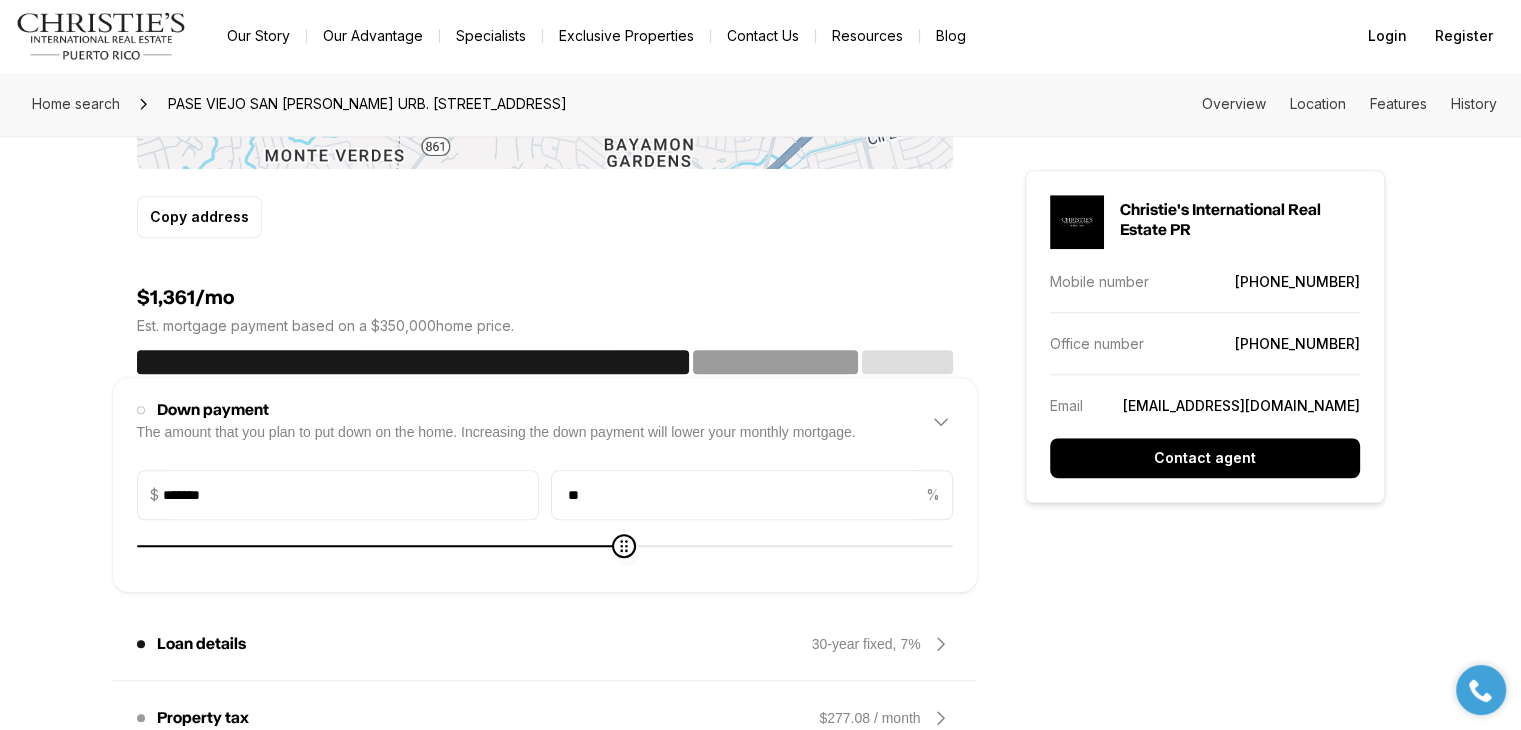 type on "*******" 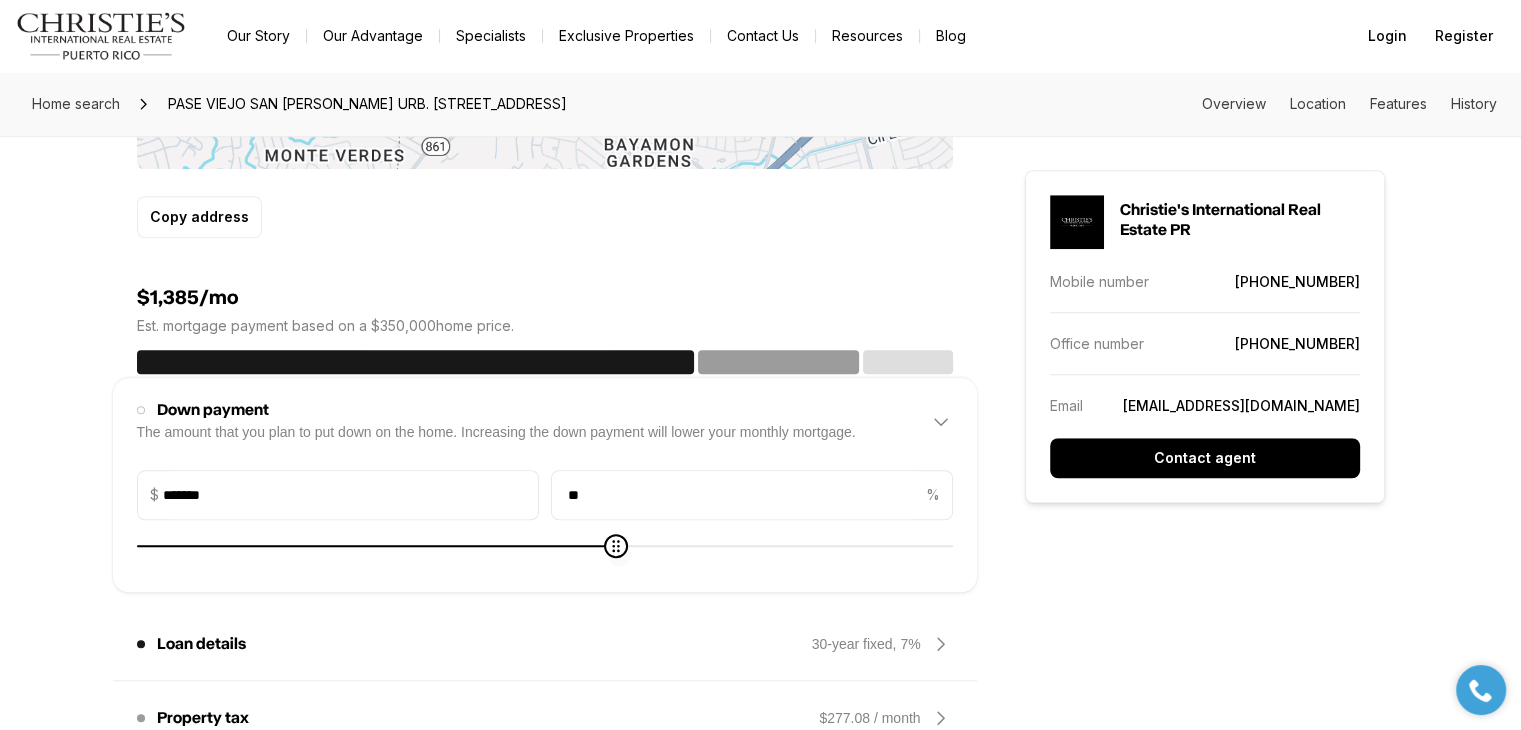 type on "*******" 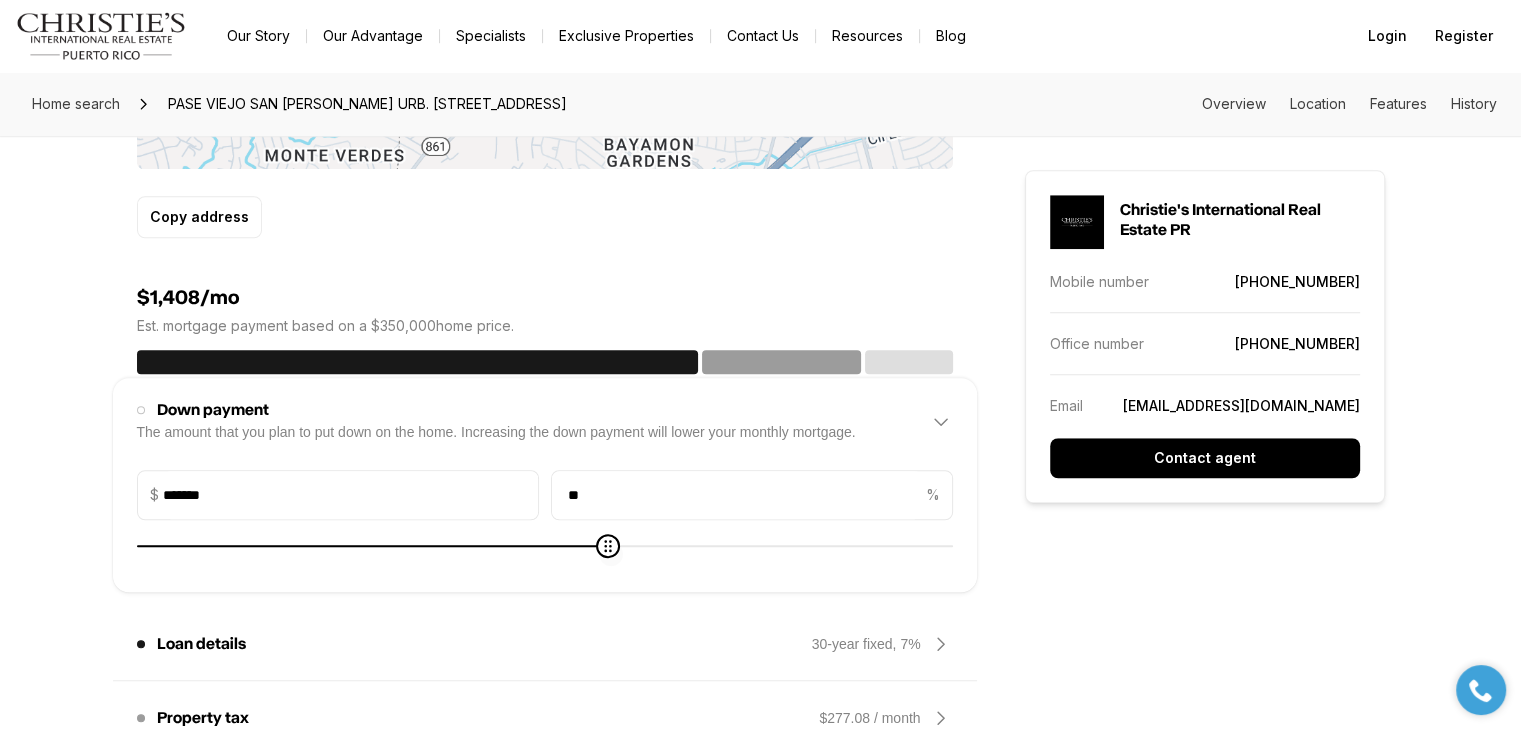 type on "*******" 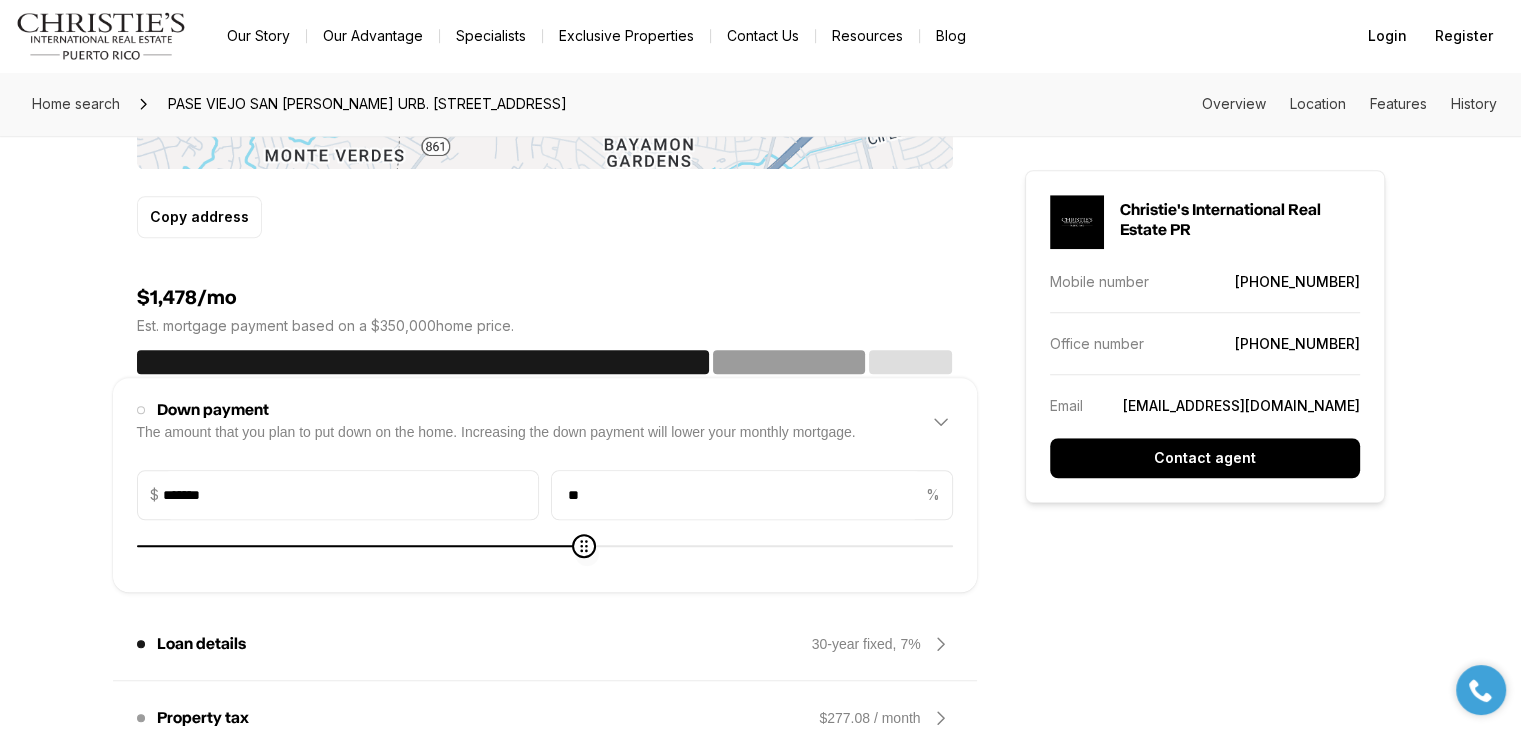type on "*******" 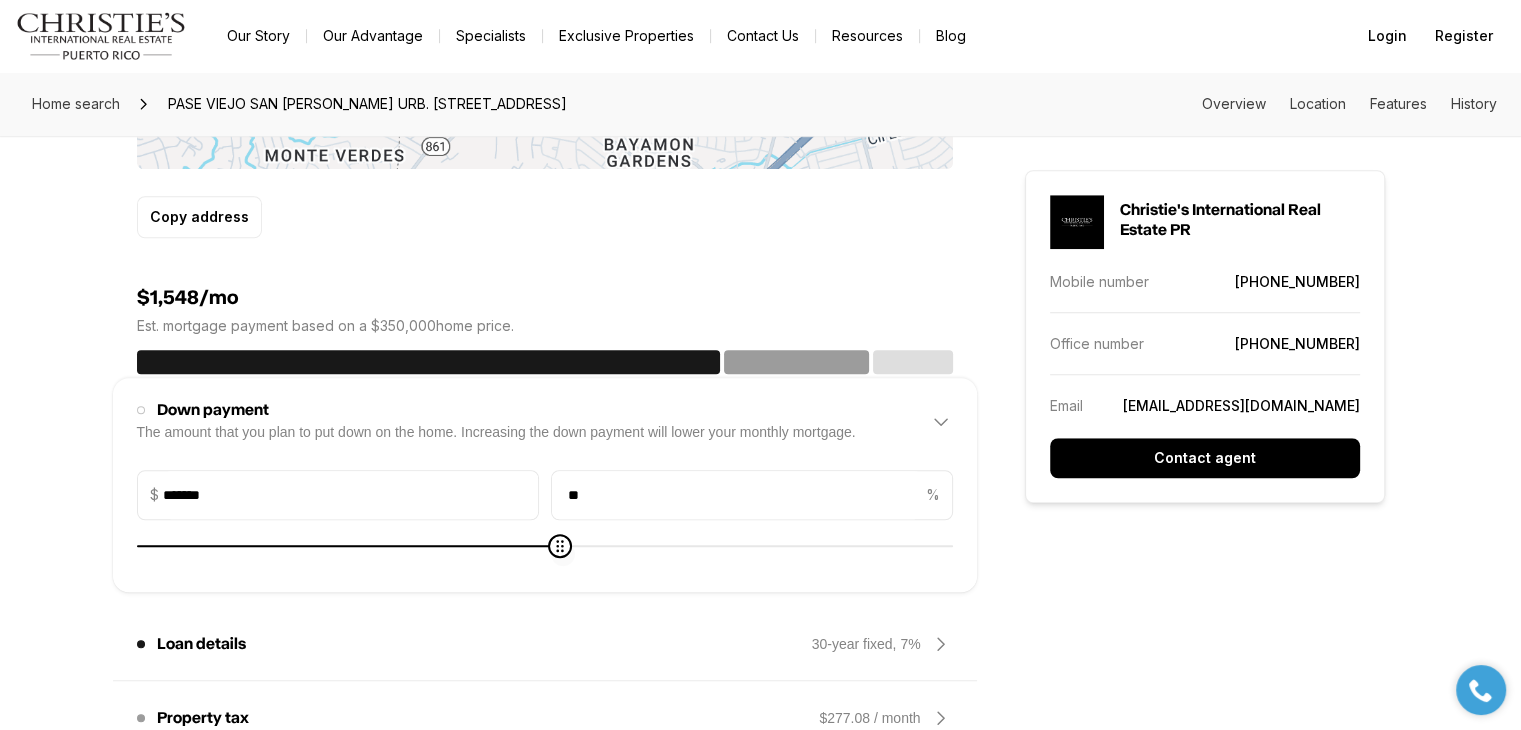 type 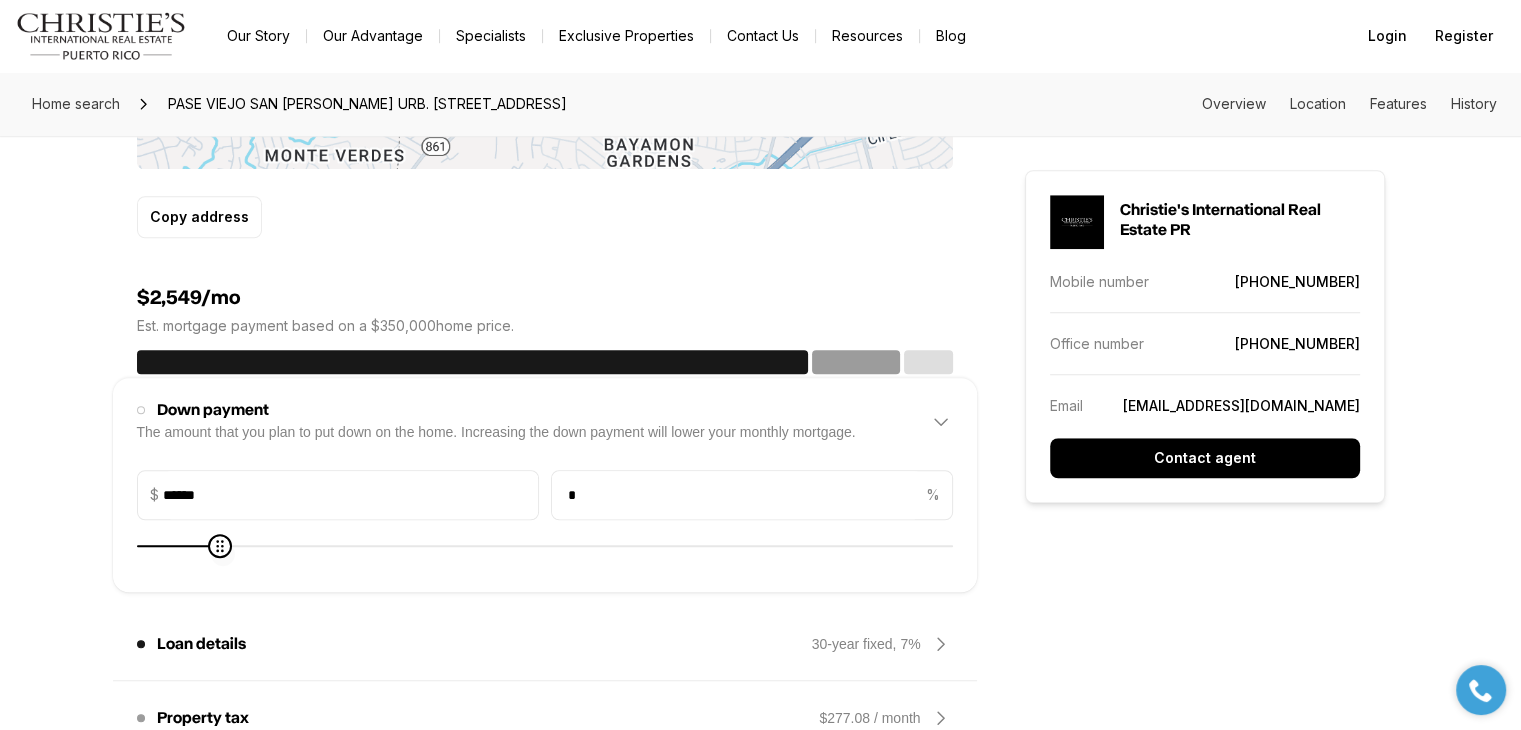 click 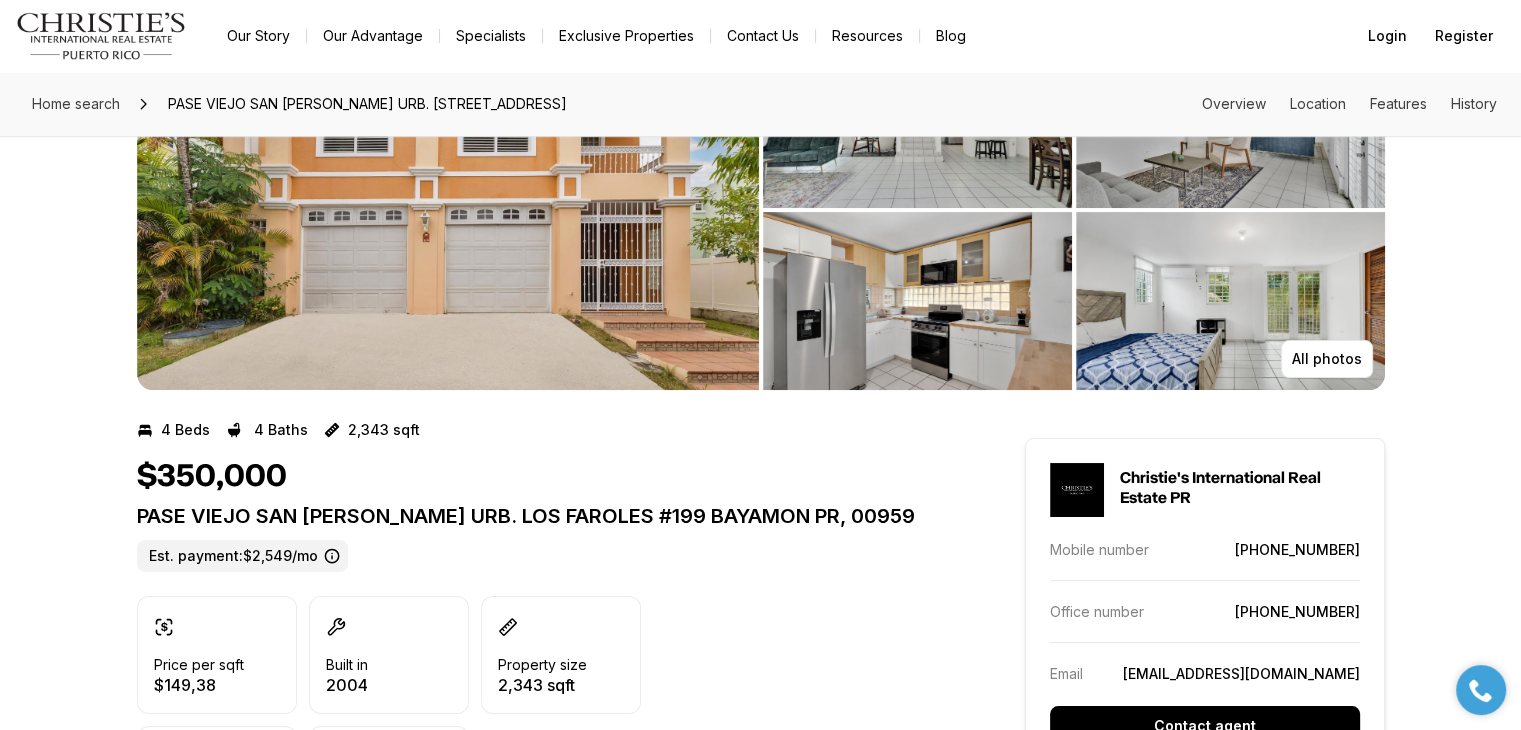 scroll, scrollTop: 0, scrollLeft: 0, axis: both 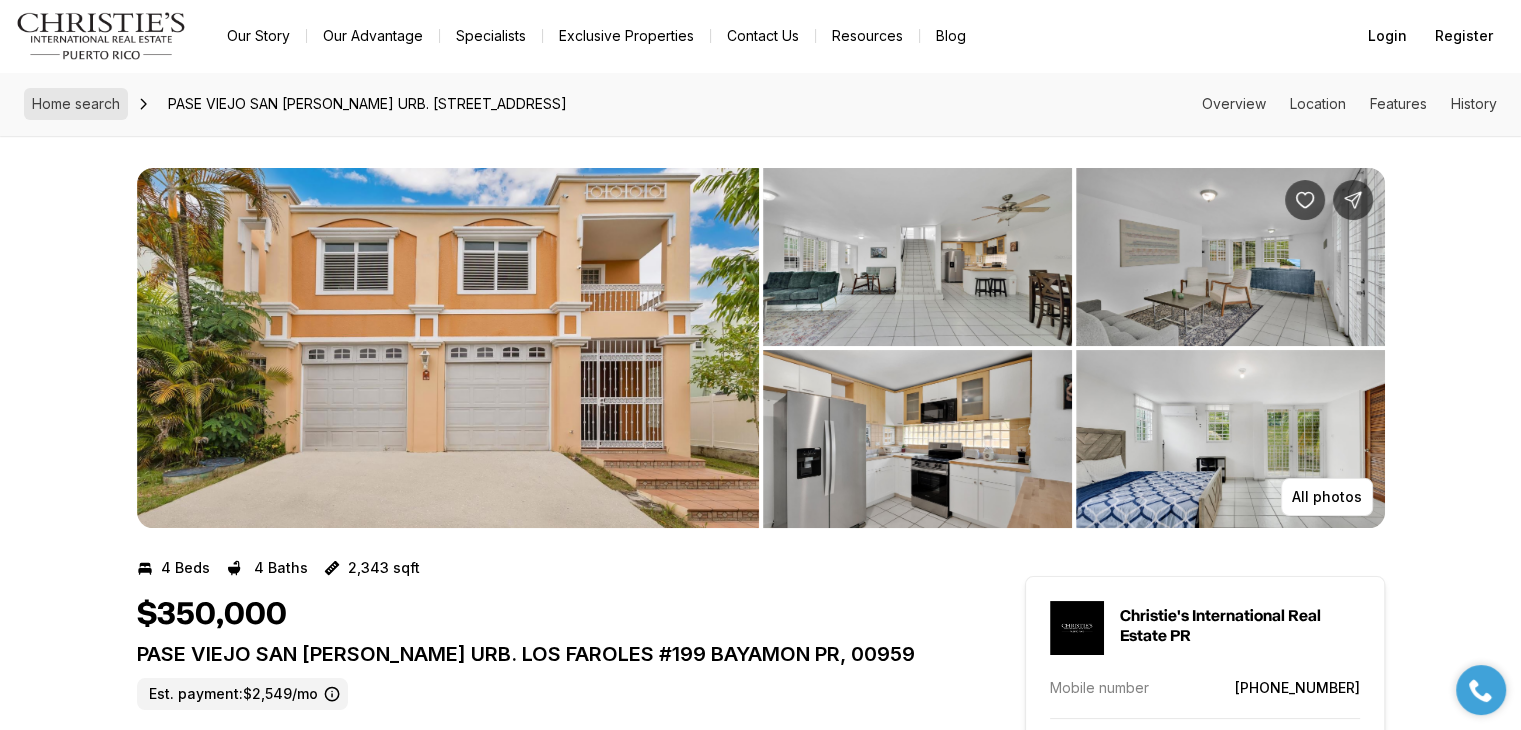 click on "Home search" at bounding box center (76, 104) 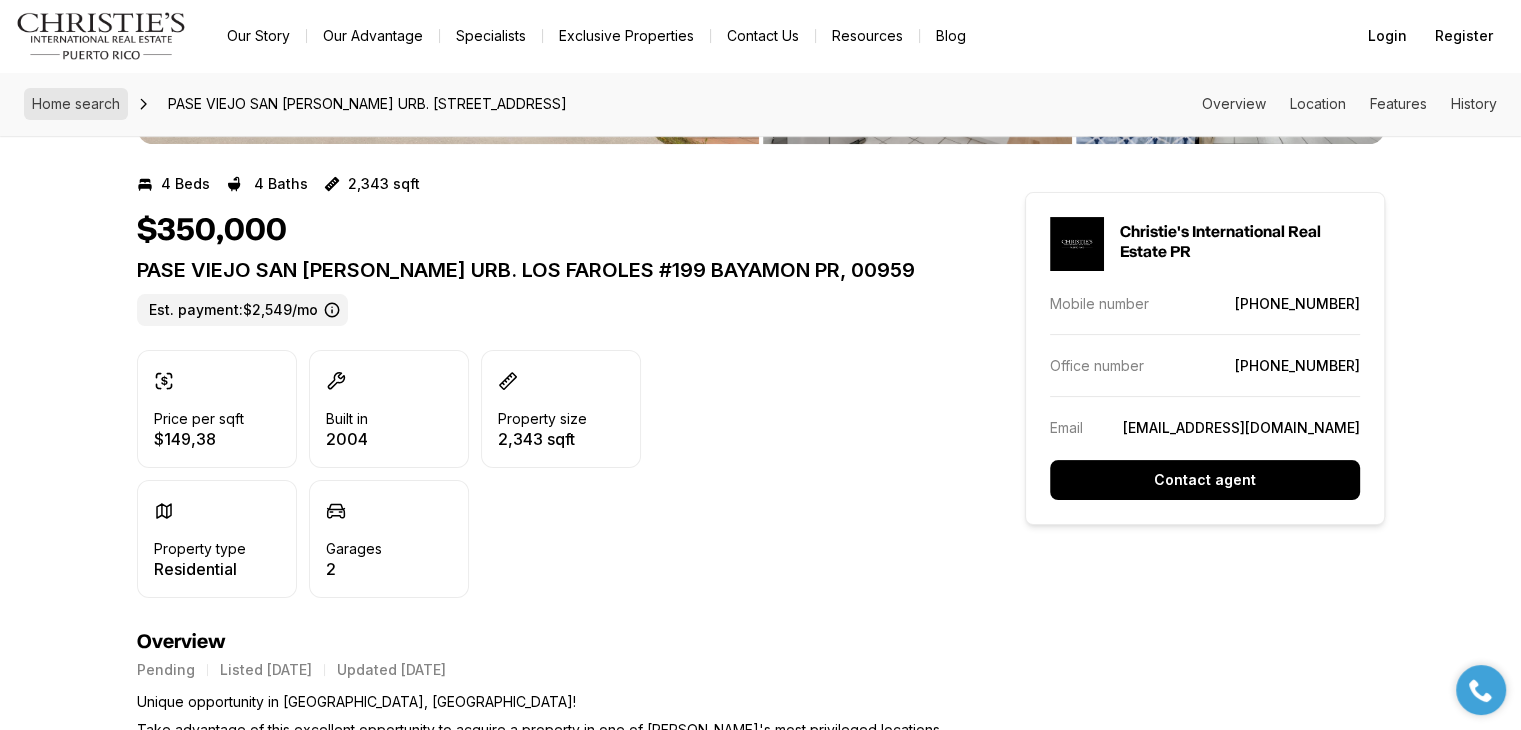 scroll, scrollTop: 0, scrollLeft: 0, axis: both 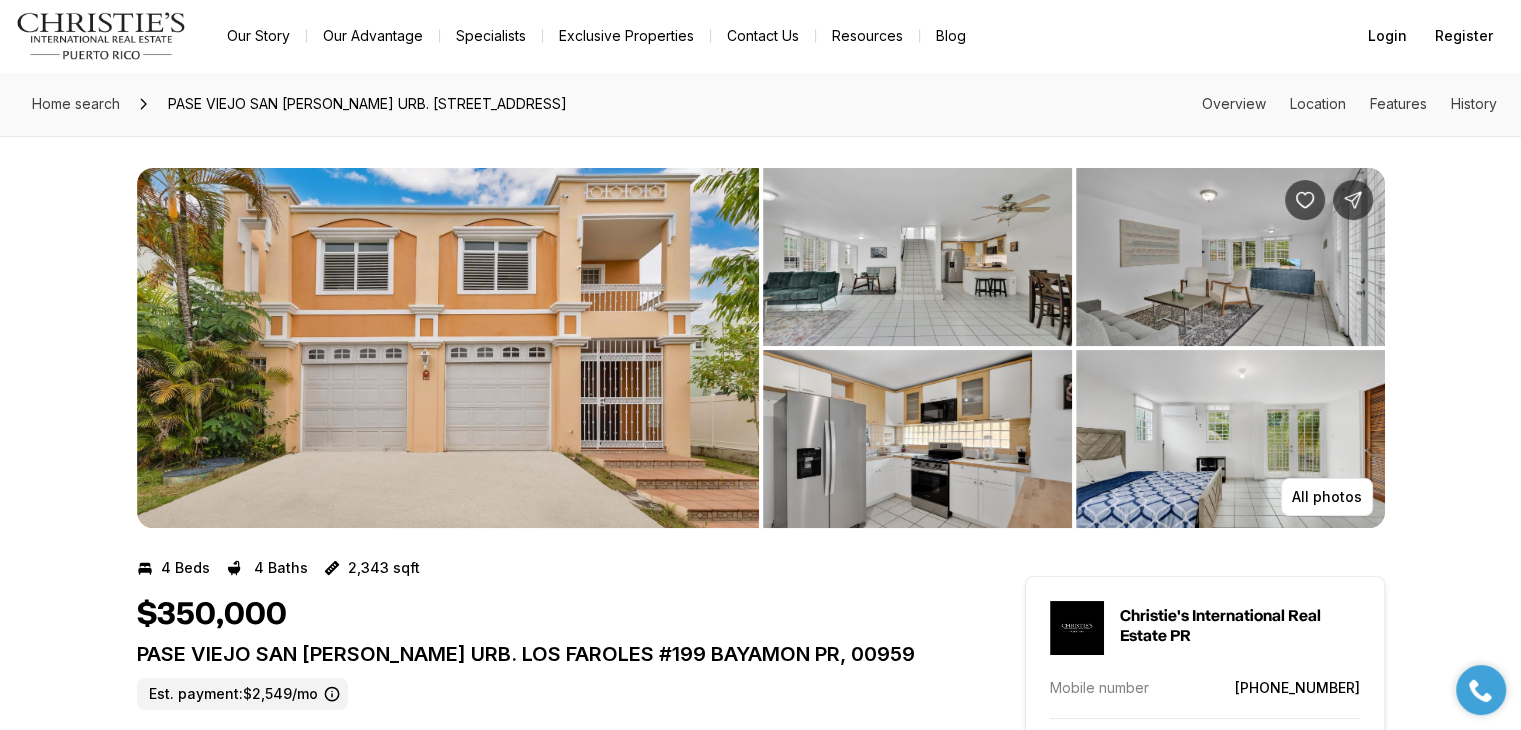 click at bounding box center (101, 36) 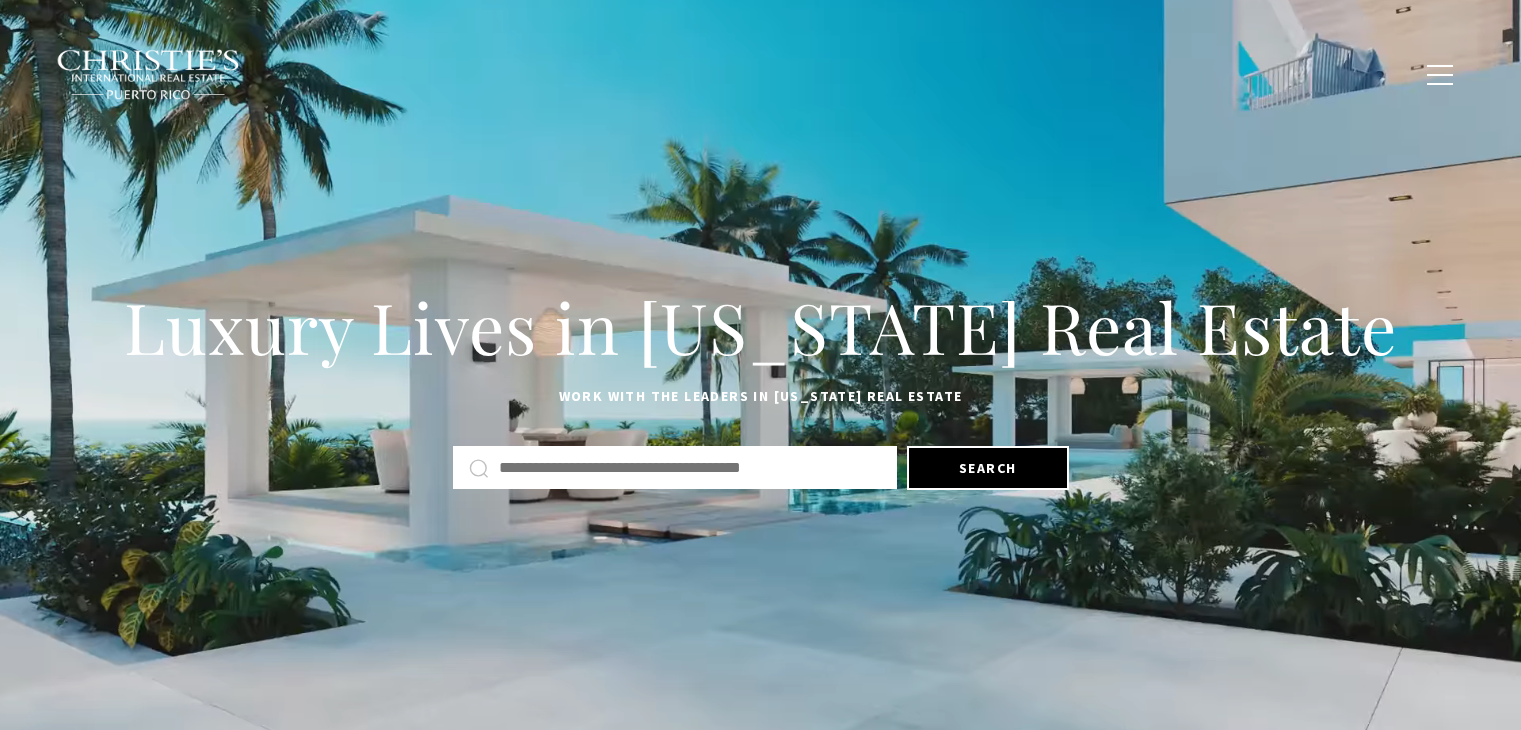 scroll, scrollTop: 0, scrollLeft: 0, axis: both 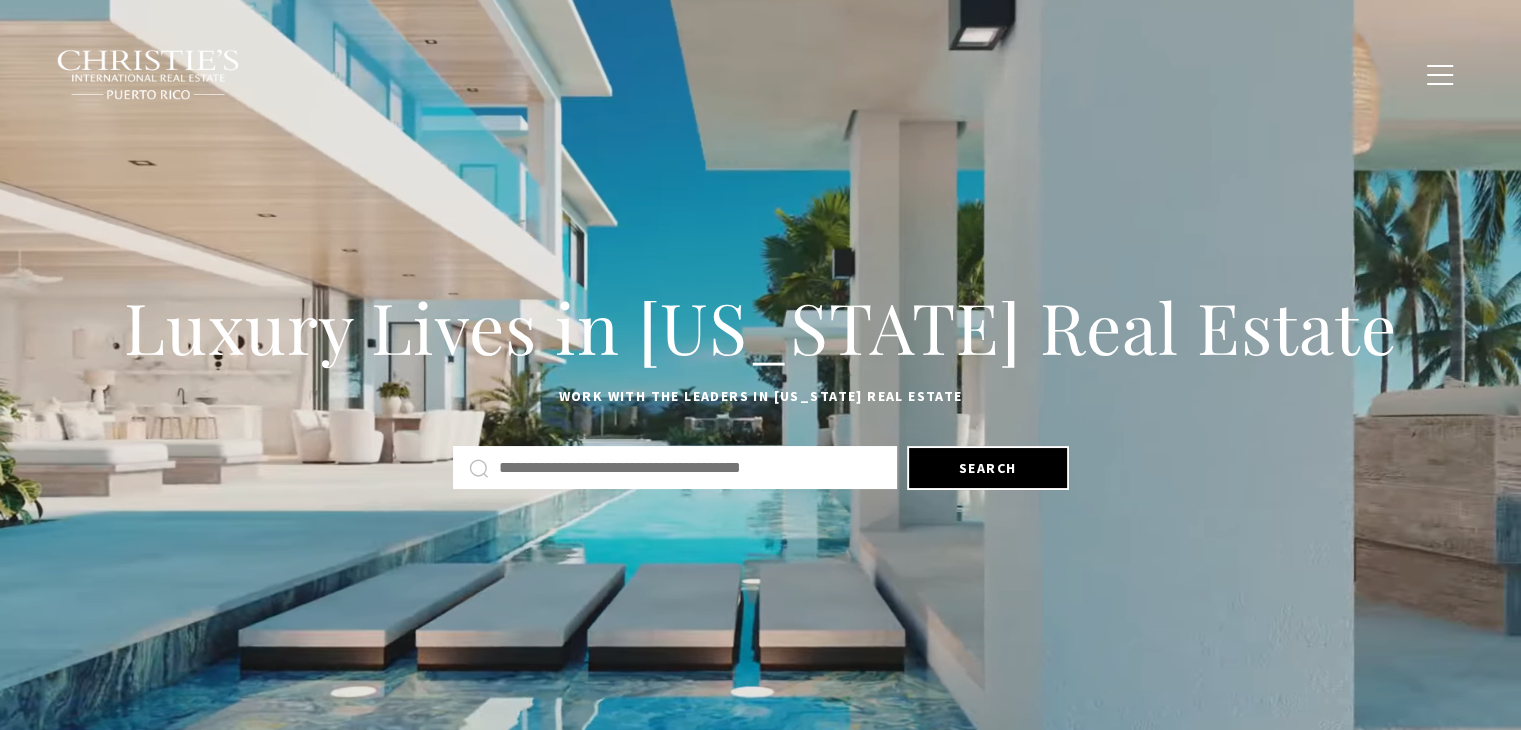 click at bounding box center (690, 468) 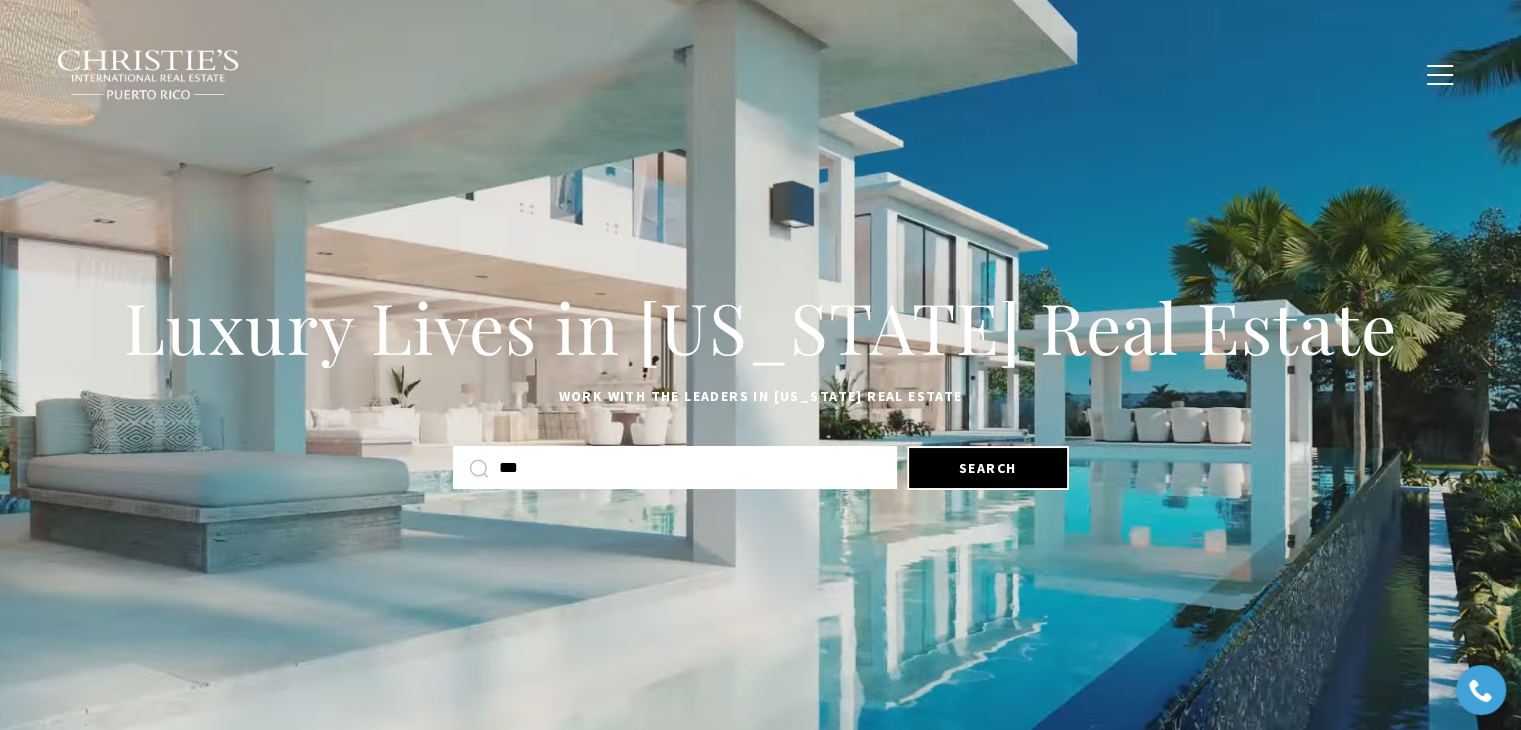scroll, scrollTop: 0, scrollLeft: 0, axis: both 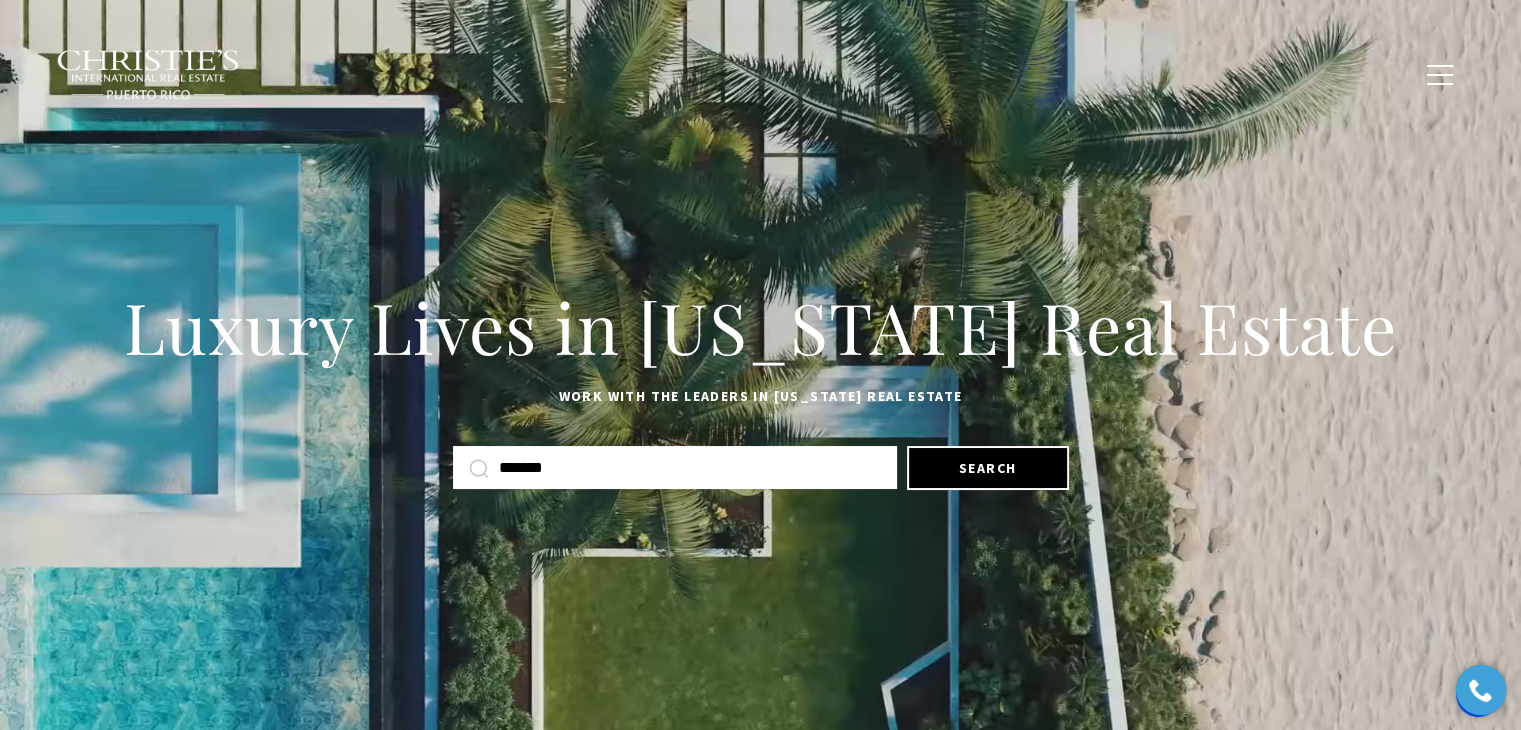 type on "*******" 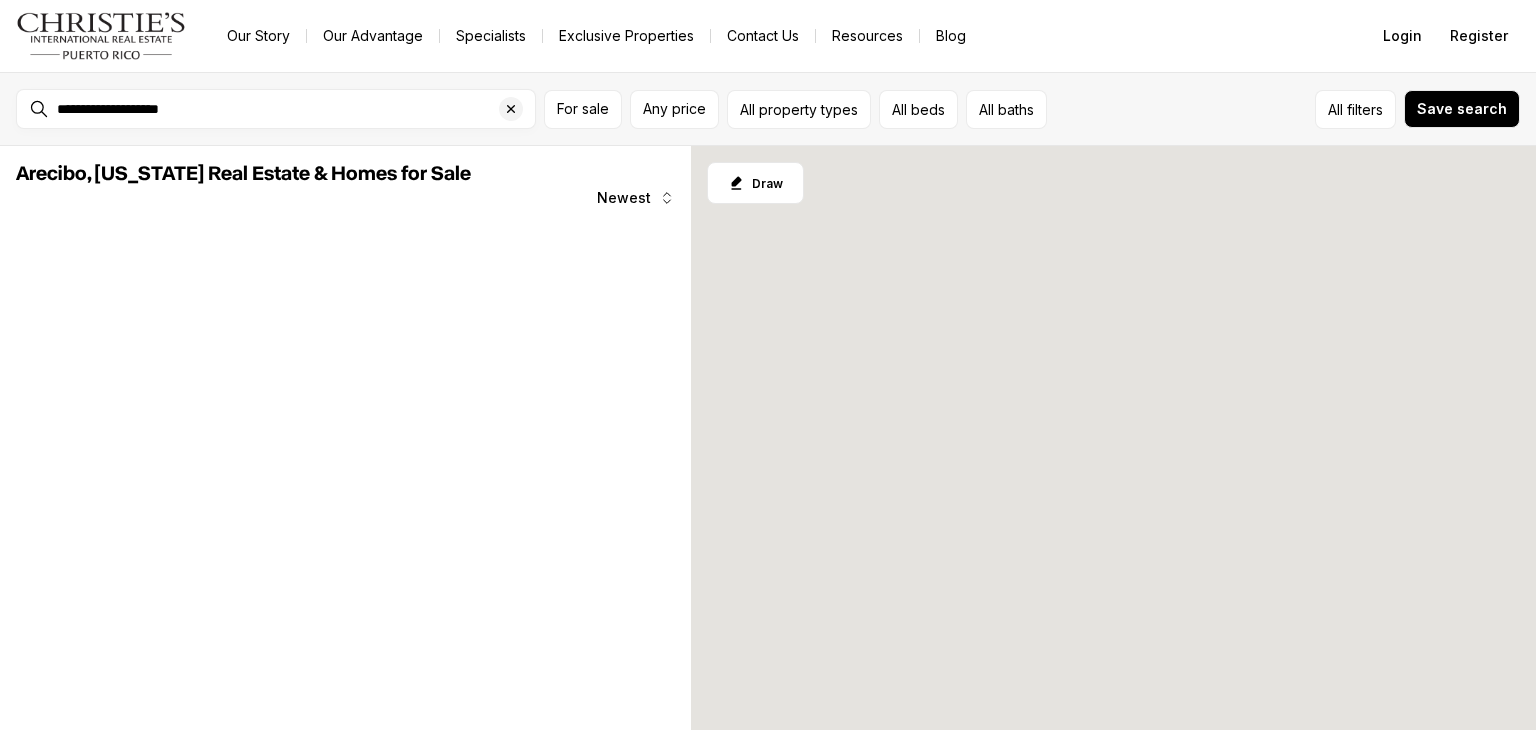 scroll, scrollTop: 0, scrollLeft: 0, axis: both 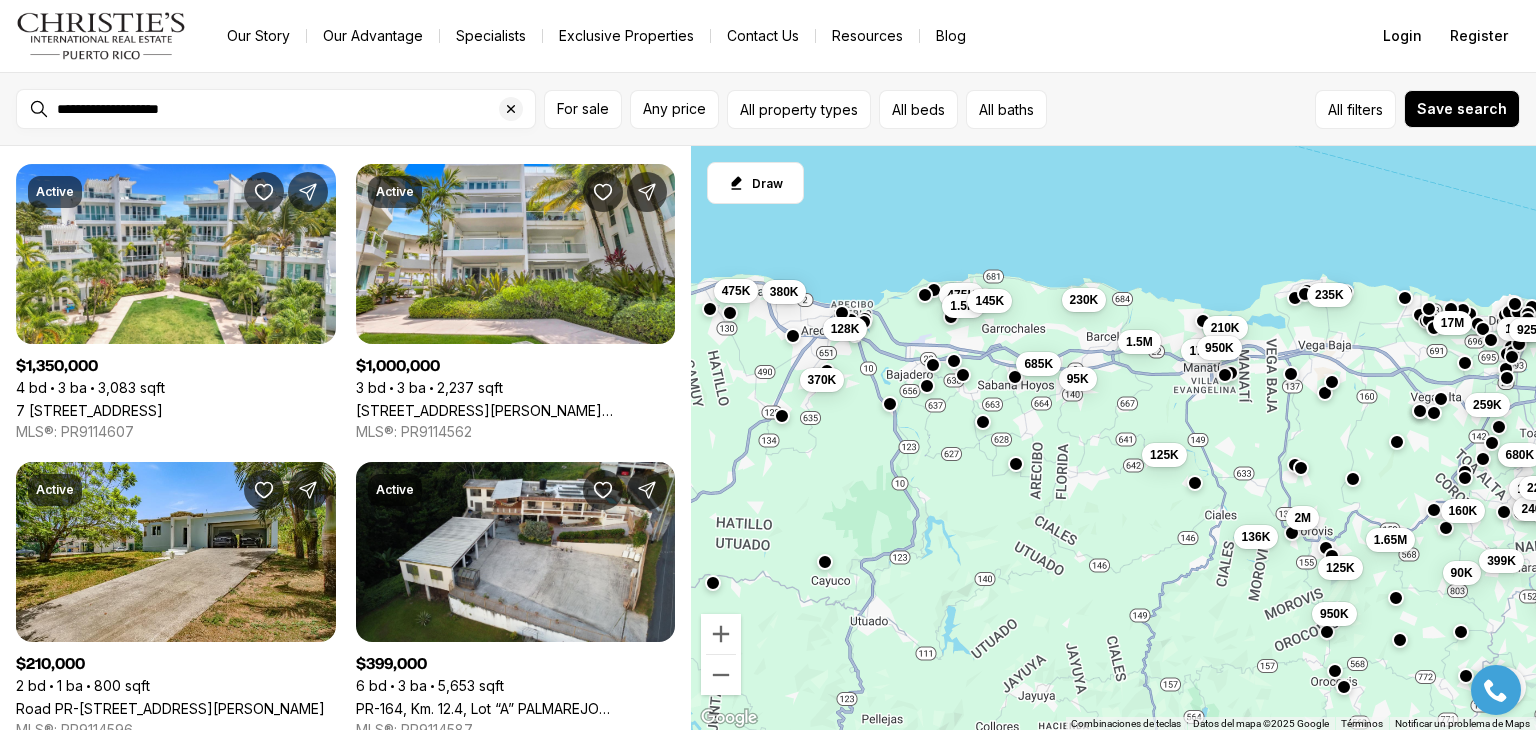 drag, startPoint x: 804, startPoint y: 504, endPoint x: 804, endPoint y: 457, distance: 47 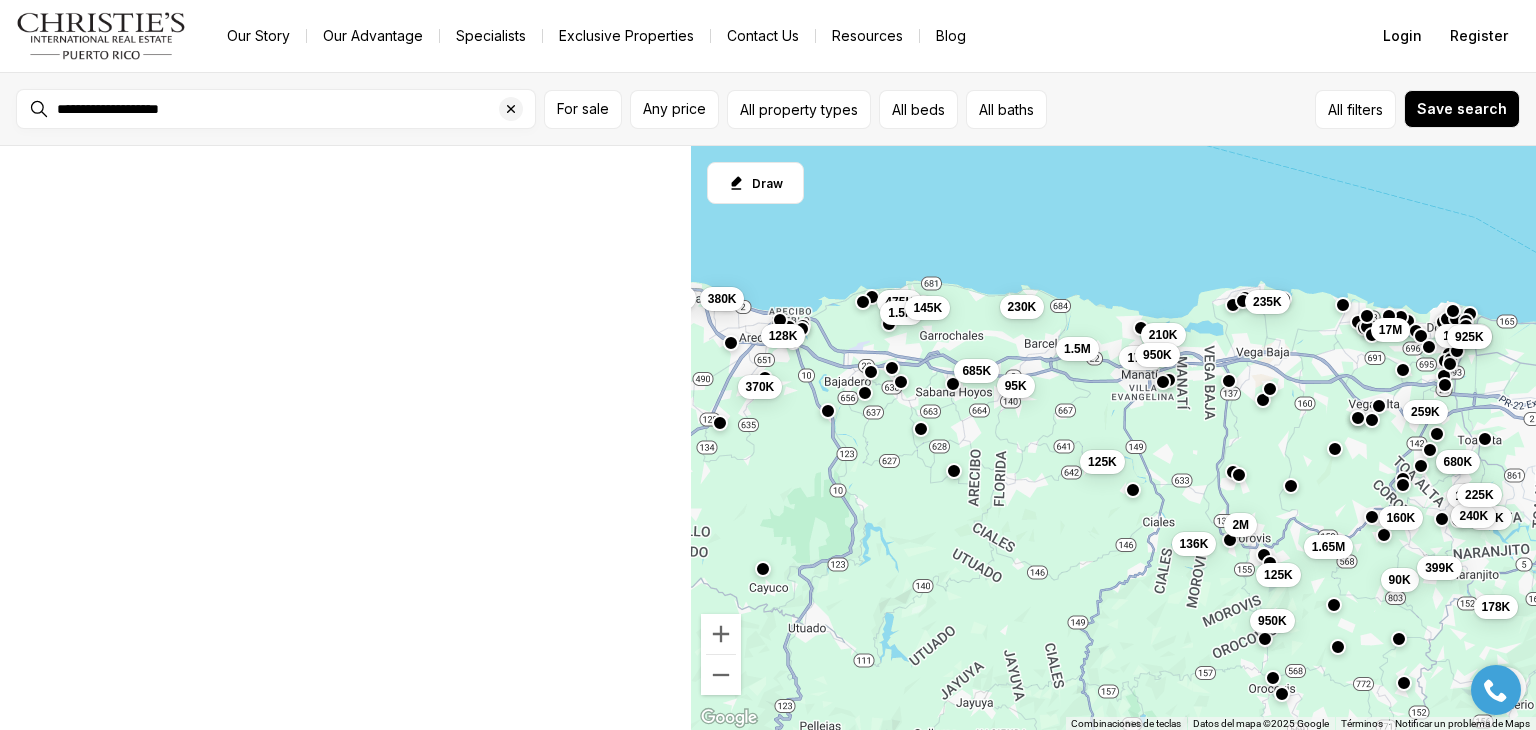 scroll, scrollTop: 49, scrollLeft: 0, axis: vertical 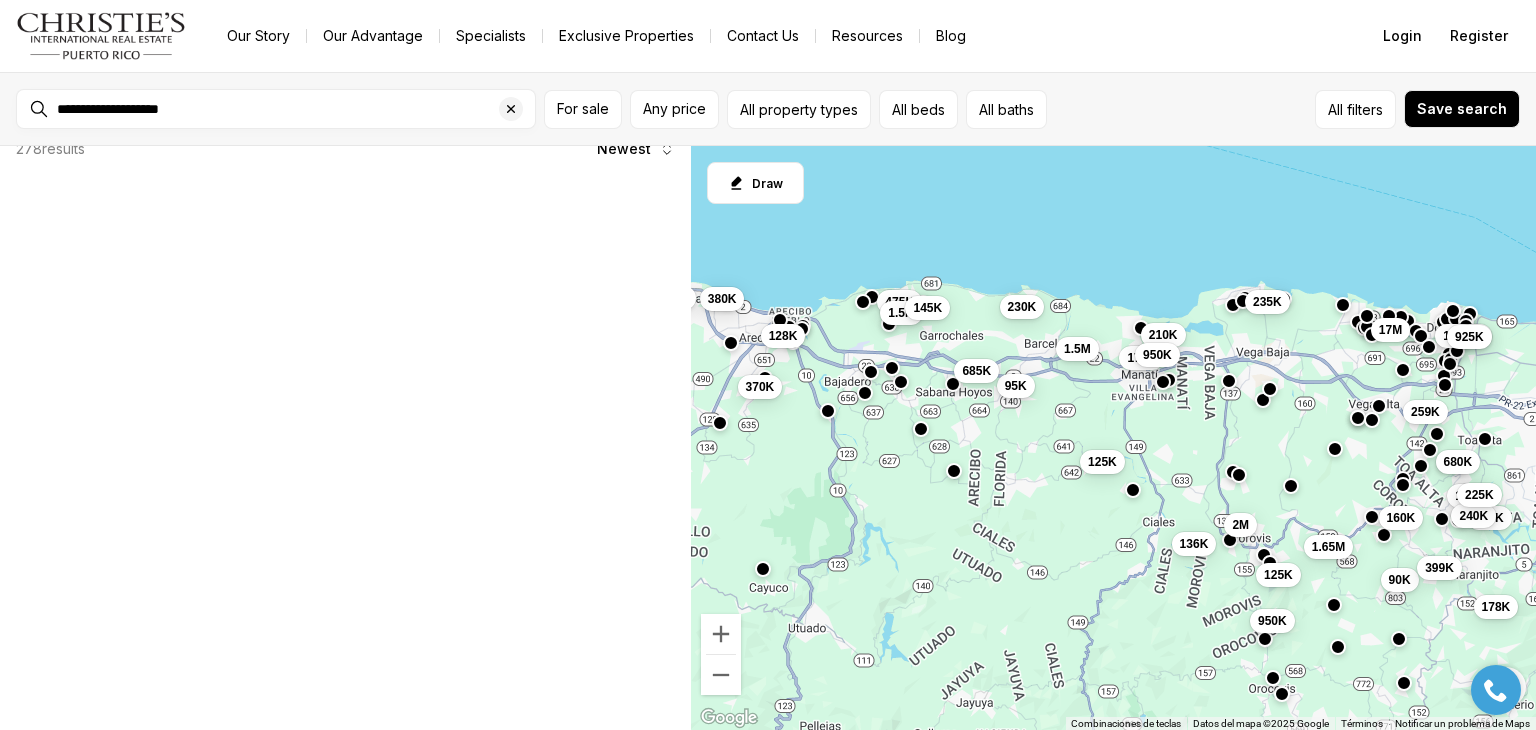 drag, startPoint x: 966, startPoint y: 492, endPoint x: 905, endPoint y: 499, distance: 61.400326 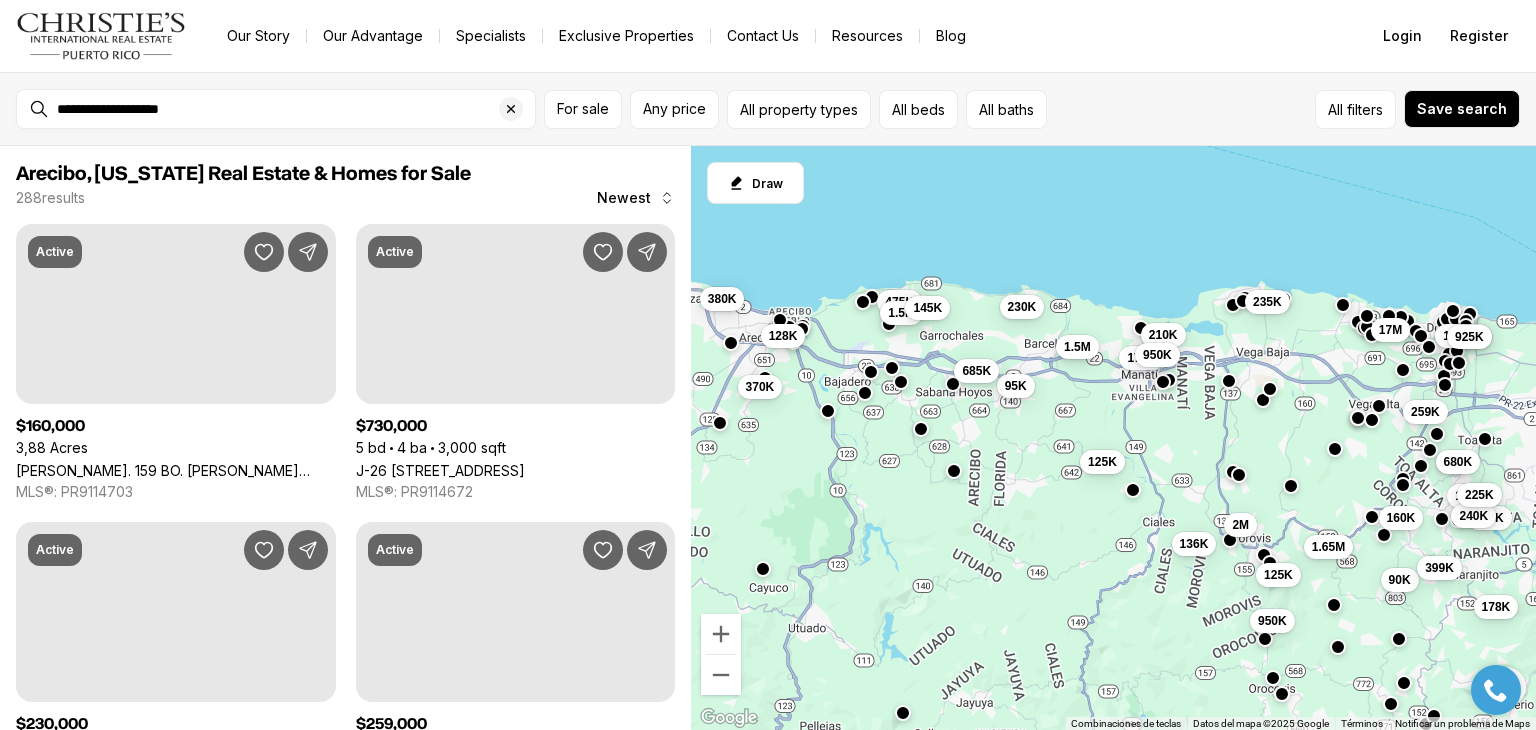 scroll, scrollTop: 0, scrollLeft: 0, axis: both 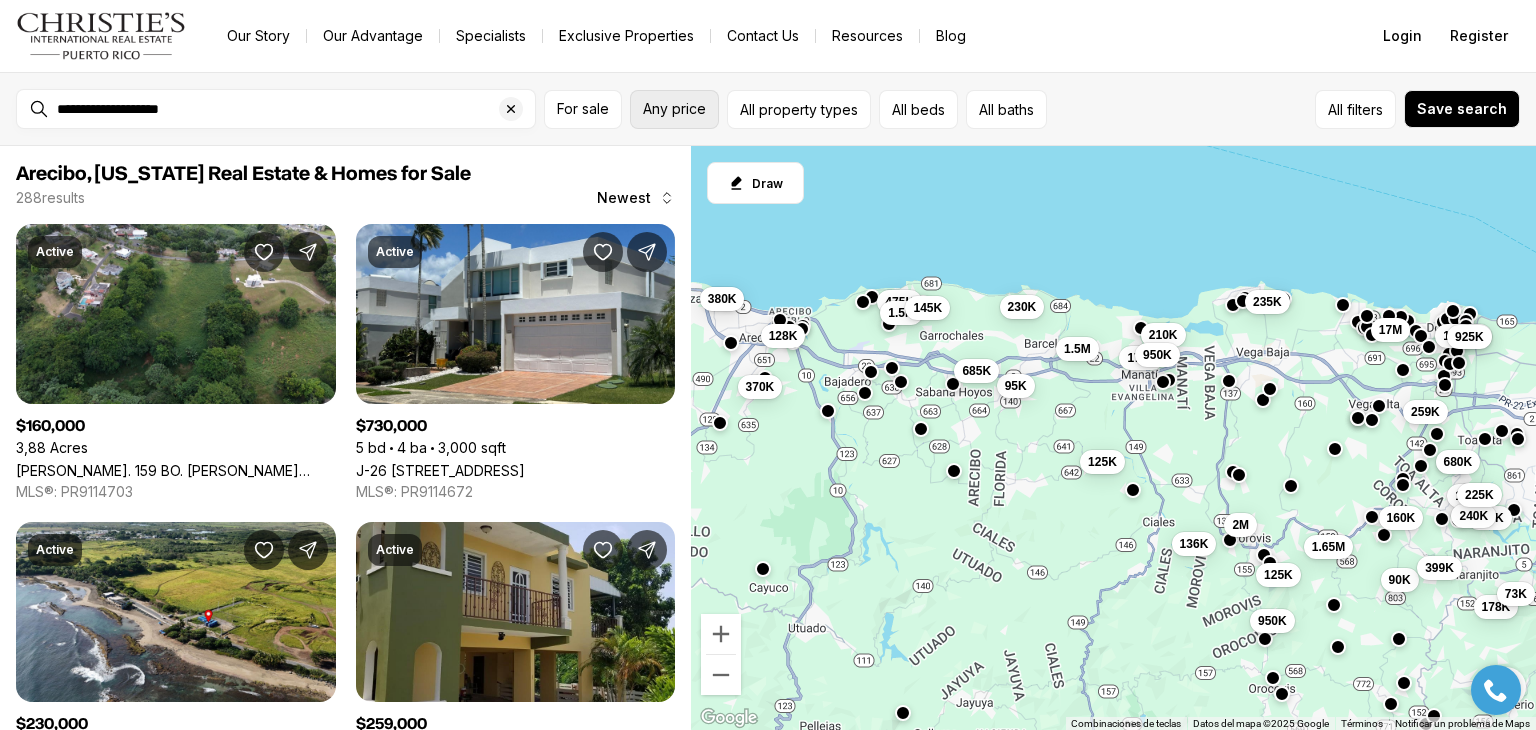 click on "Any price" at bounding box center [674, 109] 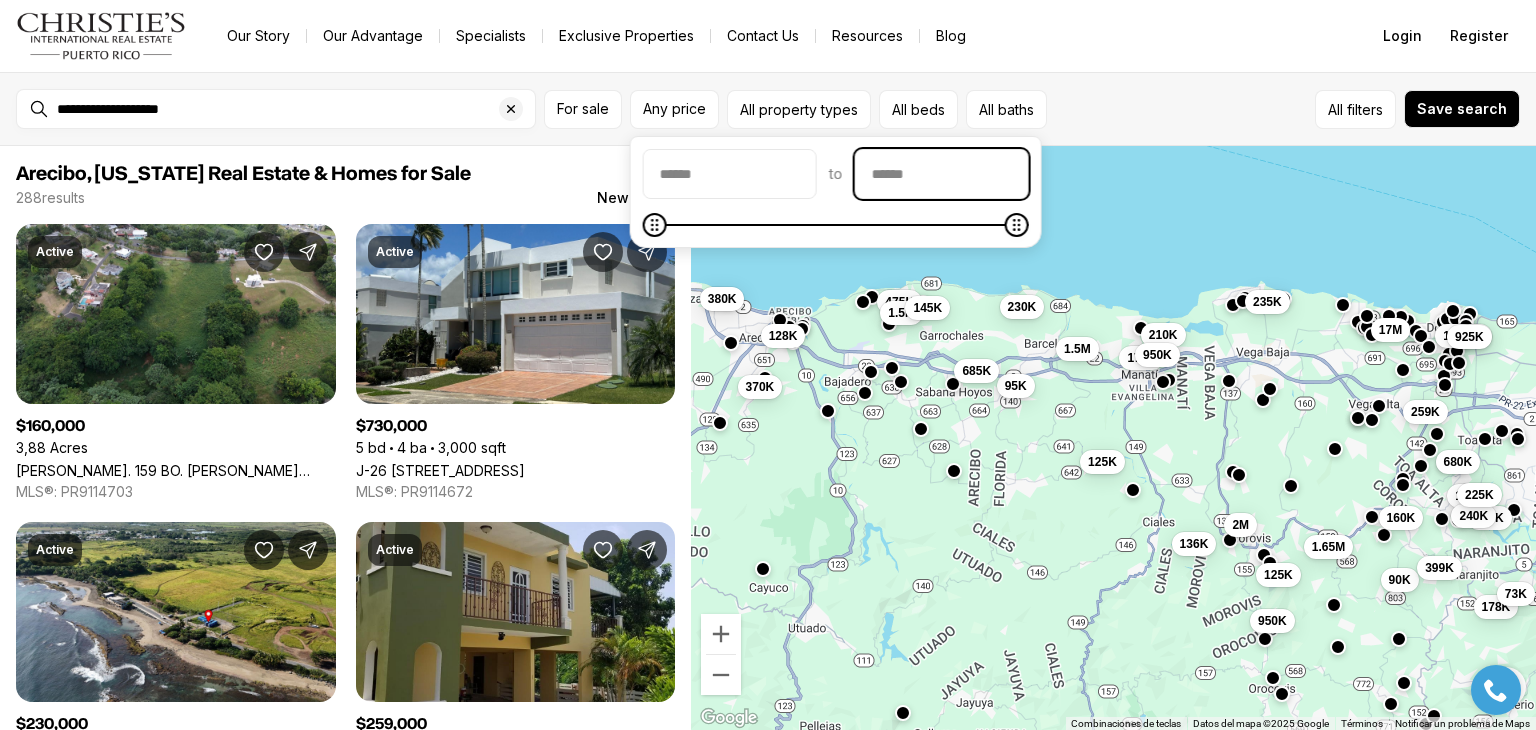 click at bounding box center (942, 174) 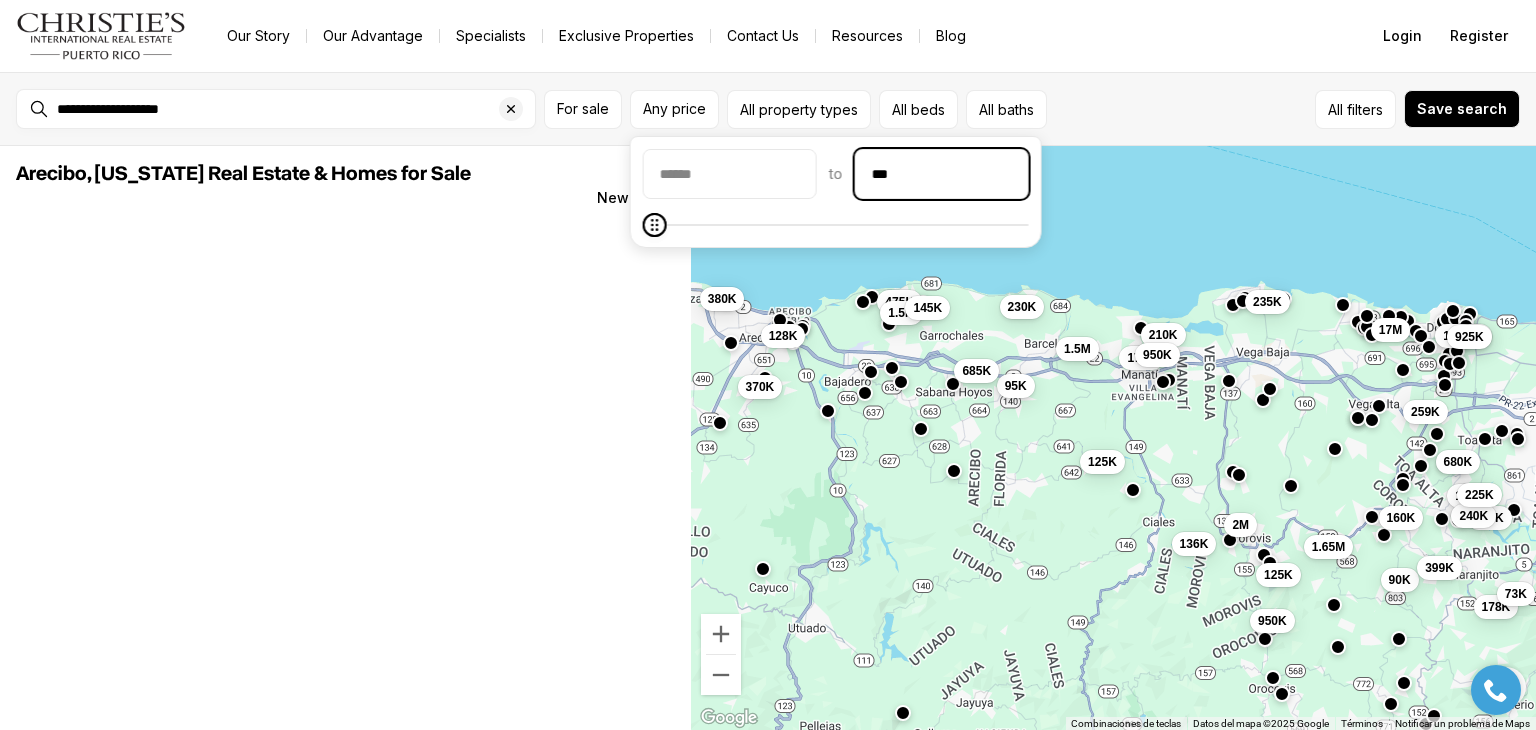 scroll, scrollTop: 0, scrollLeft: 0, axis: both 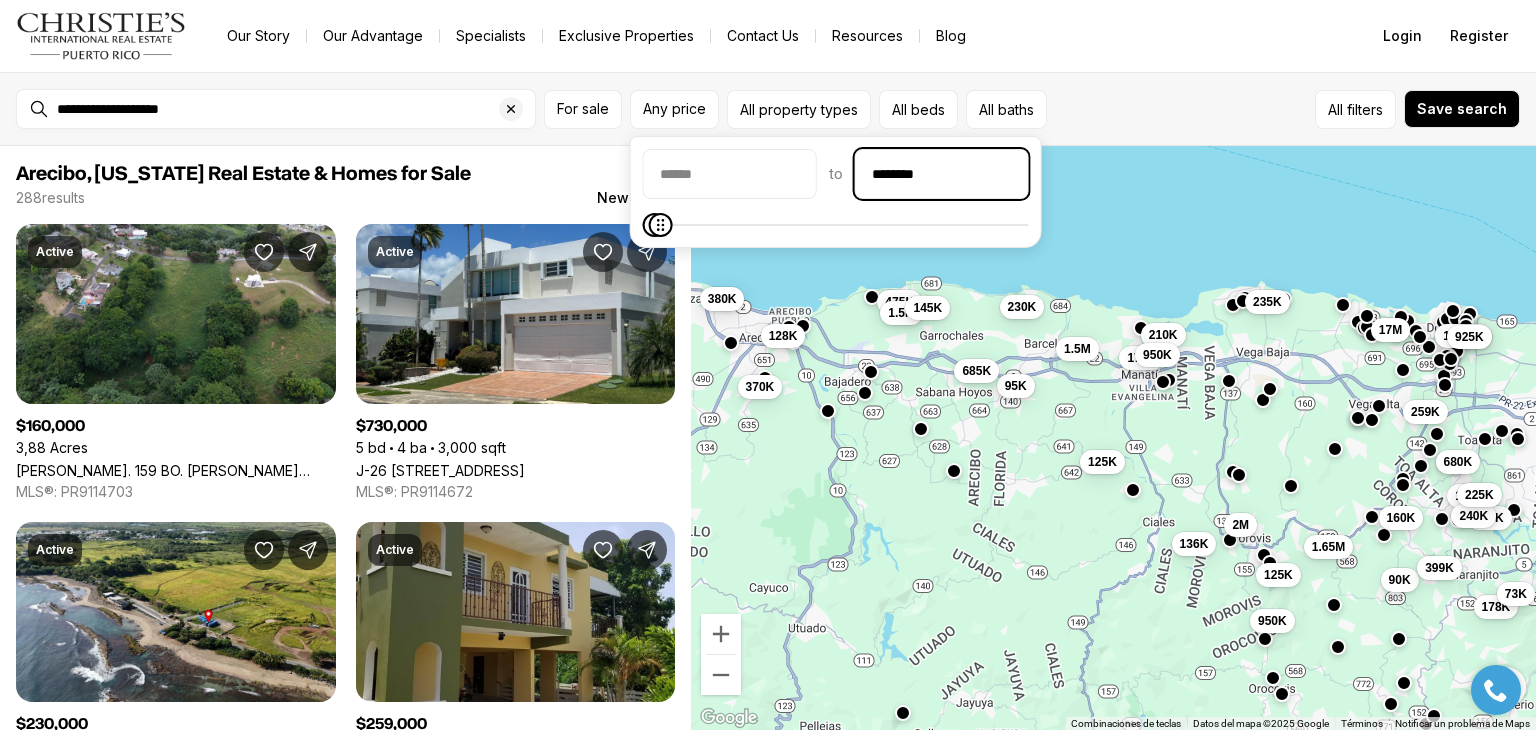 type on "********" 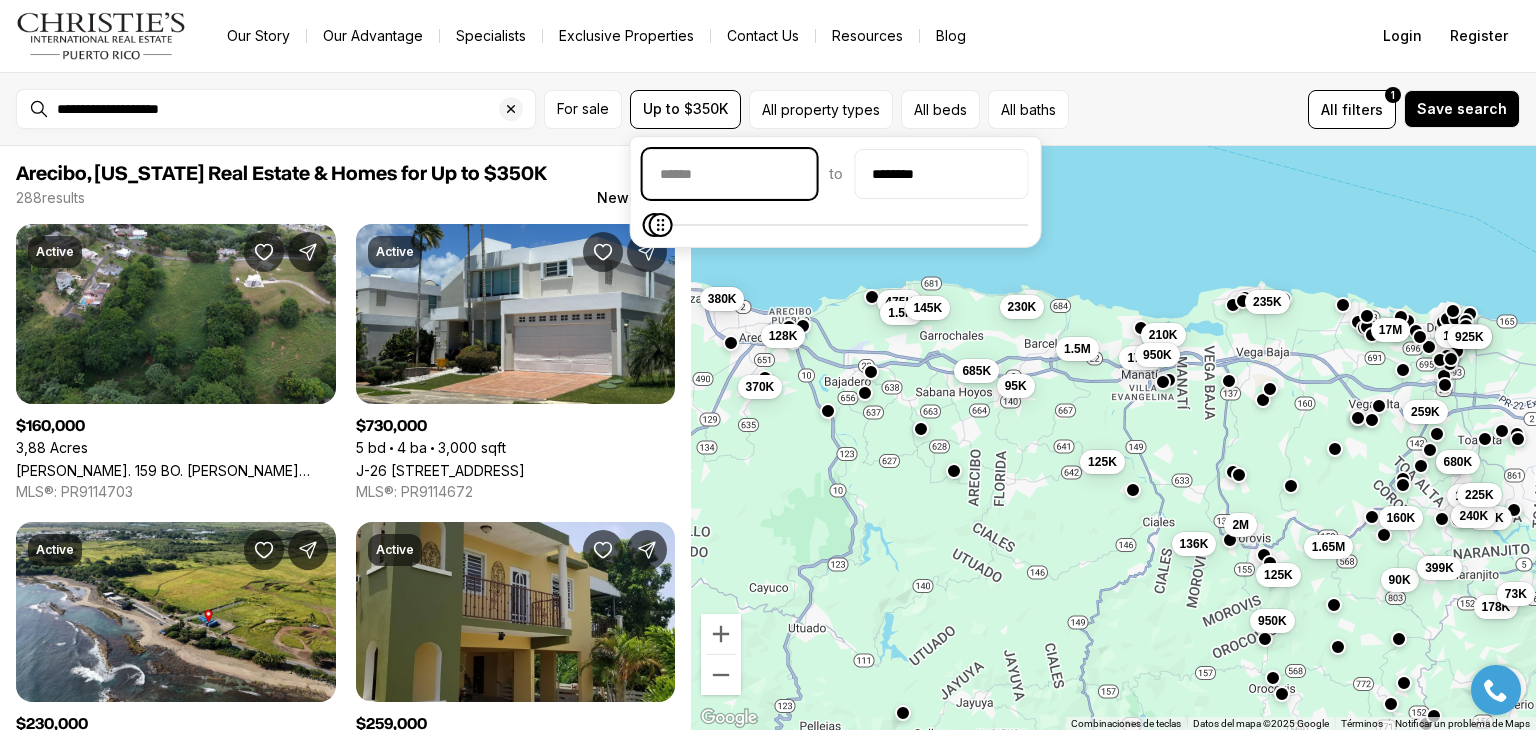 click at bounding box center (730, 174) 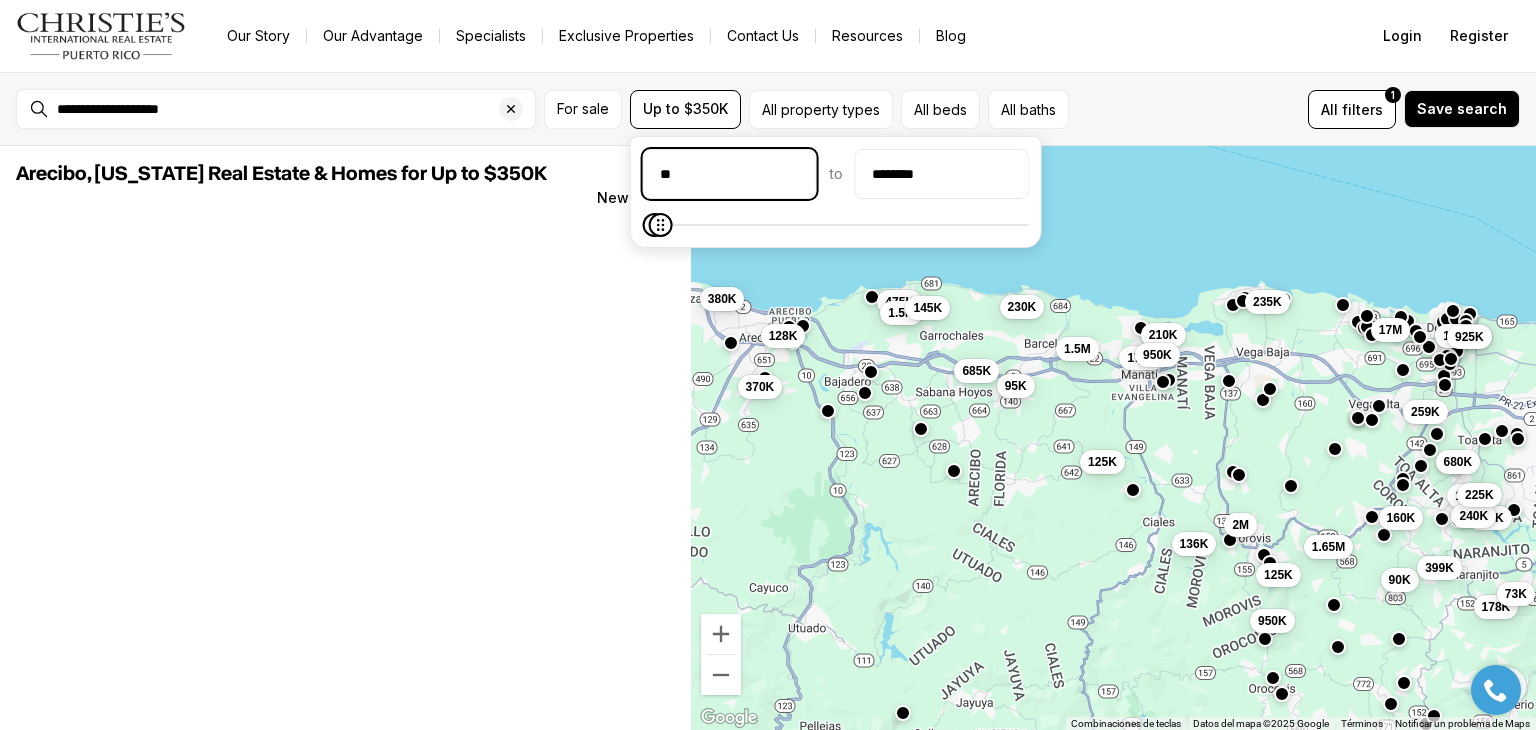 scroll, scrollTop: 0, scrollLeft: 0, axis: both 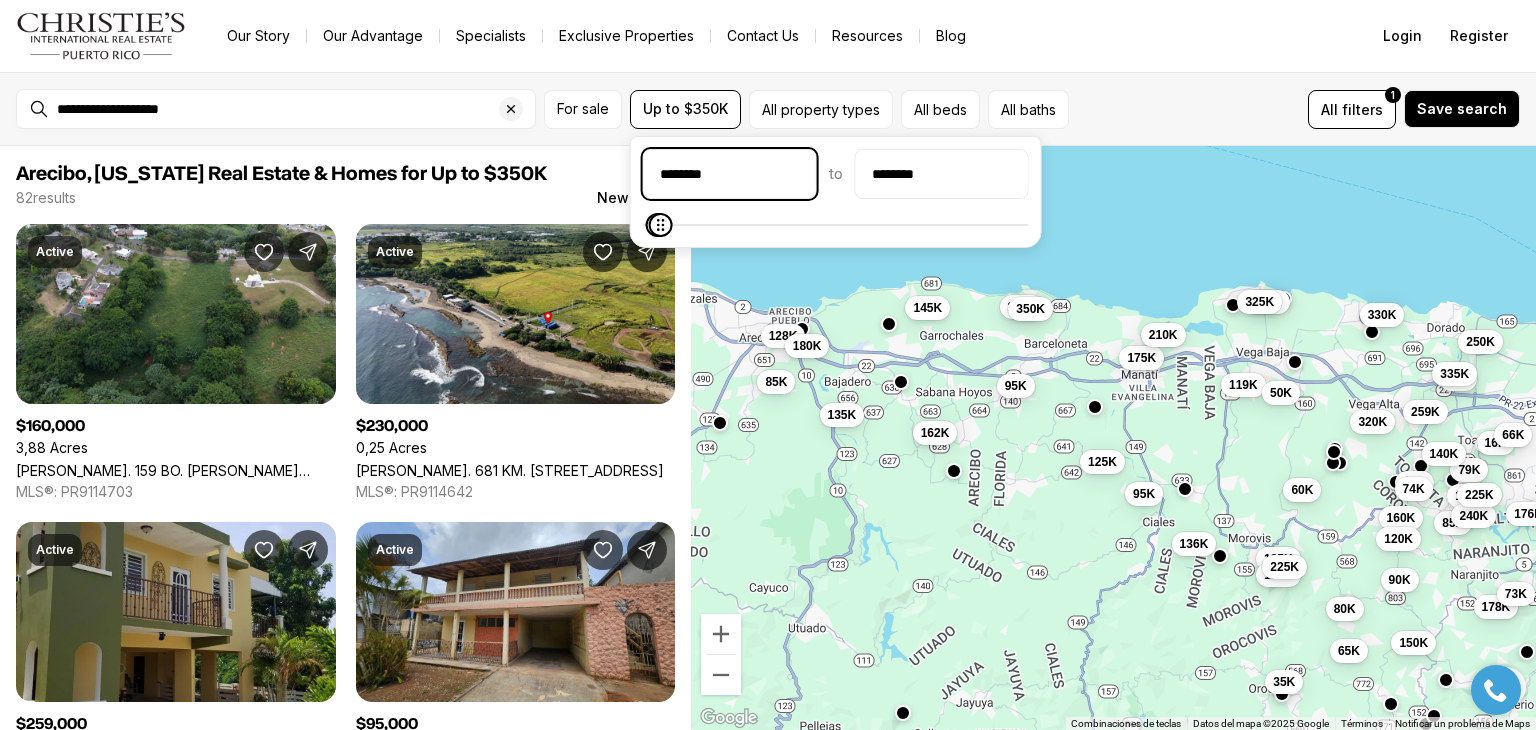 type on "********" 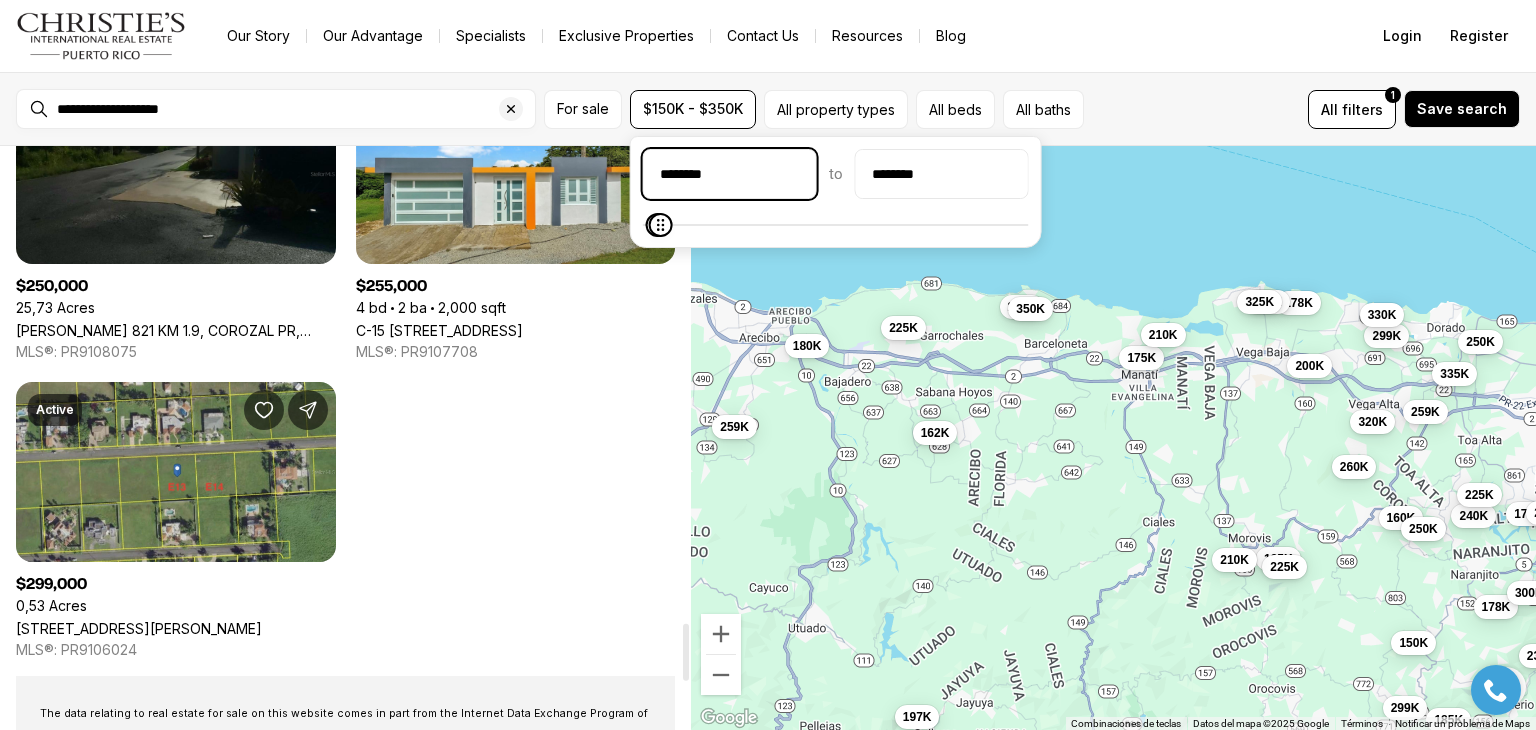 scroll, scrollTop: 4907, scrollLeft: 0, axis: vertical 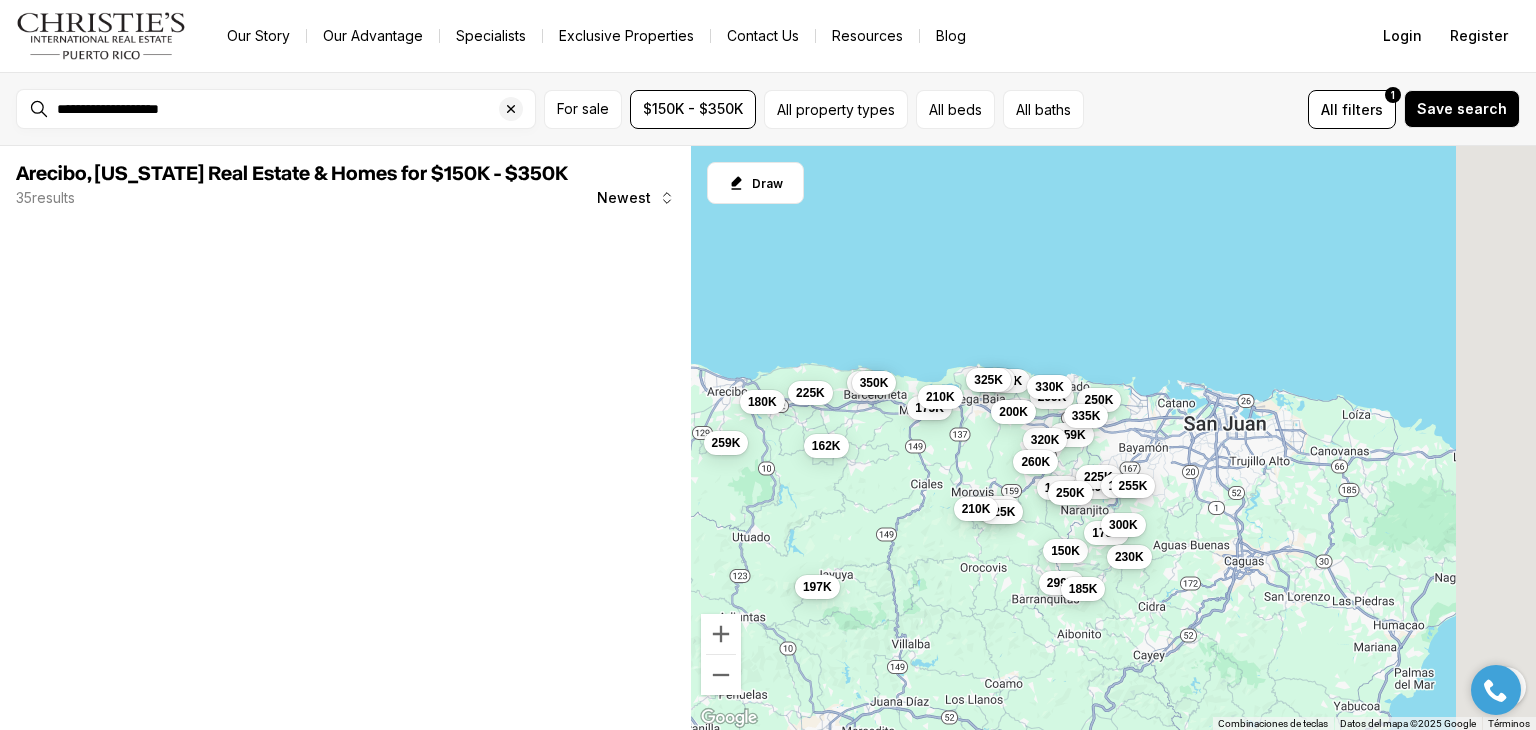 drag, startPoint x: 1081, startPoint y: 495, endPoint x: 857, endPoint y: 488, distance: 224.10934 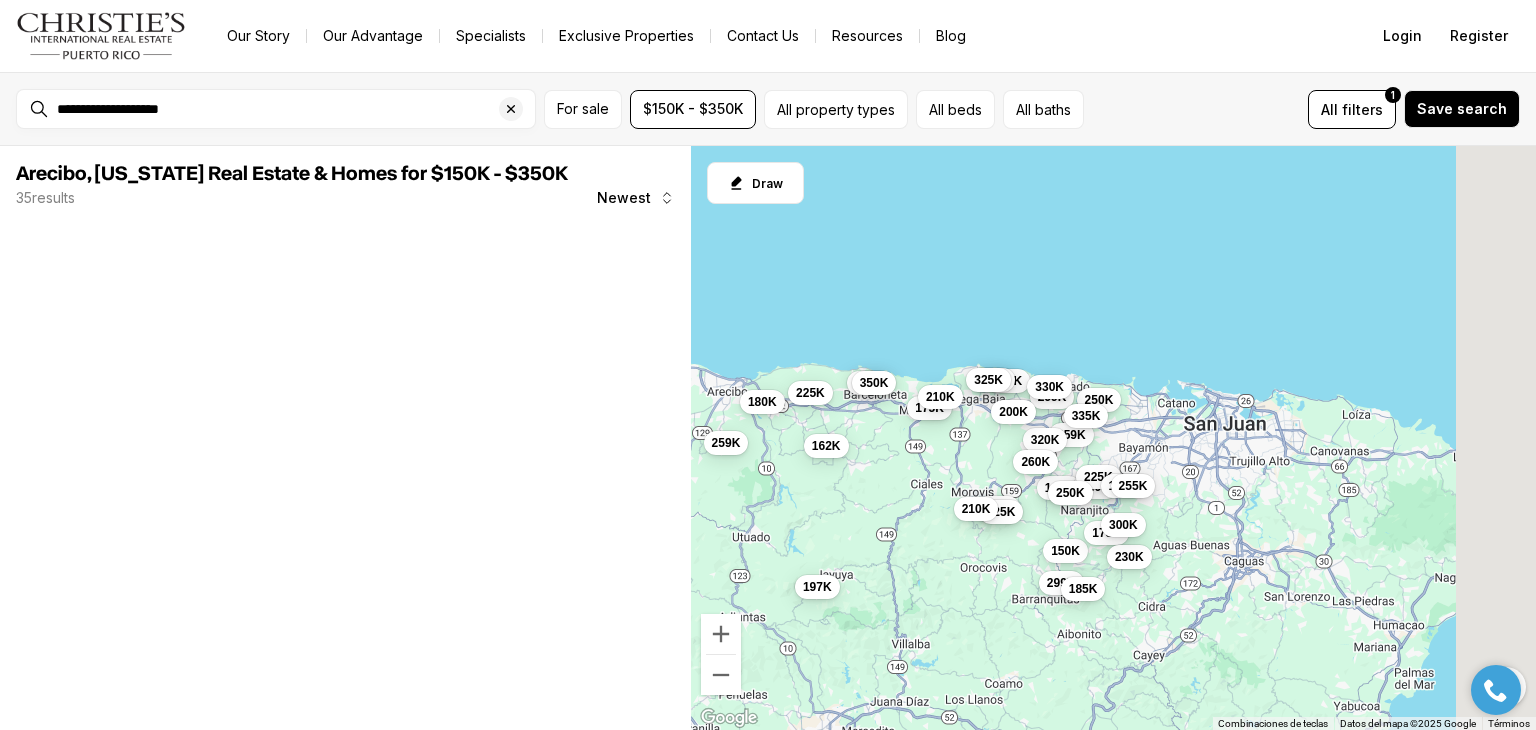 click on "Para desplazarte, pulsa las teclas [PERSON_NAME]. 162K 180K 230K 350K 259K 320K 150K 178K 160K 240K 225K 250K 195K 225K 175K 178K 235K 325K 210K 299K 185K 197K 176K 260K 299K 330K 335K 230K 300K 250K 255K 210K 200K 225K 259K" at bounding box center [1113, 438] 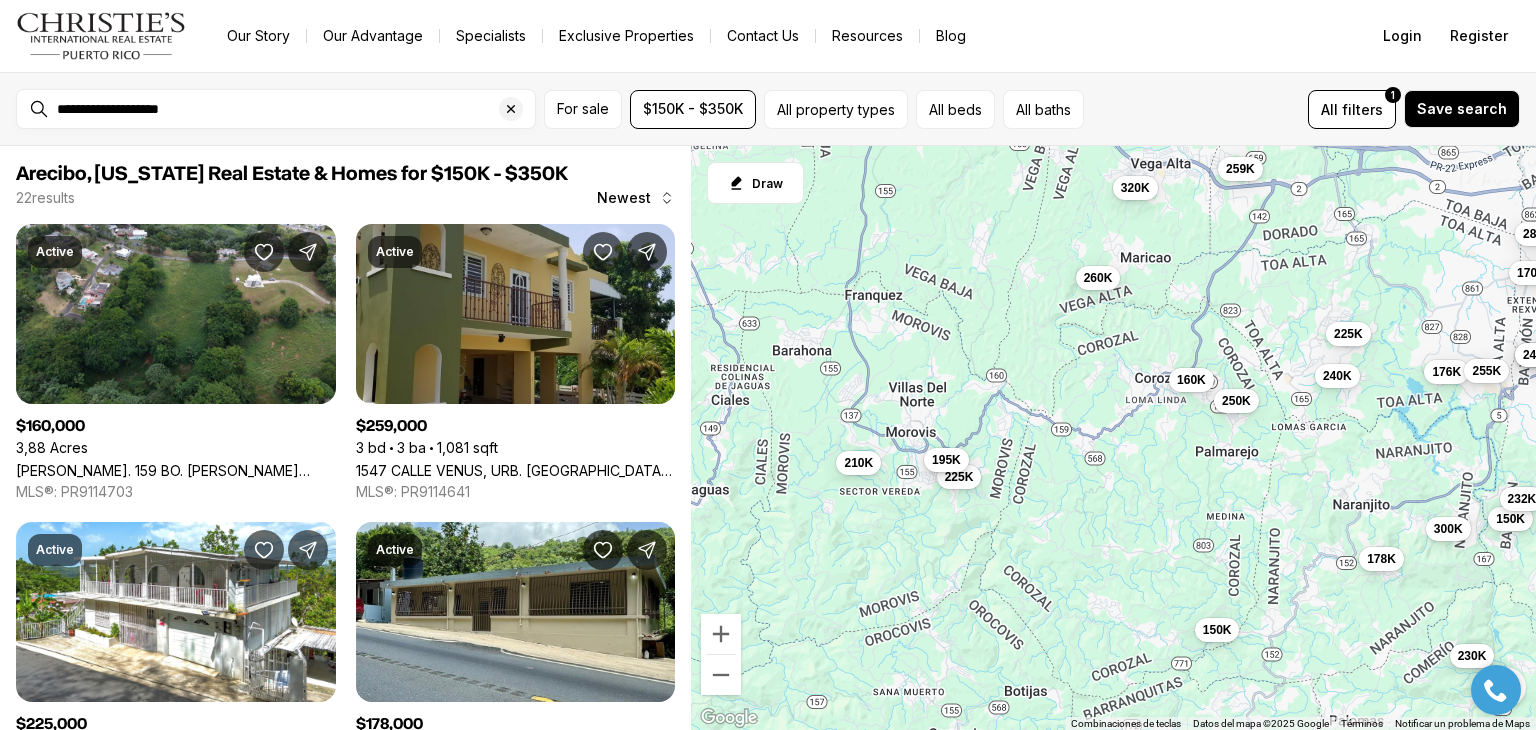 click on "195K" at bounding box center [946, 459] 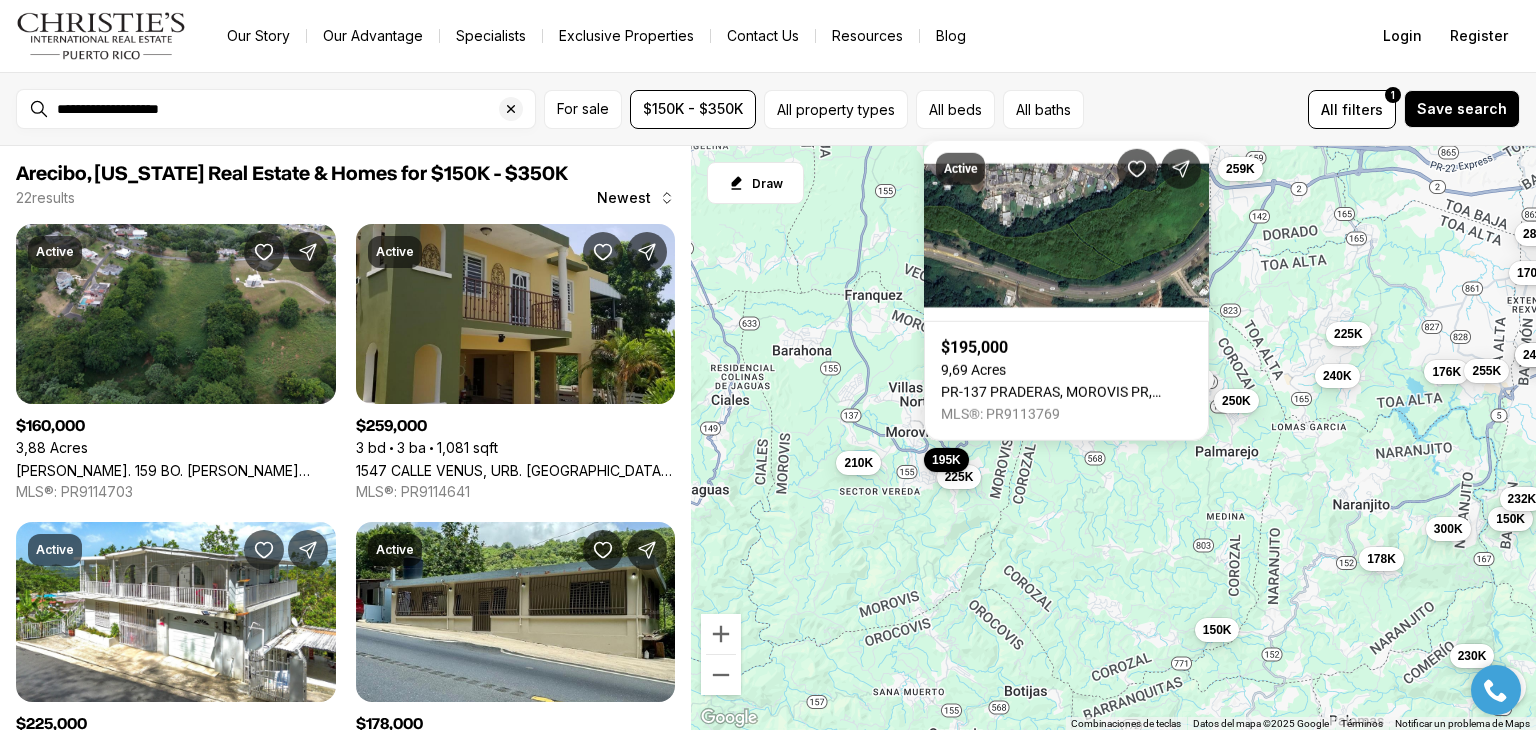 click on "225K" at bounding box center [958, 477] 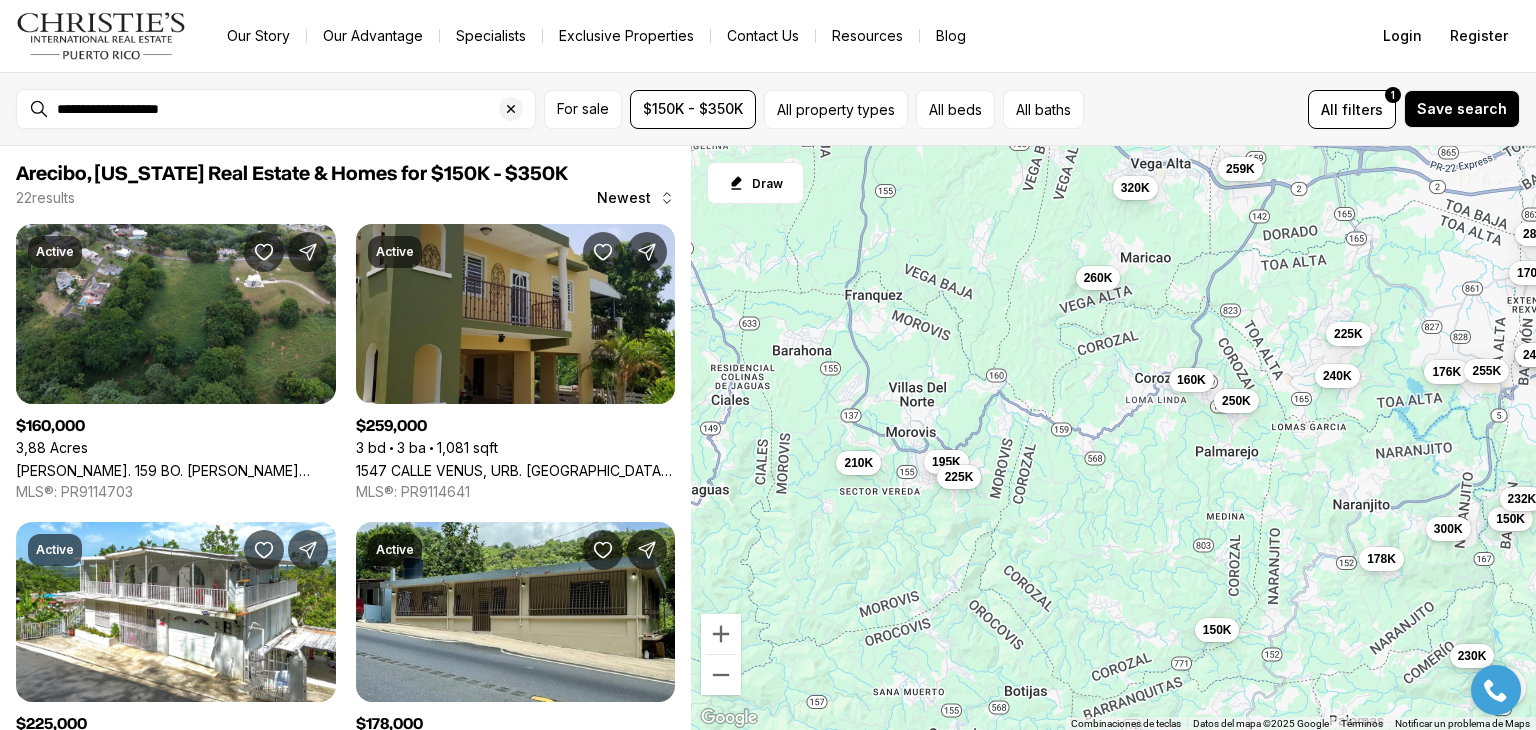 click on "225K" at bounding box center [958, 477] 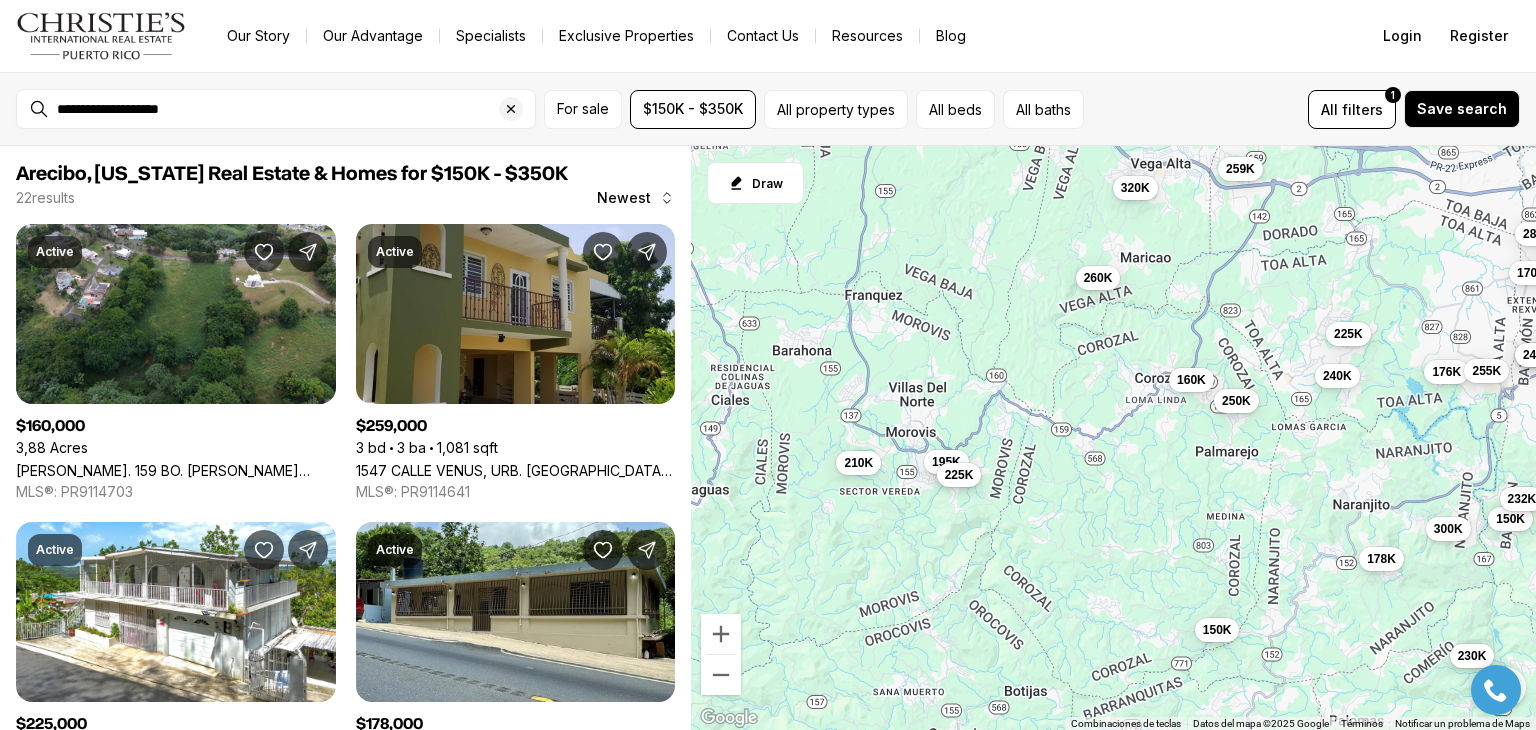 click on "225K" at bounding box center [958, 475] 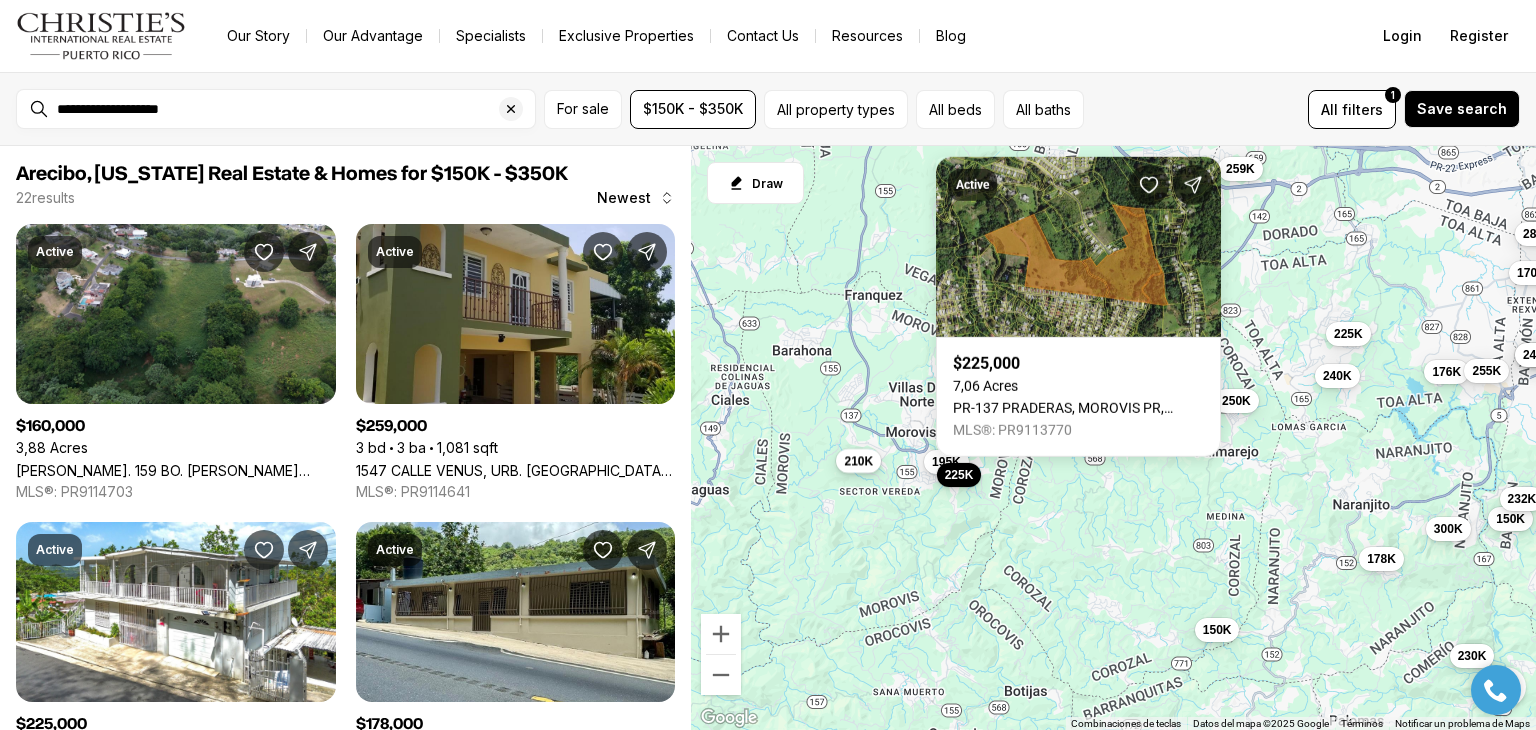 click on "210K" at bounding box center (858, 461) 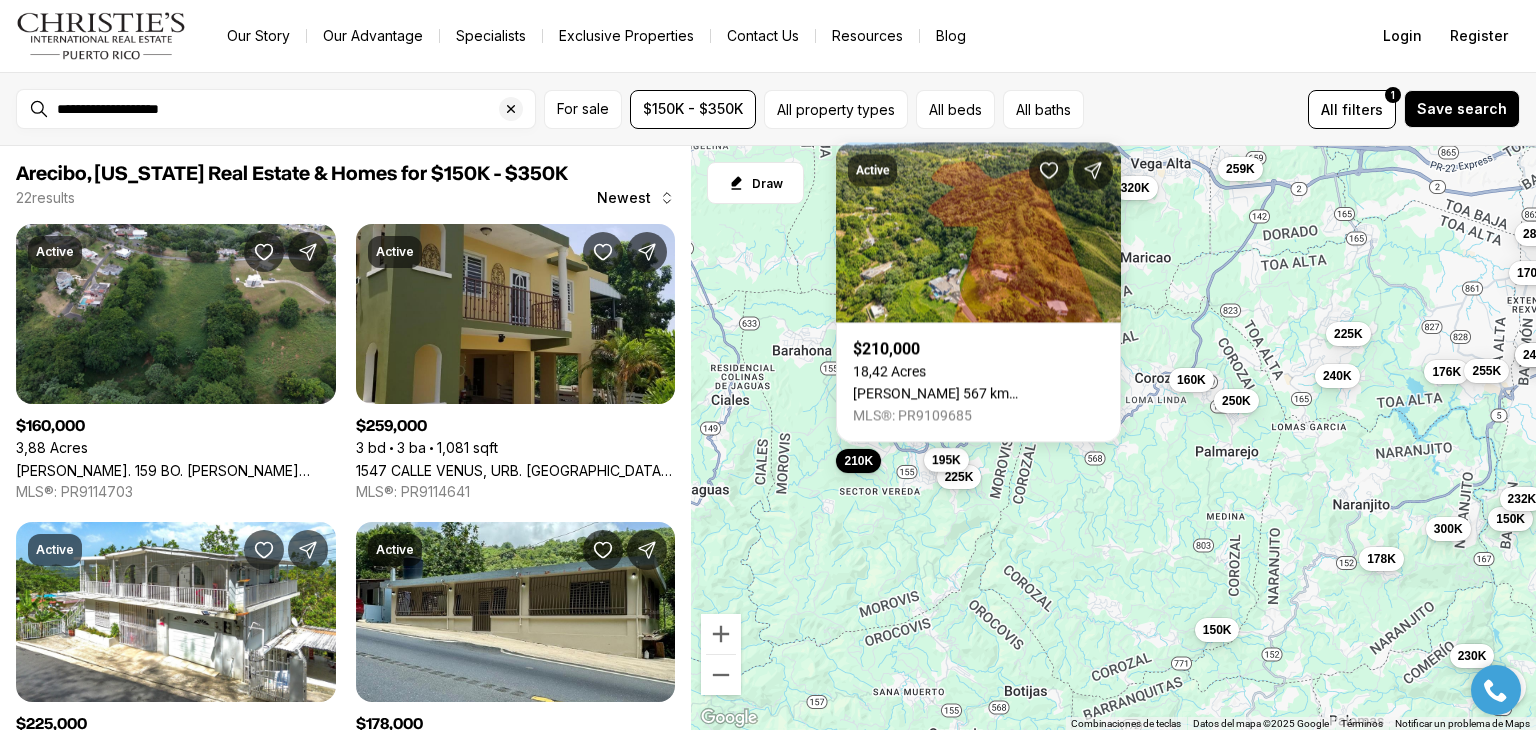 click on "195K" at bounding box center [946, 459] 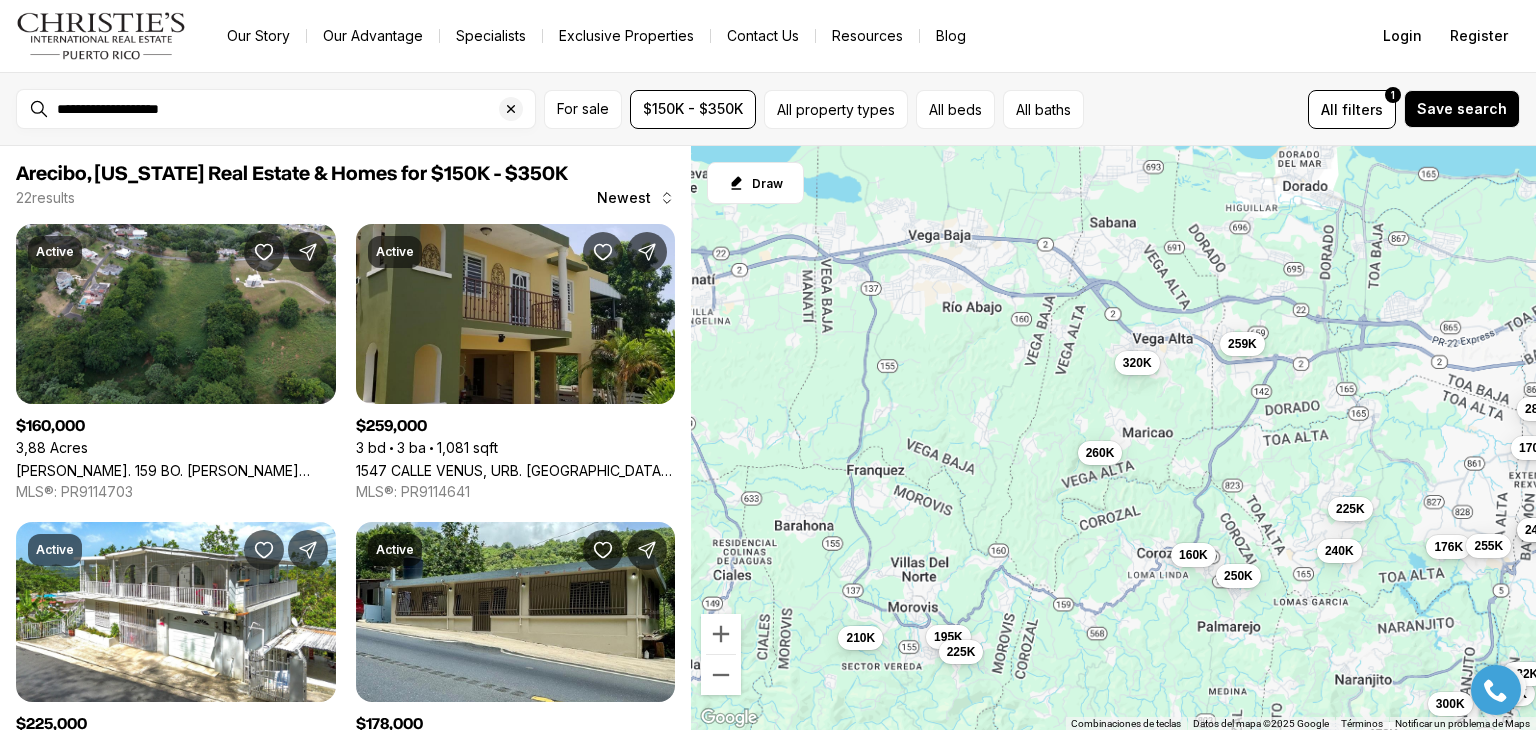 drag, startPoint x: 958, startPoint y: 257, endPoint x: 954, endPoint y: 463, distance: 206.03883 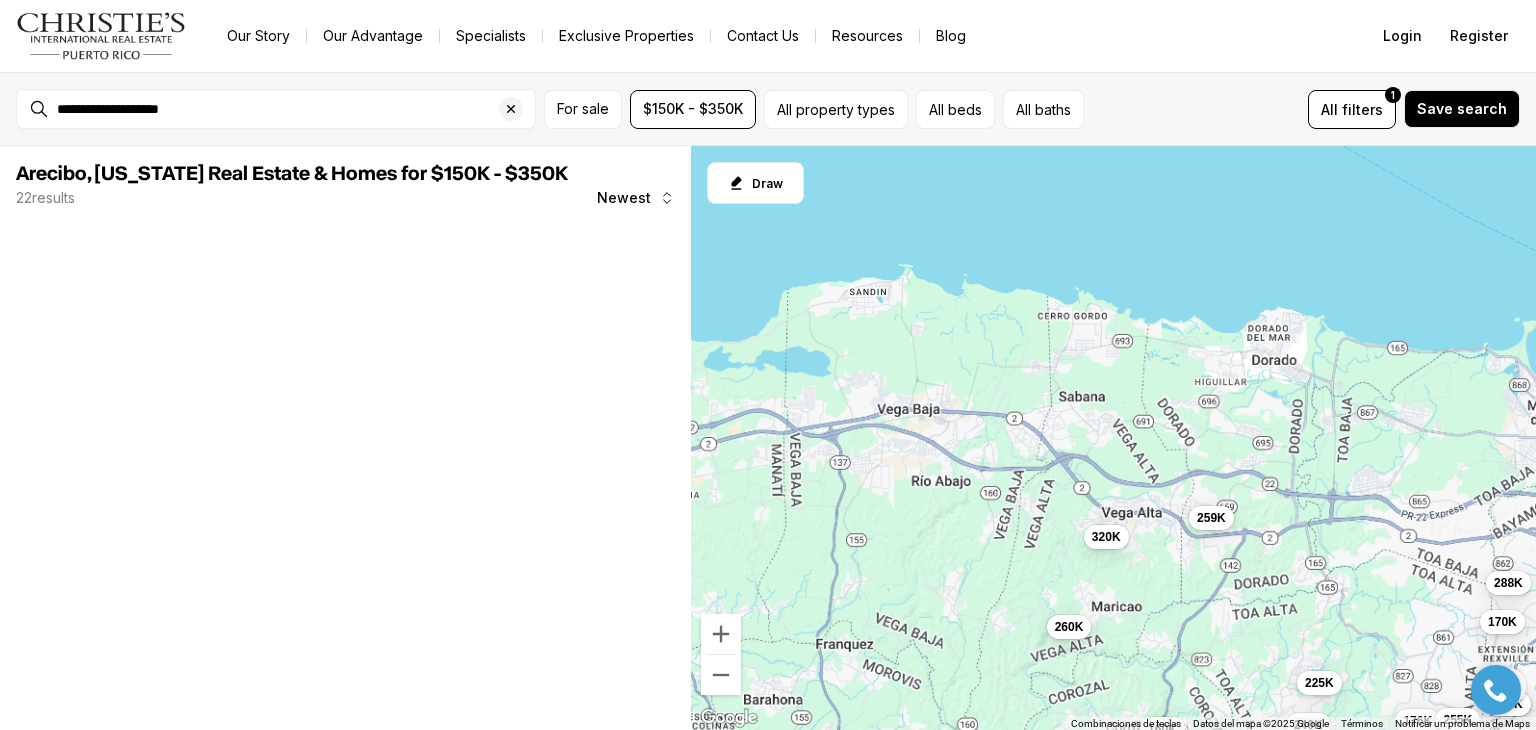 drag, startPoint x: 976, startPoint y: 322, endPoint x: 948, endPoint y: 519, distance: 198.9799 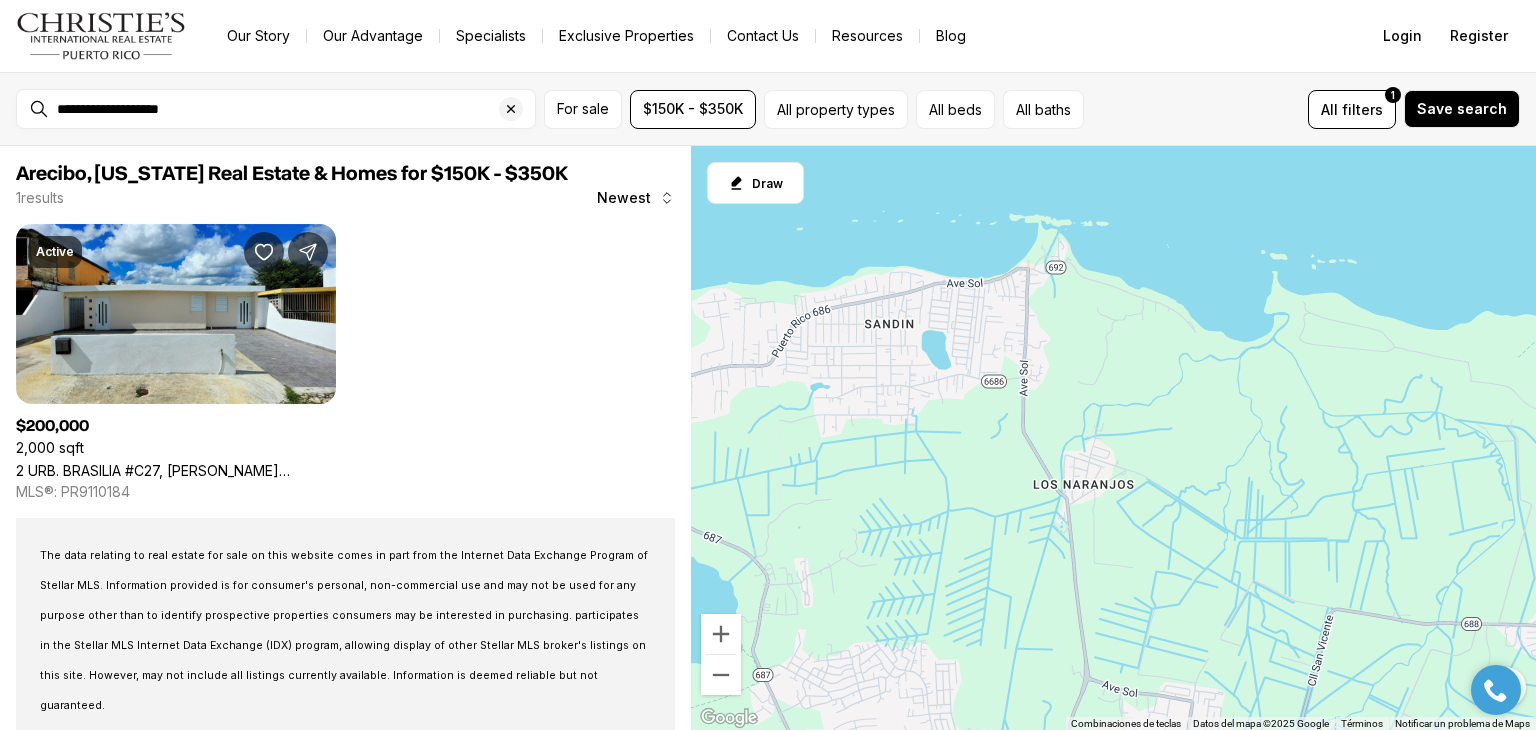 drag, startPoint x: 944, startPoint y: 231, endPoint x: 1034, endPoint y: 492, distance: 276.0815 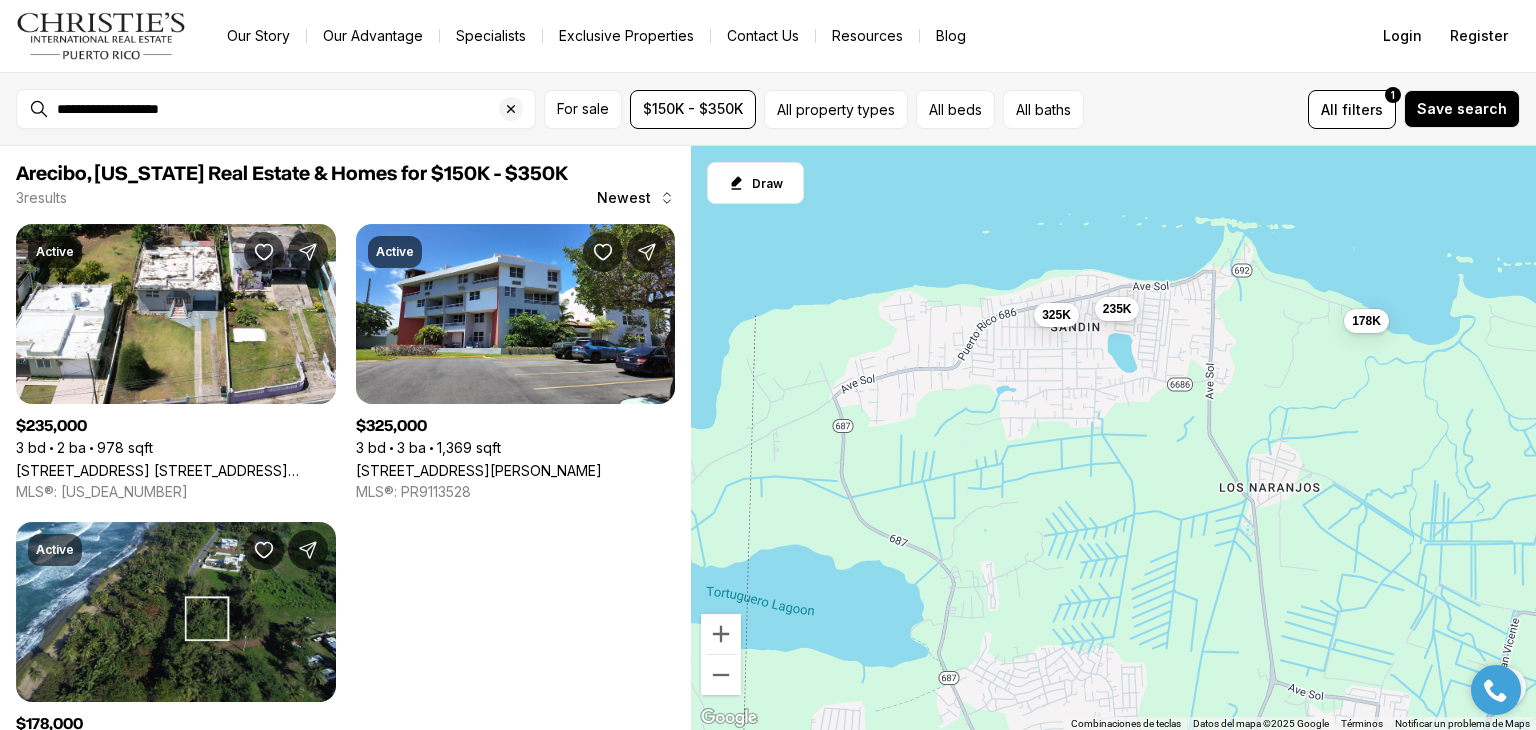 drag, startPoint x: 945, startPoint y: 391, endPoint x: 1183, endPoint y: 392, distance: 238.0021 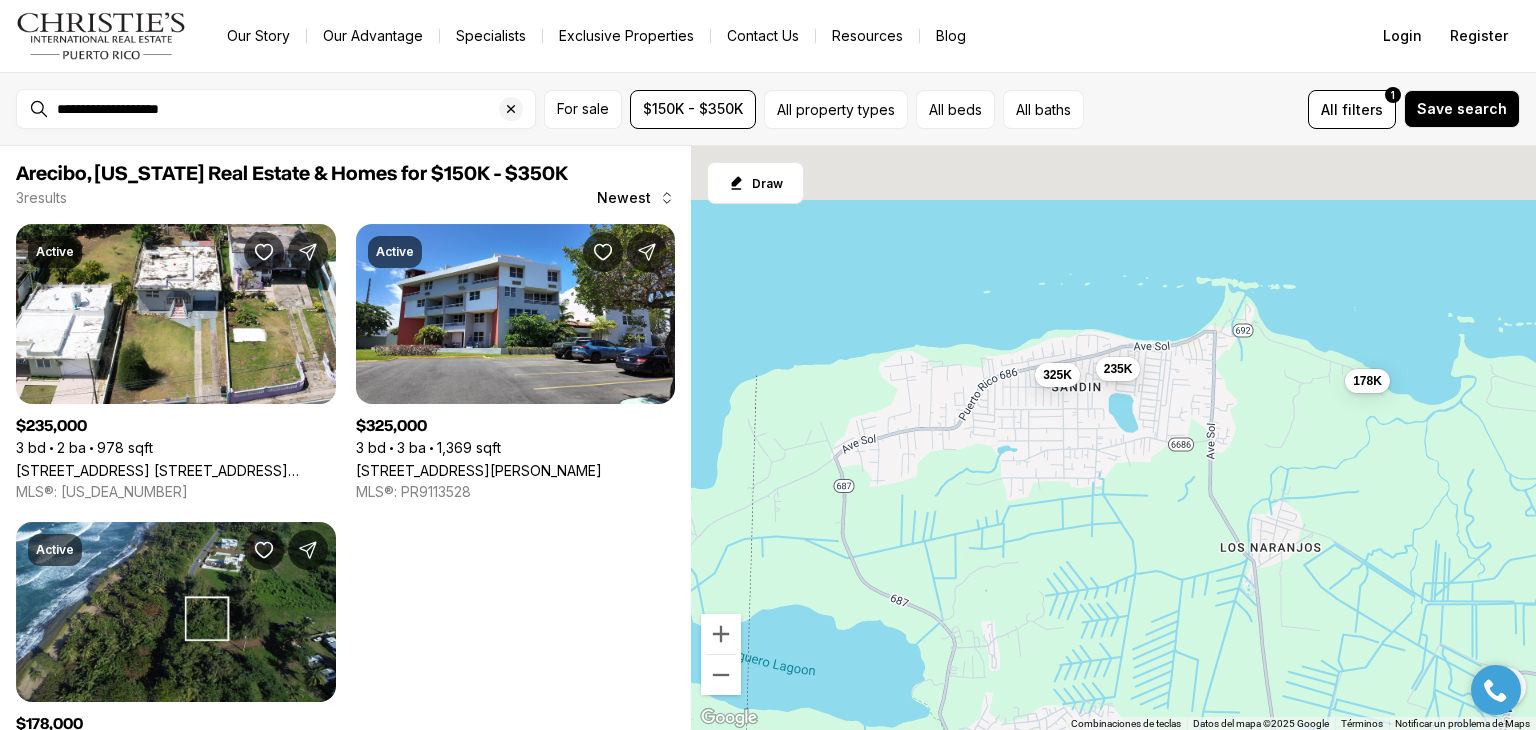 drag, startPoint x: 1183, startPoint y: 392, endPoint x: 988, endPoint y: 463, distance: 207.5235 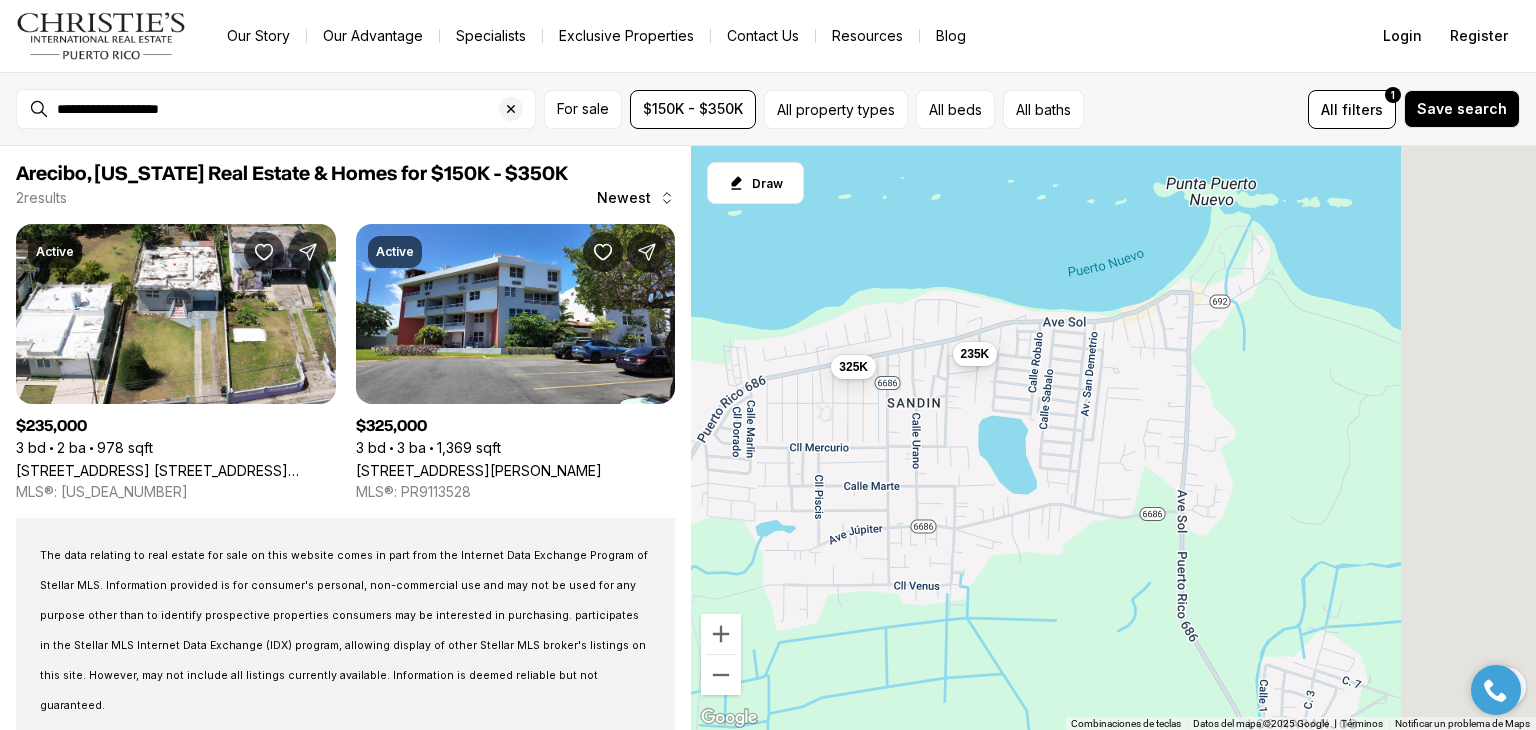 drag, startPoint x: 1009, startPoint y: 424, endPoint x: 764, endPoint y: 487, distance: 252.97035 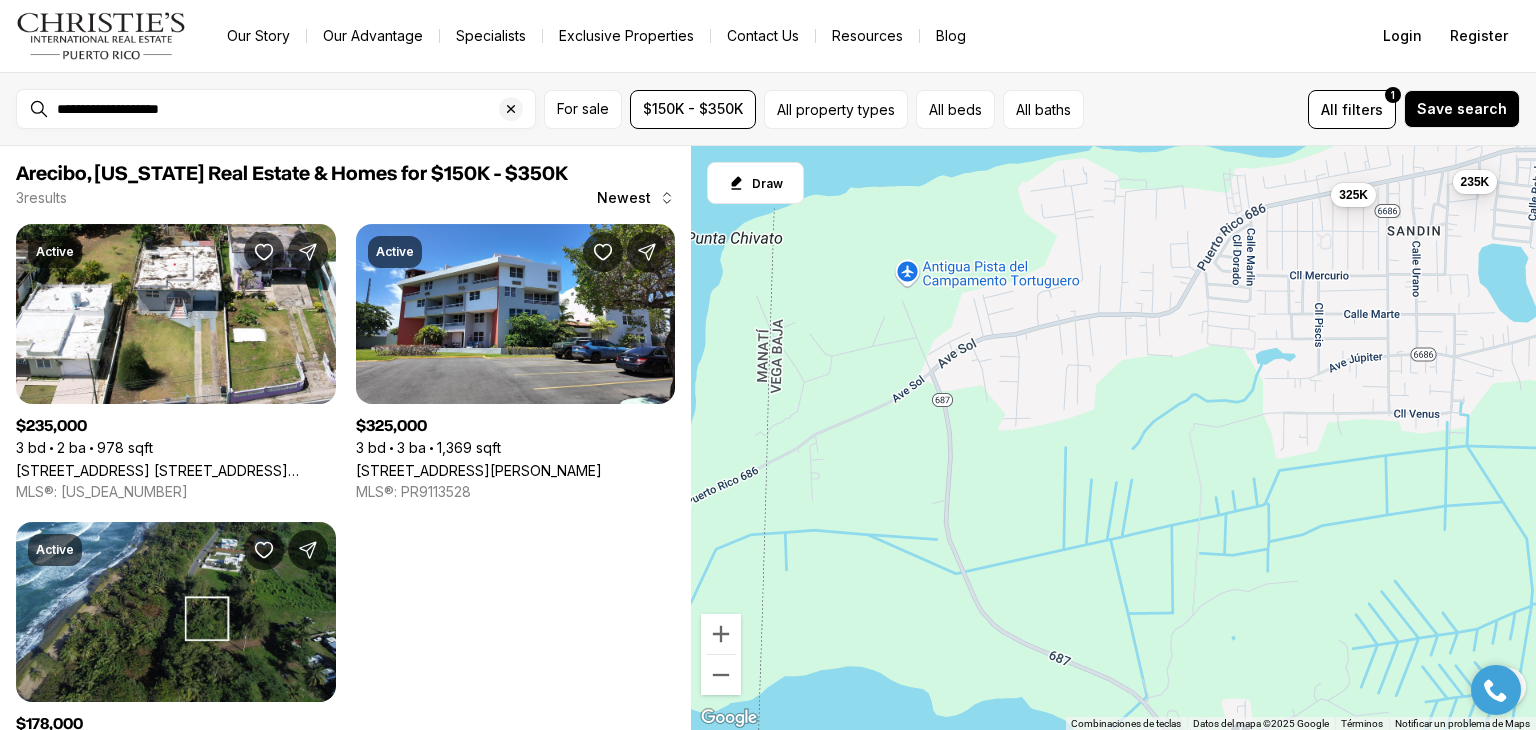drag, startPoint x: 764, startPoint y: 487, endPoint x: 1352, endPoint y: 254, distance: 632.4816 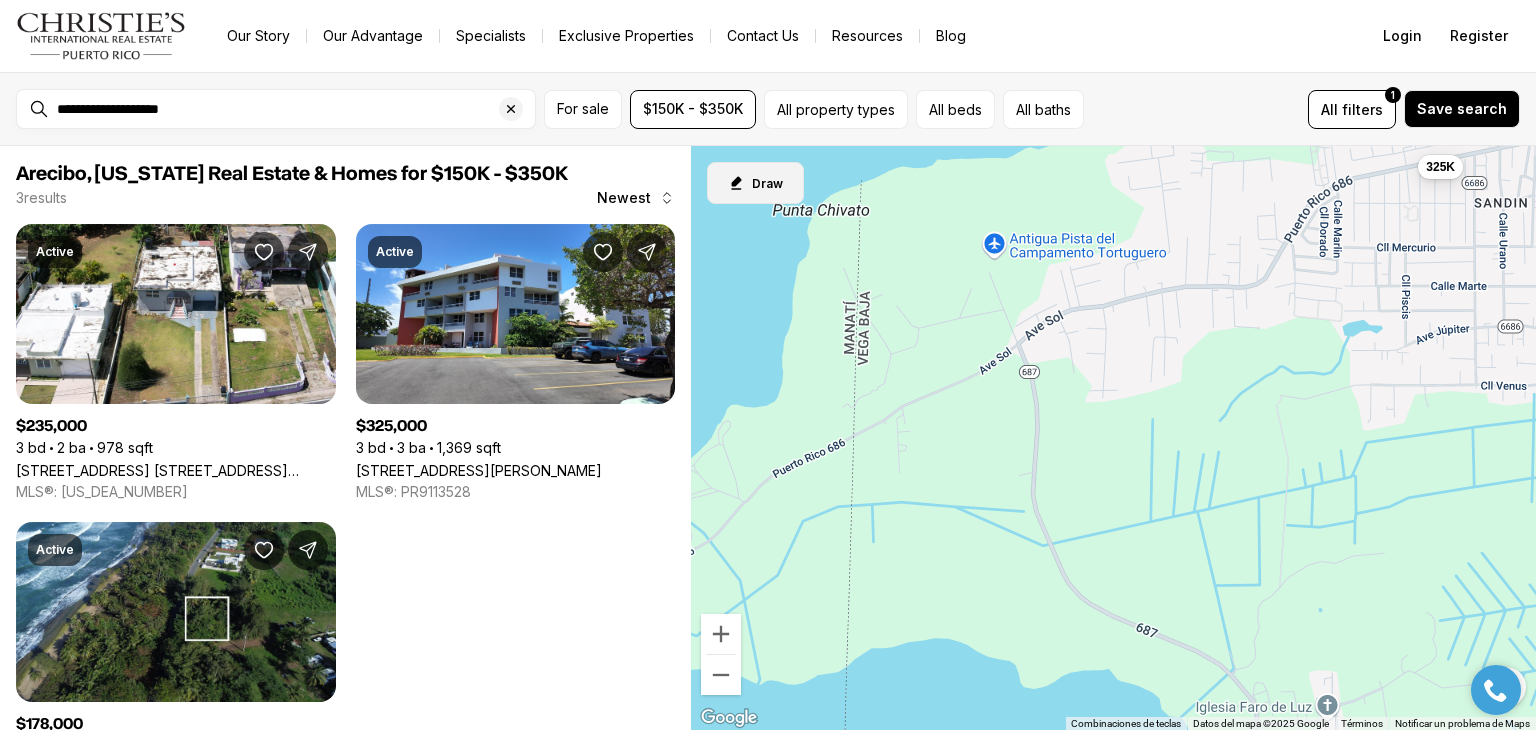 drag, startPoint x: 1064, startPoint y: 363, endPoint x: 709, endPoint y: 181, distance: 398.93484 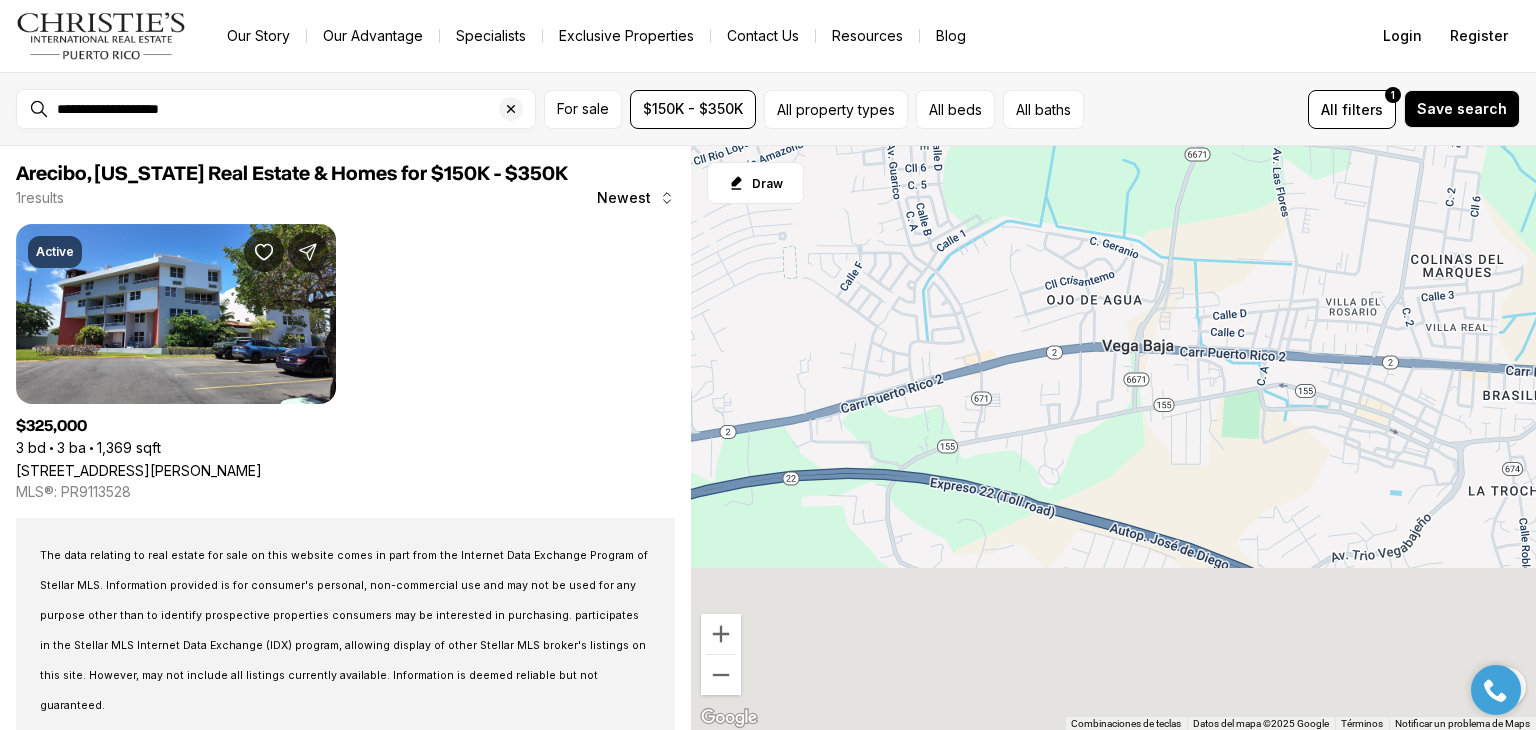 drag, startPoint x: 976, startPoint y: 392, endPoint x: 1068, endPoint y: -39, distance: 440.70966 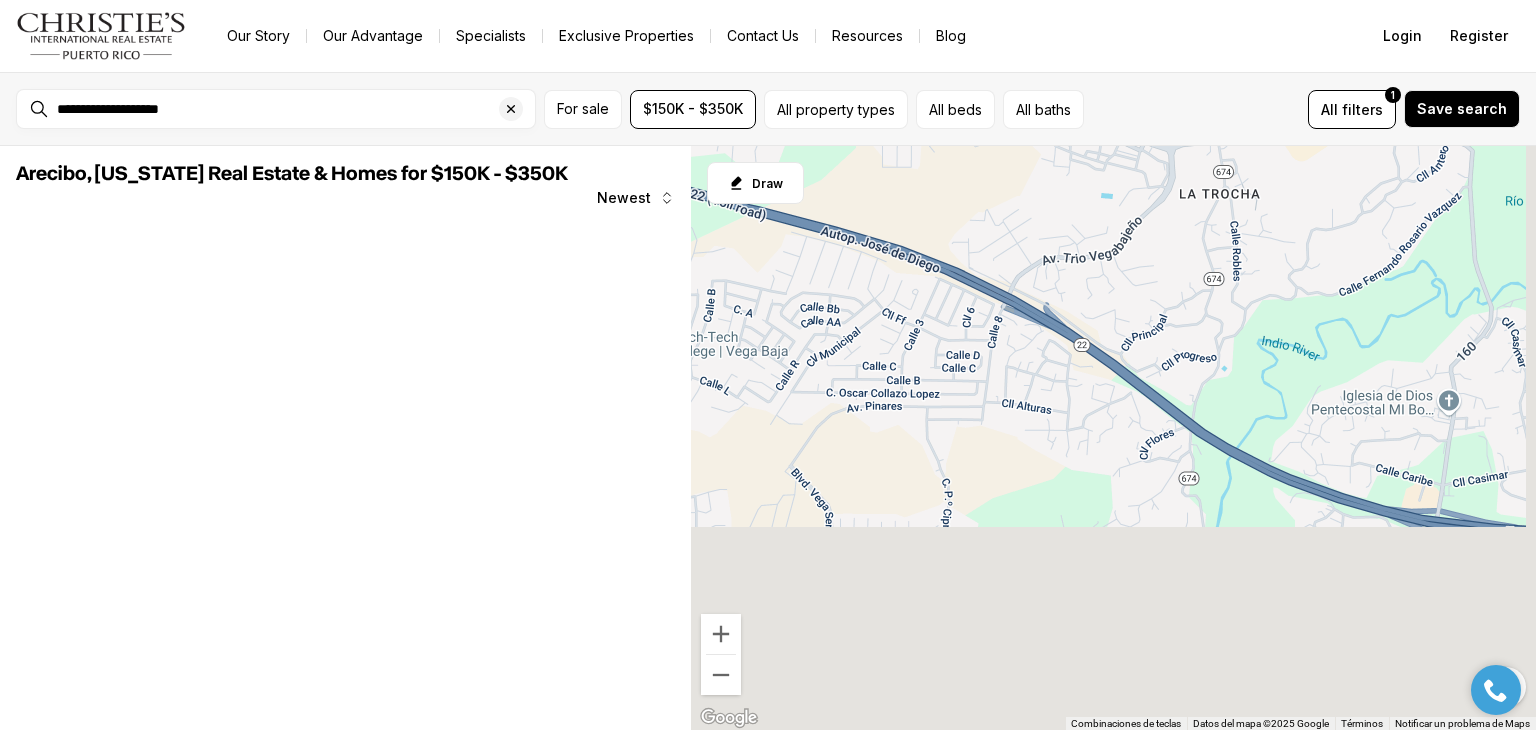 drag, startPoint x: 1056, startPoint y: 374, endPoint x: 756, endPoint y: 75, distance: 423.55756 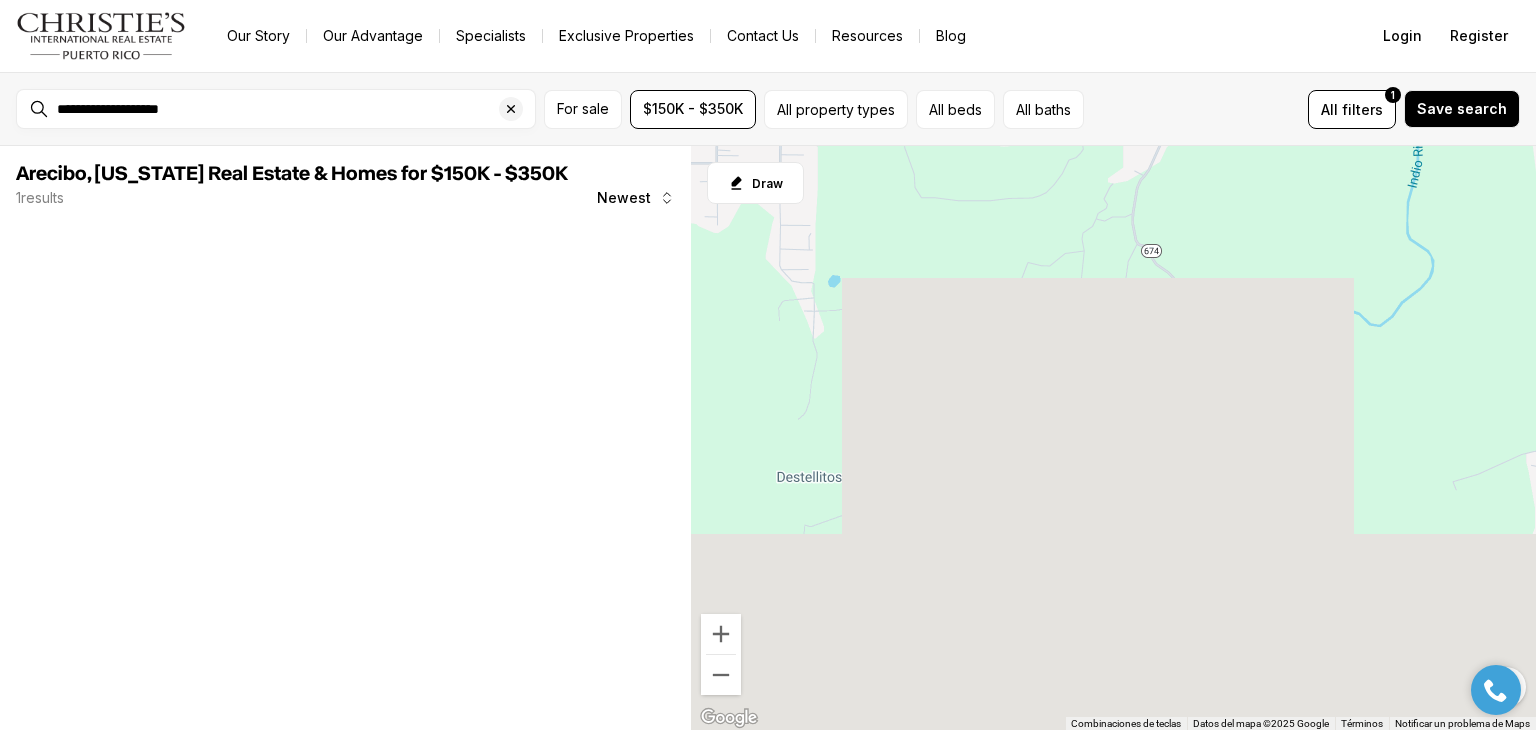 drag, startPoint x: 1076, startPoint y: 453, endPoint x: 1165, endPoint y: -87, distance: 547.2851 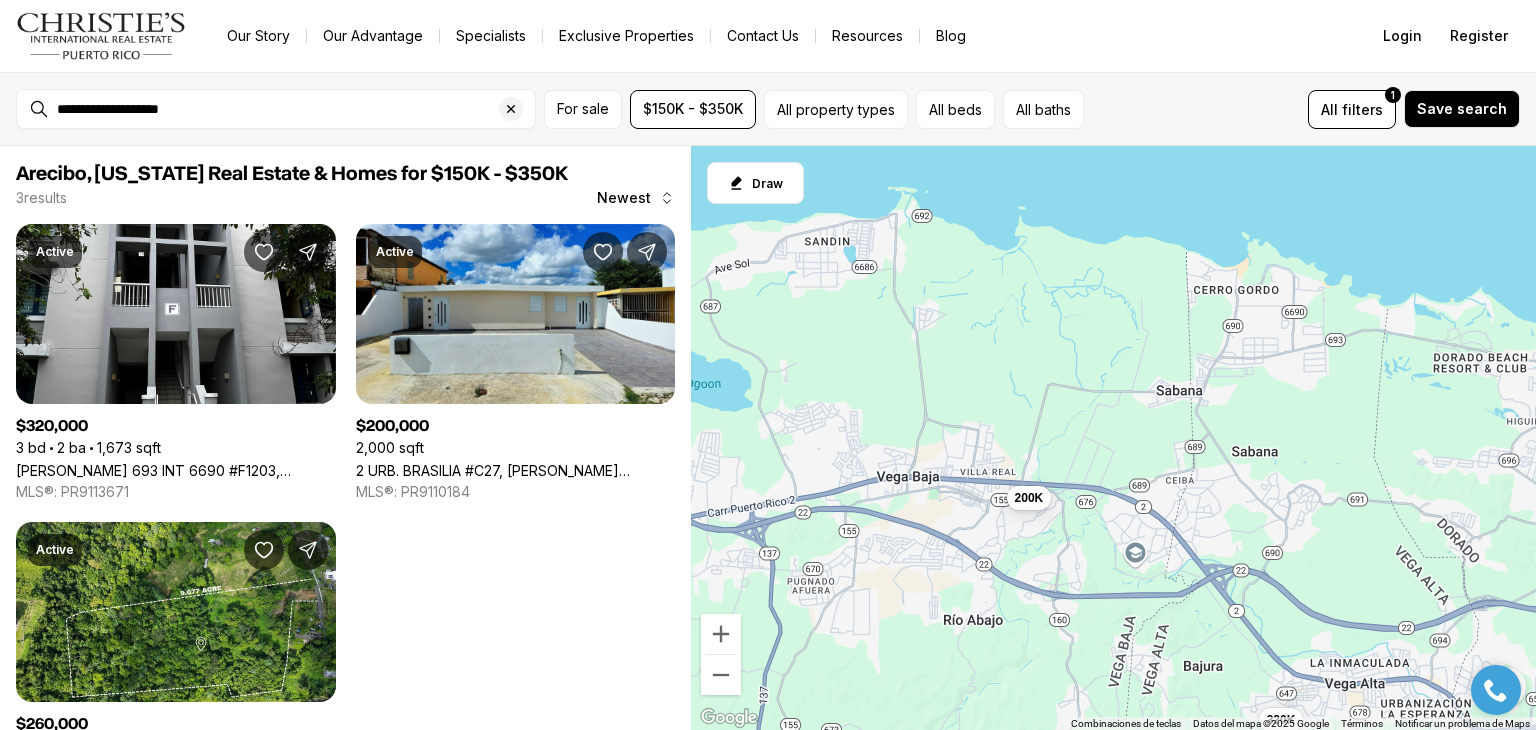 drag, startPoint x: 1069, startPoint y: 431, endPoint x: 907, endPoint y: 776, distance: 381.1417 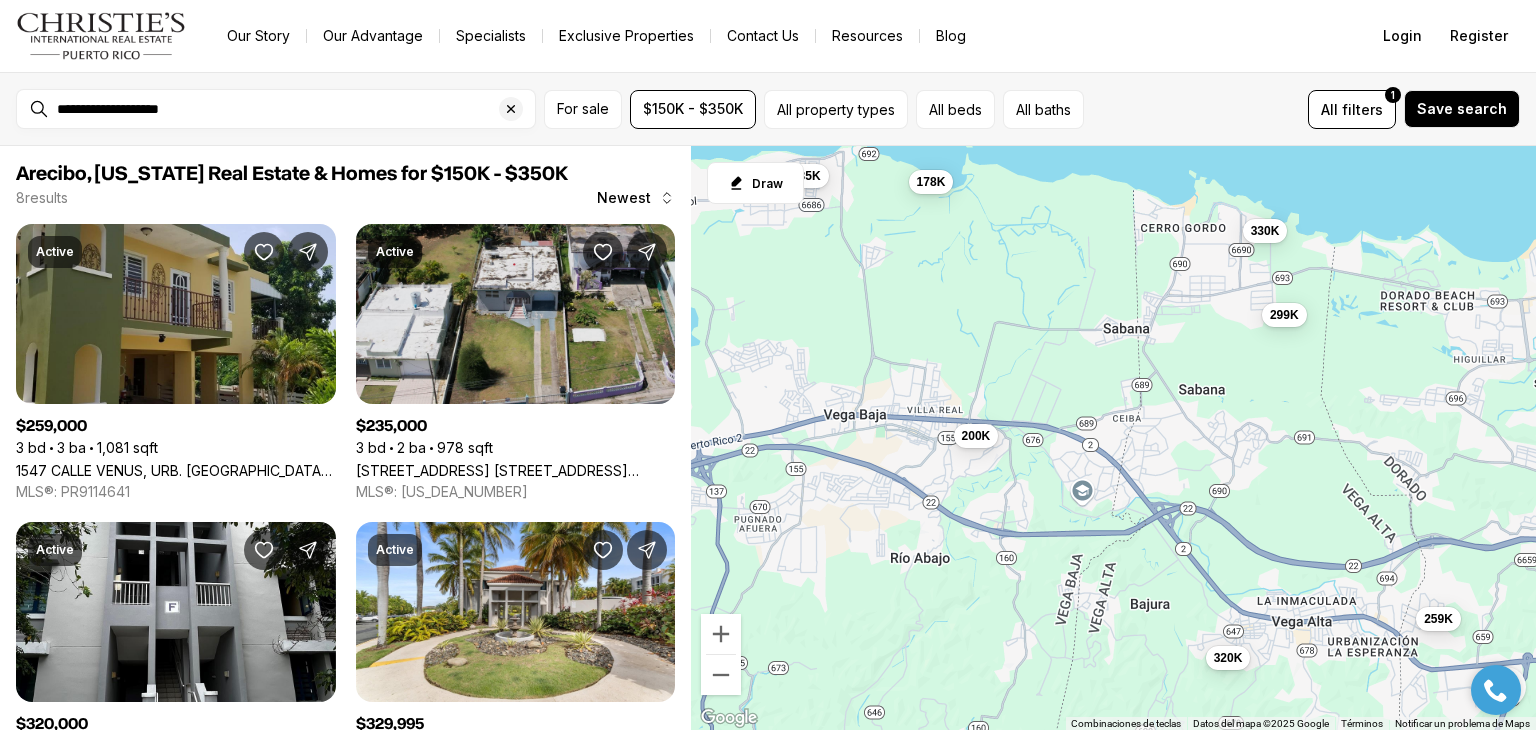 drag, startPoint x: 1132, startPoint y: 557, endPoint x: 580, endPoint y: 427, distance: 567.1014 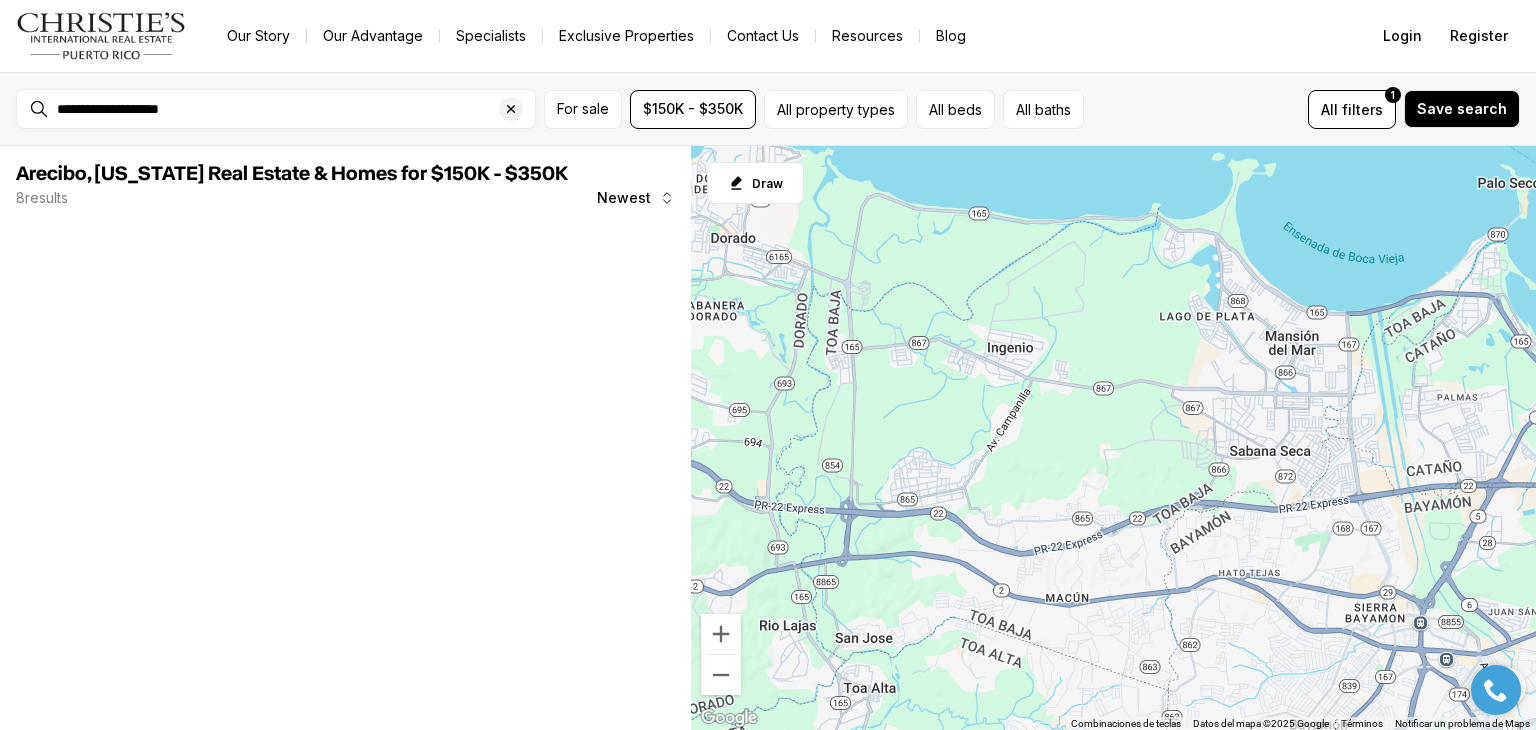 drag, startPoint x: 995, startPoint y: 363, endPoint x: 692, endPoint y: 413, distance: 307.09772 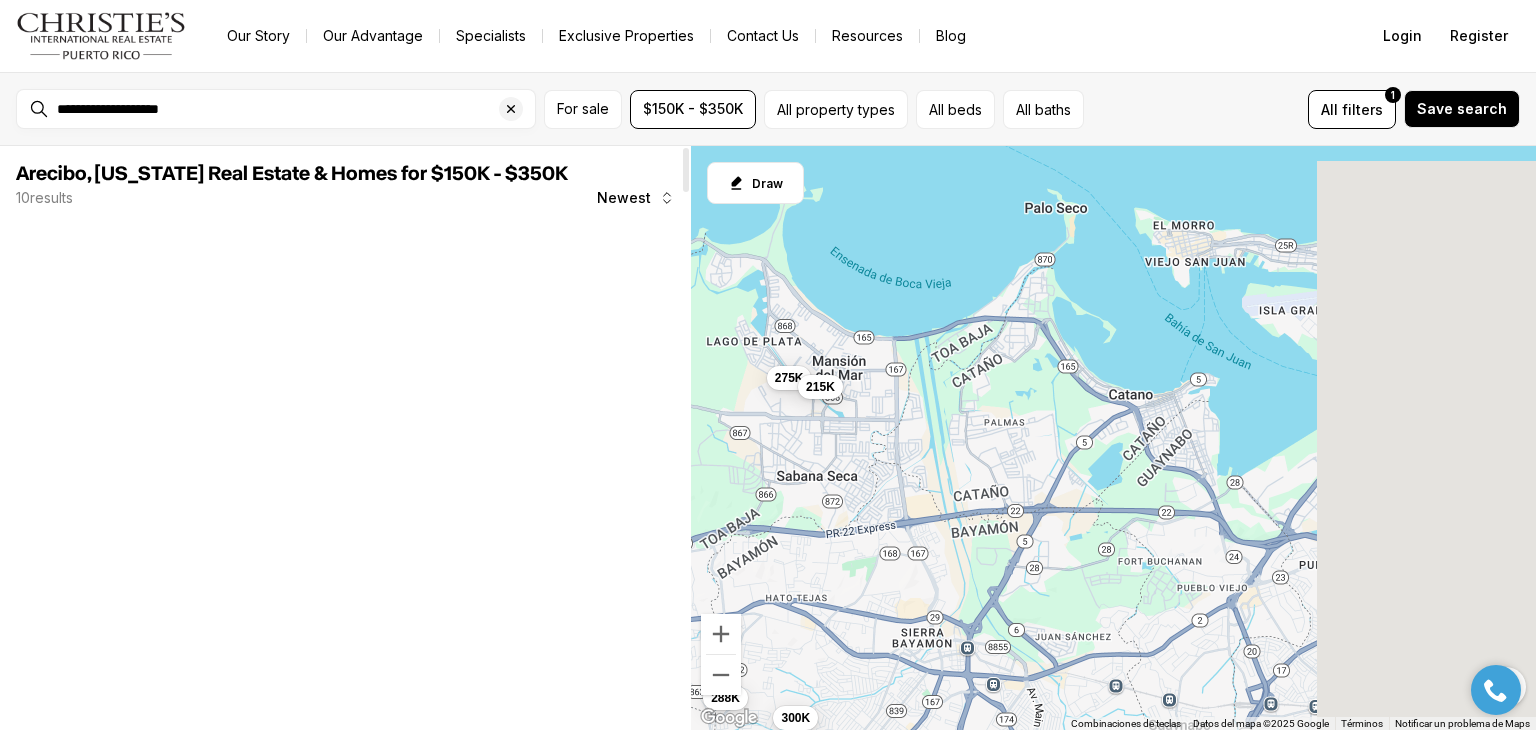 click on "Arecibo, [US_STATE] Real Estate & Homes for $150K - $350K 10  results Newest The data relating to real estate for sale on this website comes in part from the Internet Data Exchange Program of Stellar MLS. Information provided is for consumer's personal, non-commercial use and may not be used for any purpose other than to identify prospective properties consumers may be interested in purchasing.  participates in the Stellar MLS Internet Data Exchange (IDX) program, allowing display of other Stellar MLS broker's listings on this site. However, may not include all listings currently available. Information is deemed reliable but not guaranteed.
Listing information is provided for consumer personal, non-commercial use, solely to identify potential properties for potential purchase; all other use is strictly prohibited and may violate relevant federal and state law.  Property locations as displayed on any map are best approximations only and exact locations should be independently verified.
.
DMCA Notice +" at bounding box center [768, 438] 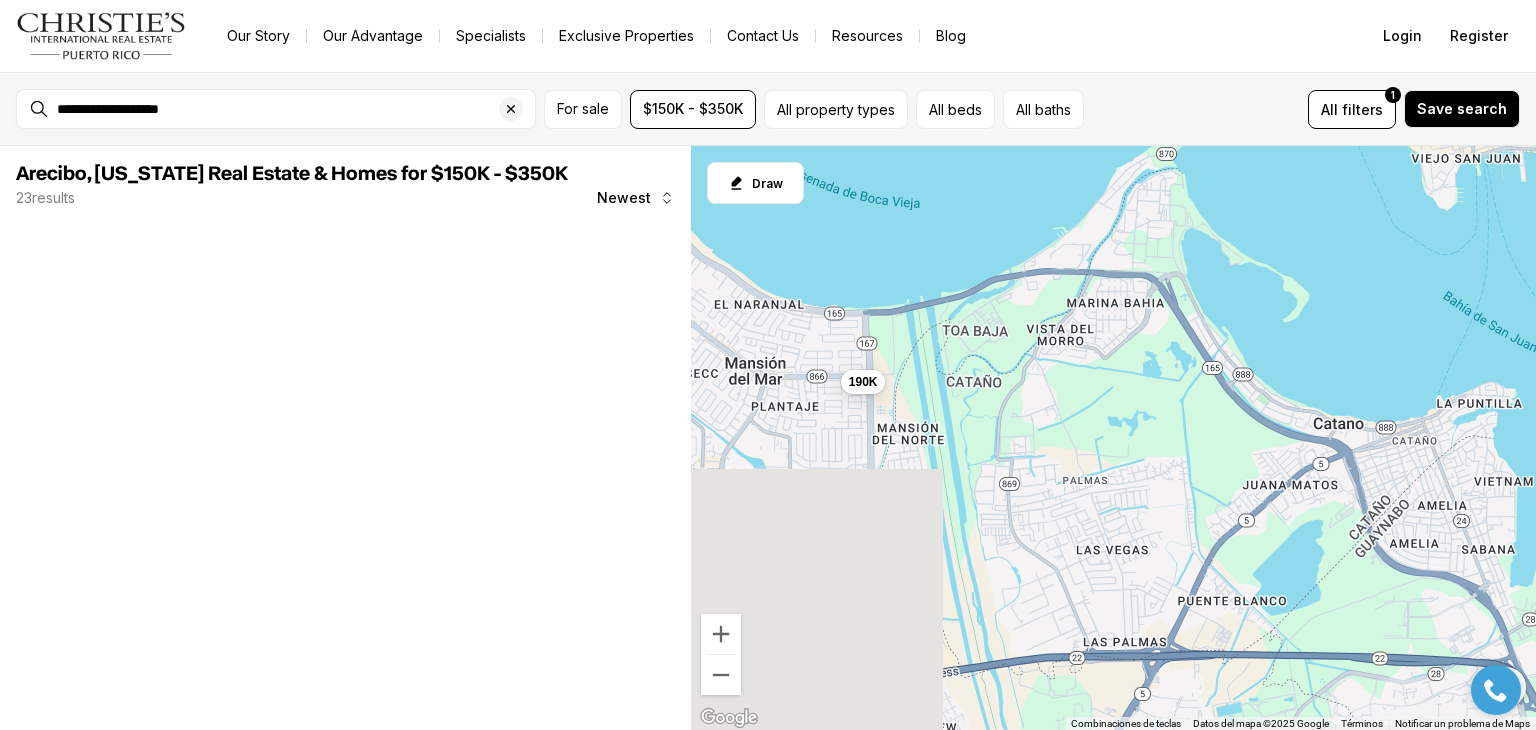 drag, startPoint x: 798, startPoint y: 491, endPoint x: 988, endPoint y: 446, distance: 195.25624 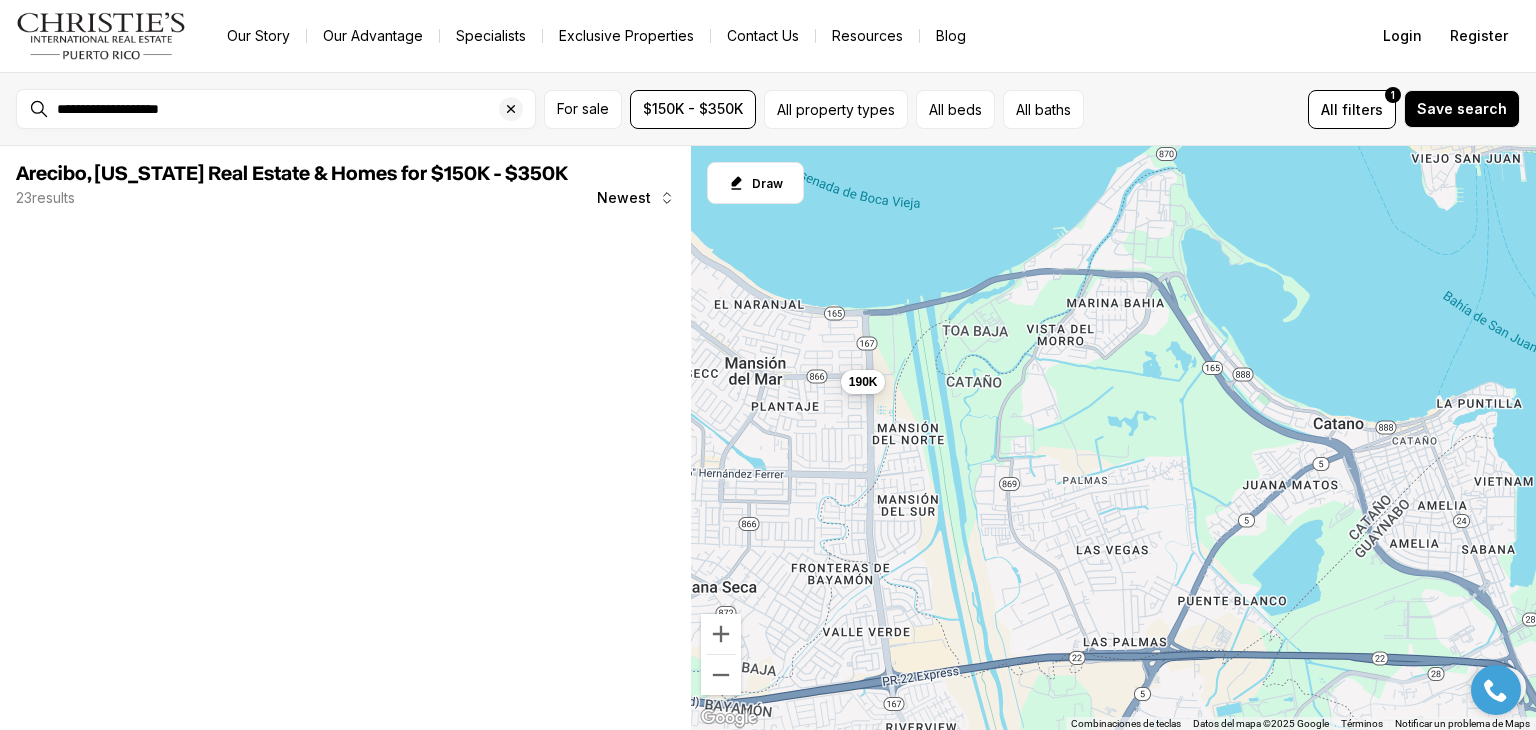 click on "Para desplazarte, pulsa las teclas [PERSON_NAME]. 190K" at bounding box center [1113, 438] 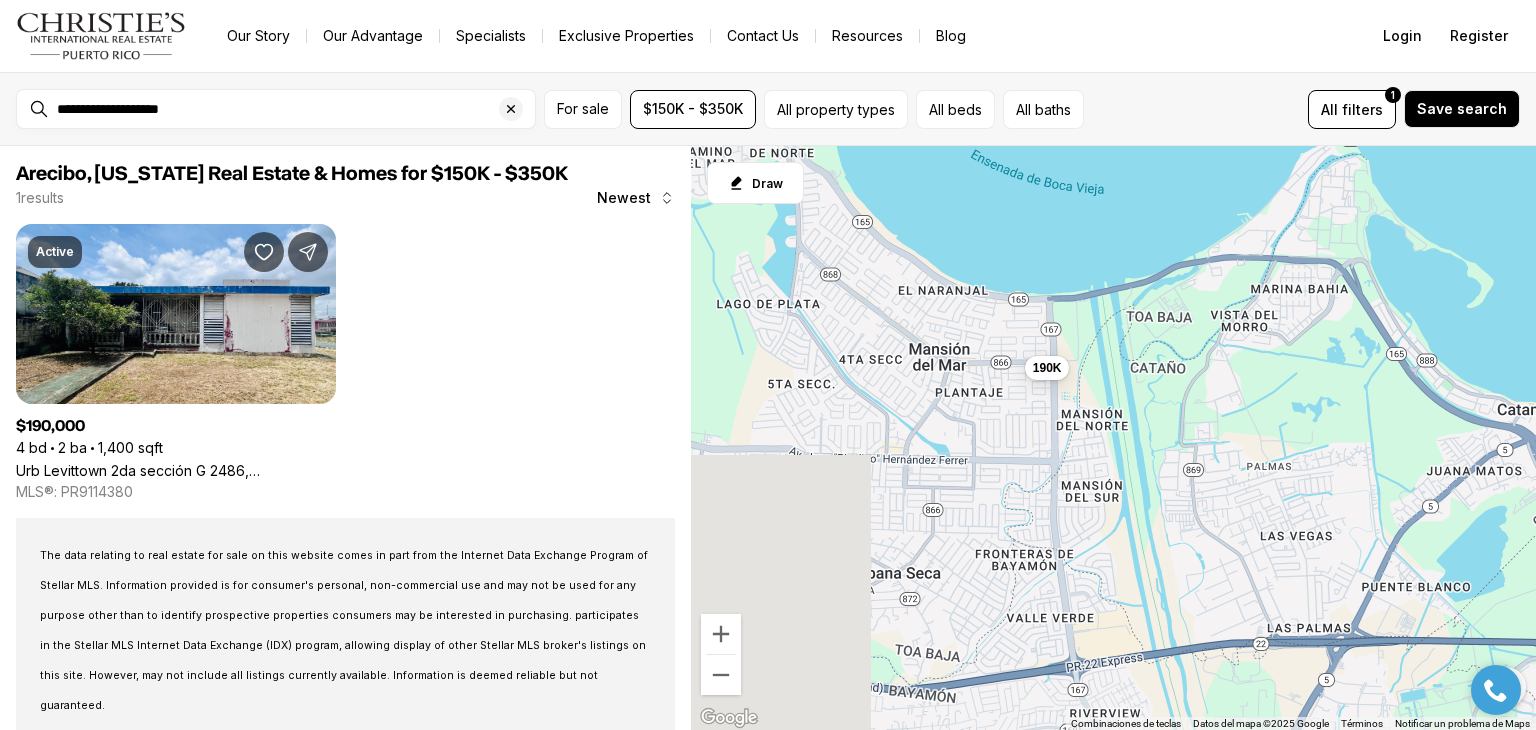 drag, startPoint x: 852, startPoint y: 445, endPoint x: 1096, endPoint y: 426, distance: 244.73863 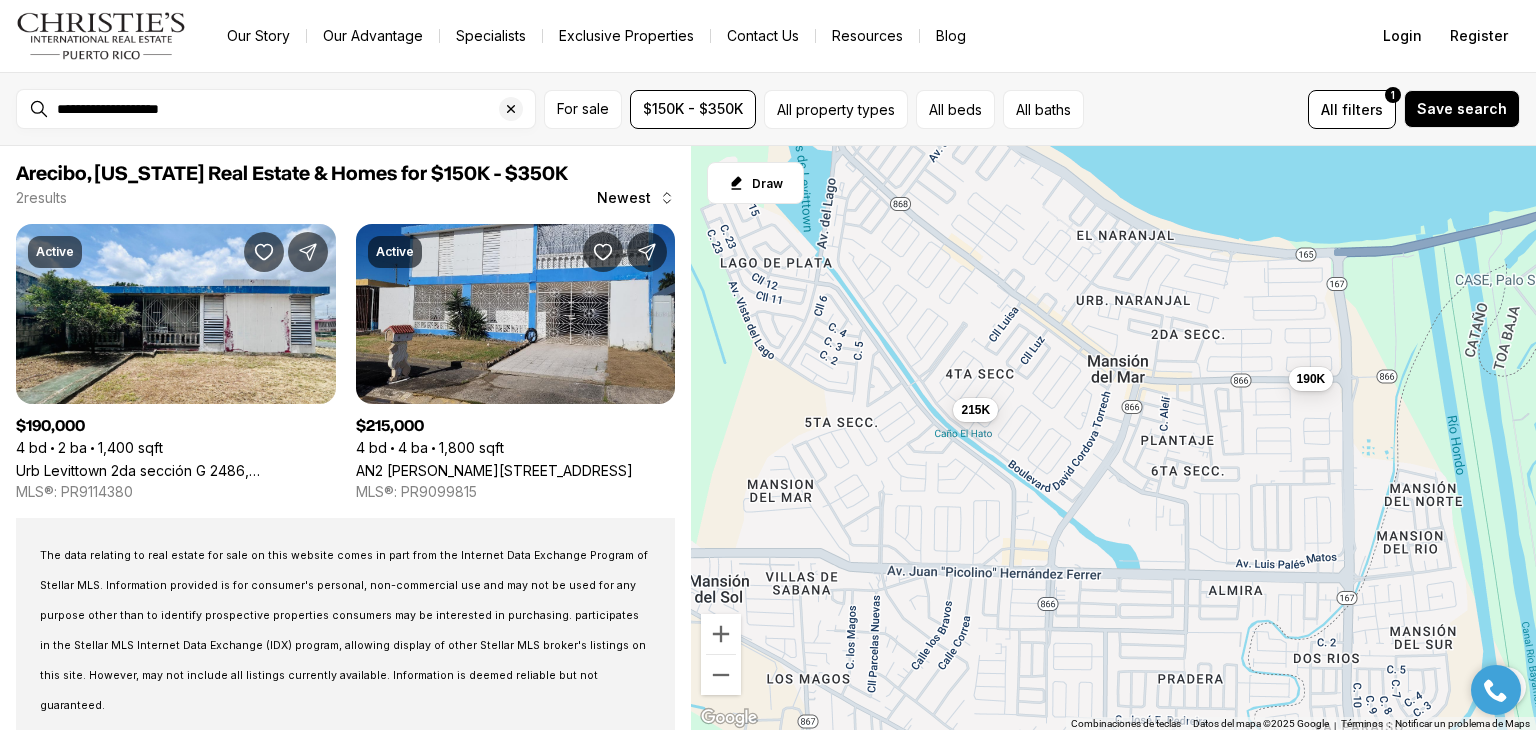 drag, startPoint x: 926, startPoint y: 377, endPoint x: 1119, endPoint y: 494, distance: 225.69449 